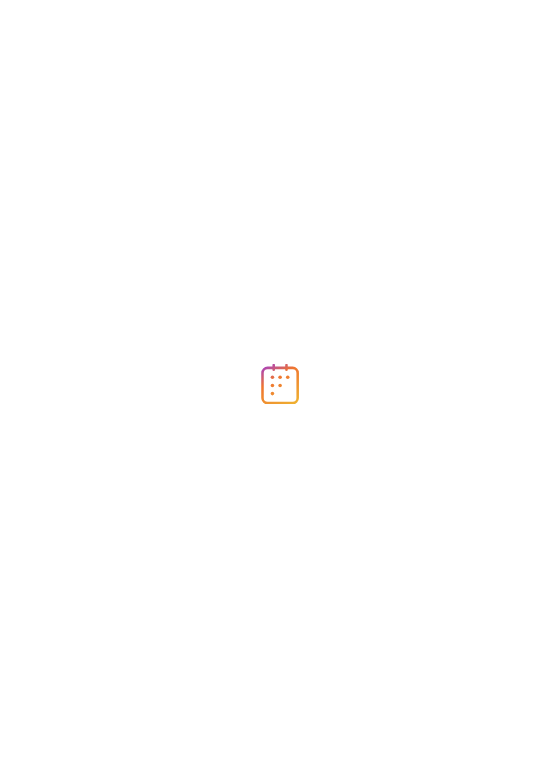 scroll, scrollTop: 0, scrollLeft: 0, axis: both 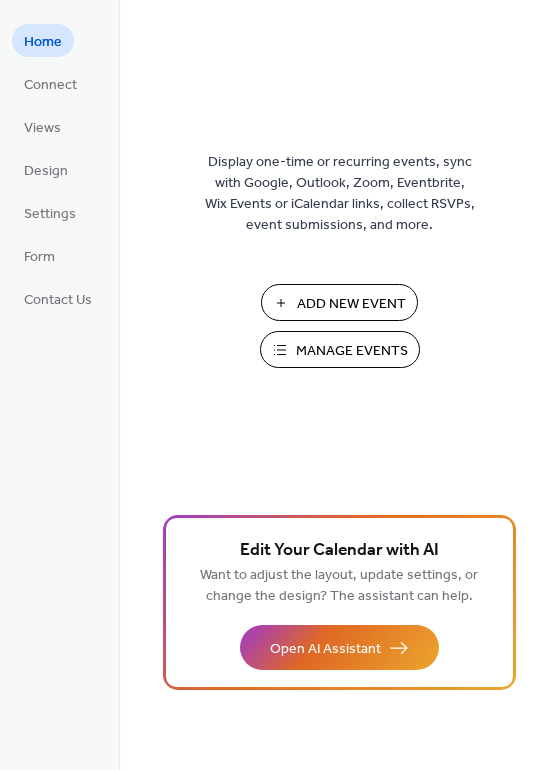 click on "Add New Event" at bounding box center [351, 304] 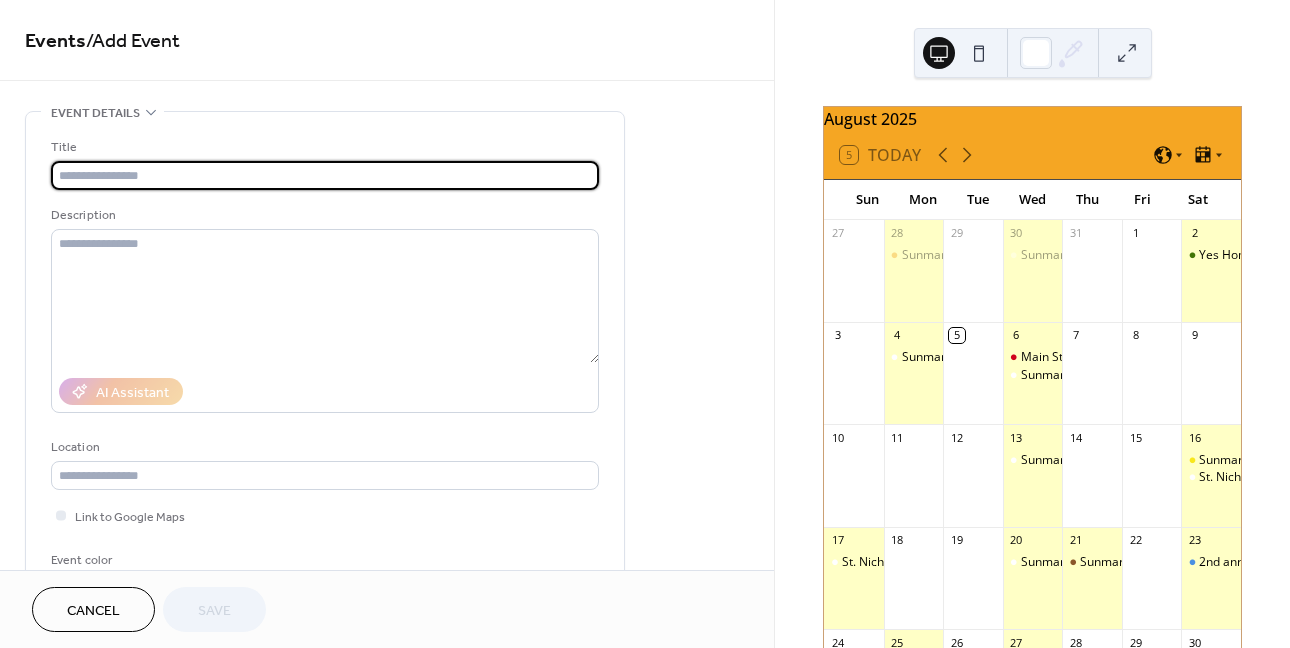 scroll, scrollTop: 0, scrollLeft: 0, axis: both 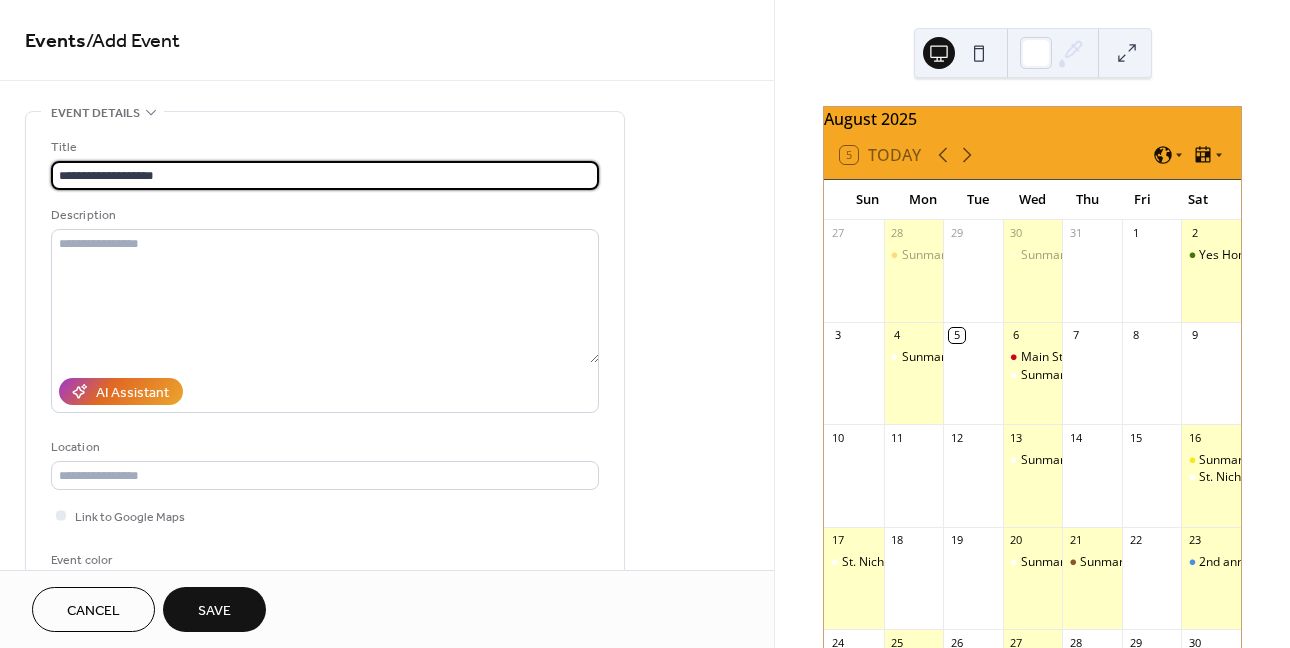 type on "**********" 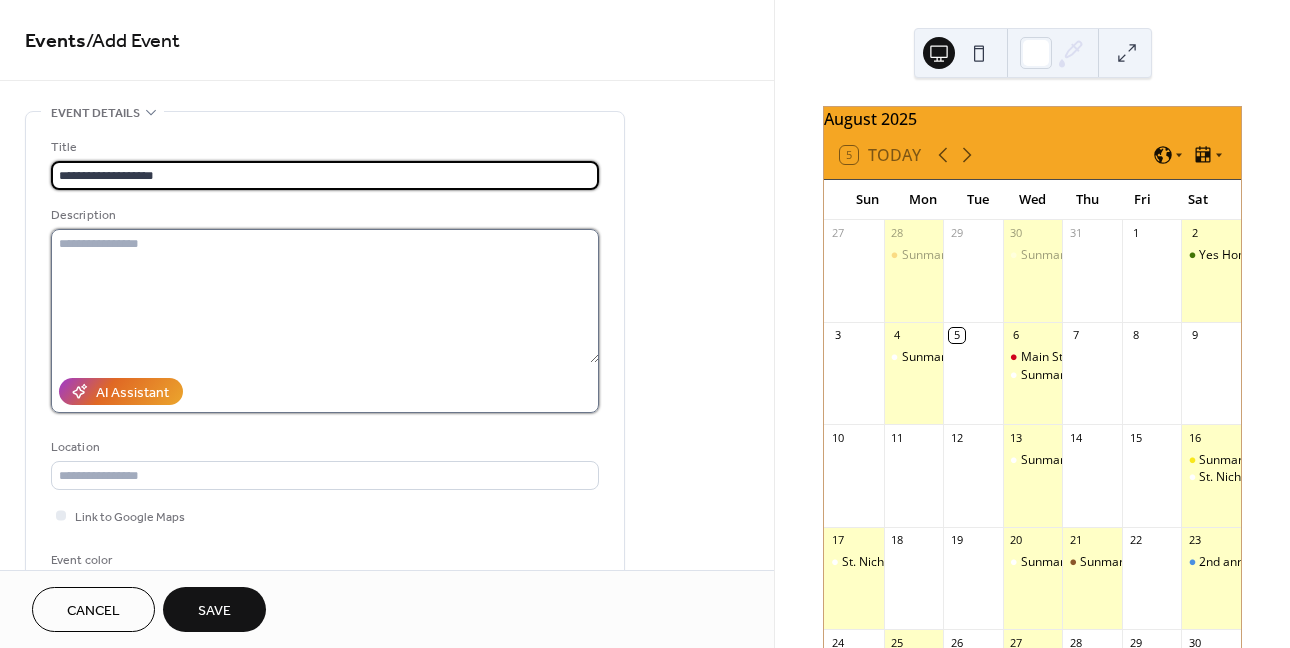 click at bounding box center [325, 296] 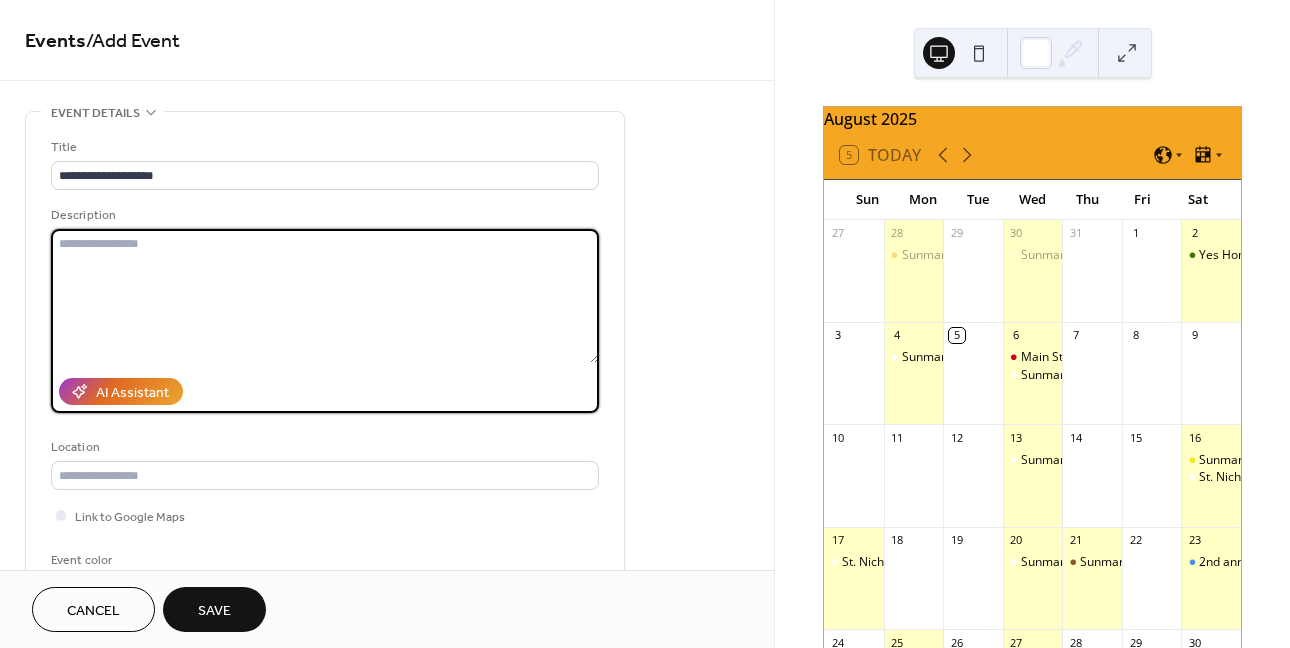 paste on "**********" 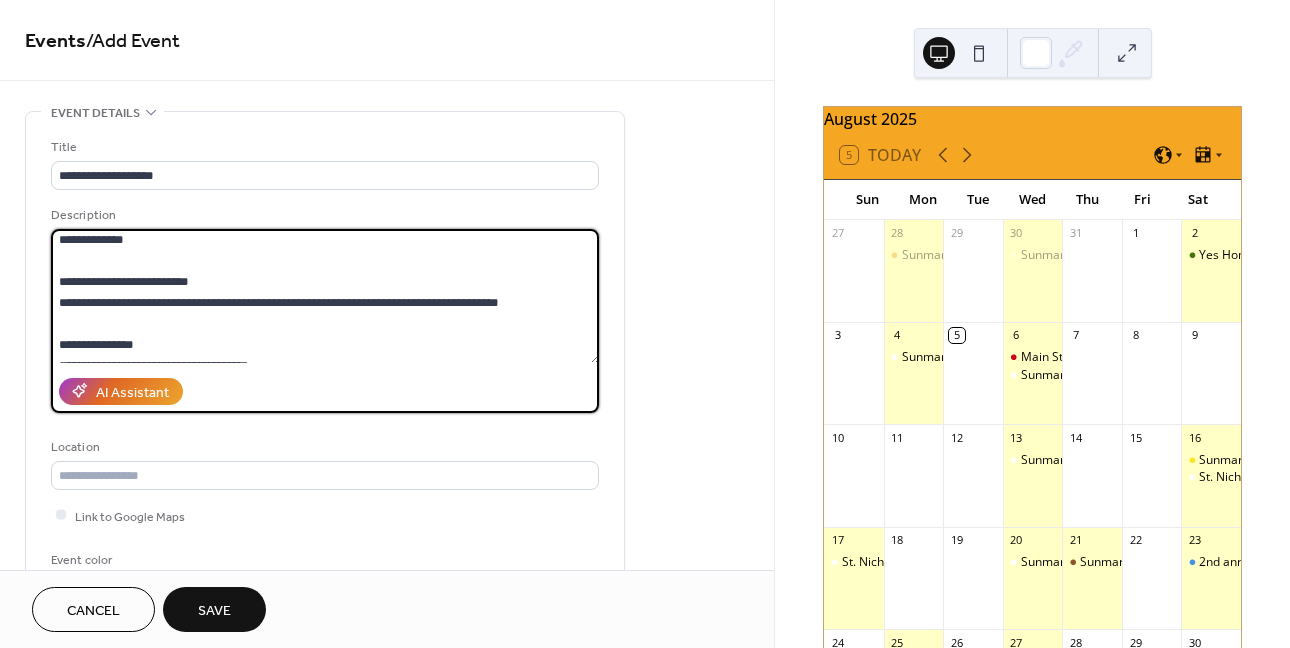 scroll, scrollTop: 0, scrollLeft: 0, axis: both 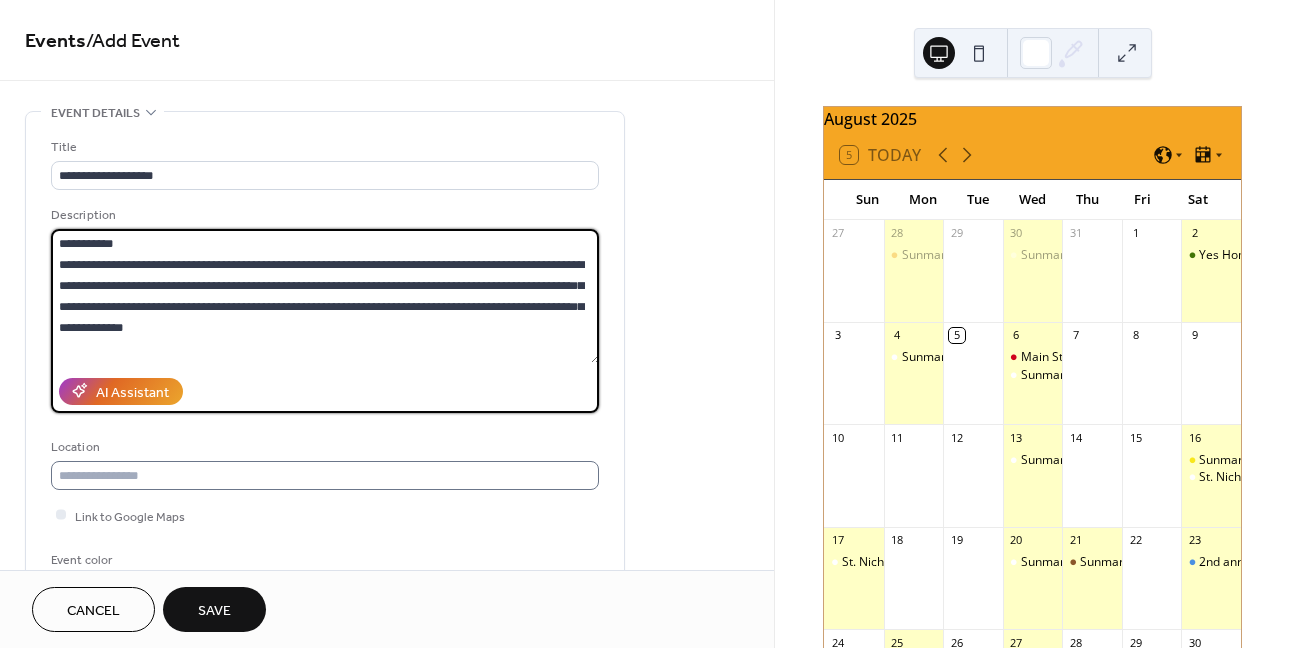 type on "**********" 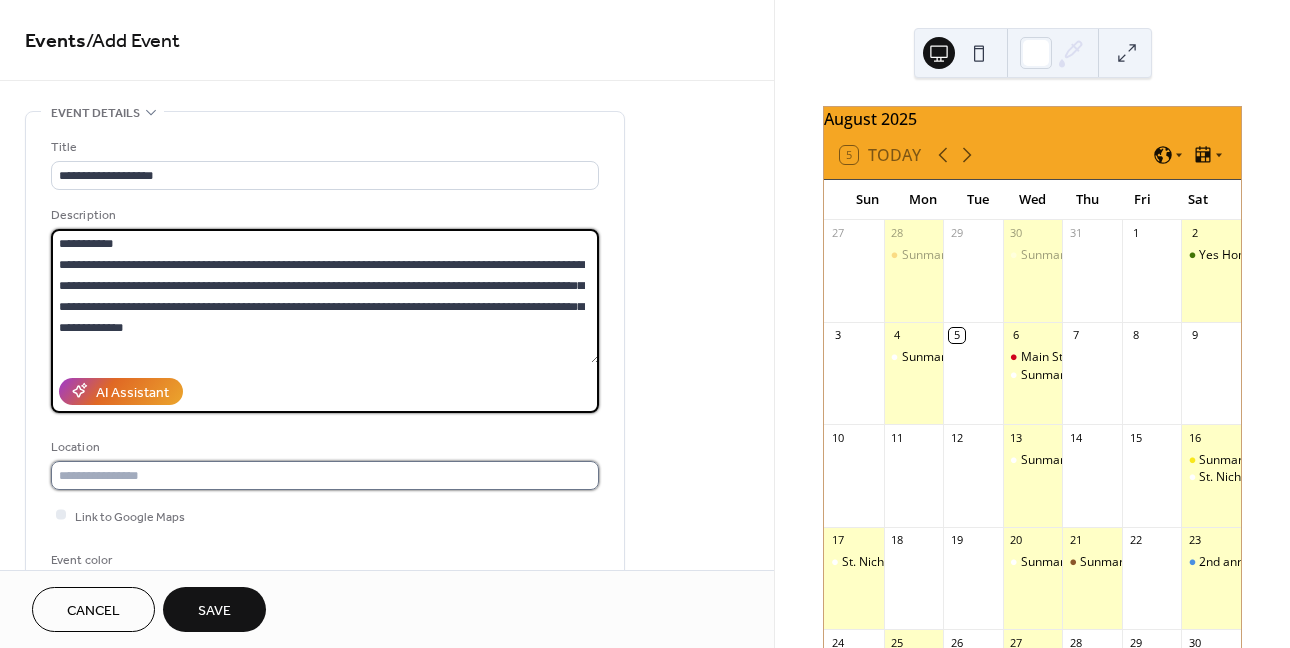 click at bounding box center (325, 475) 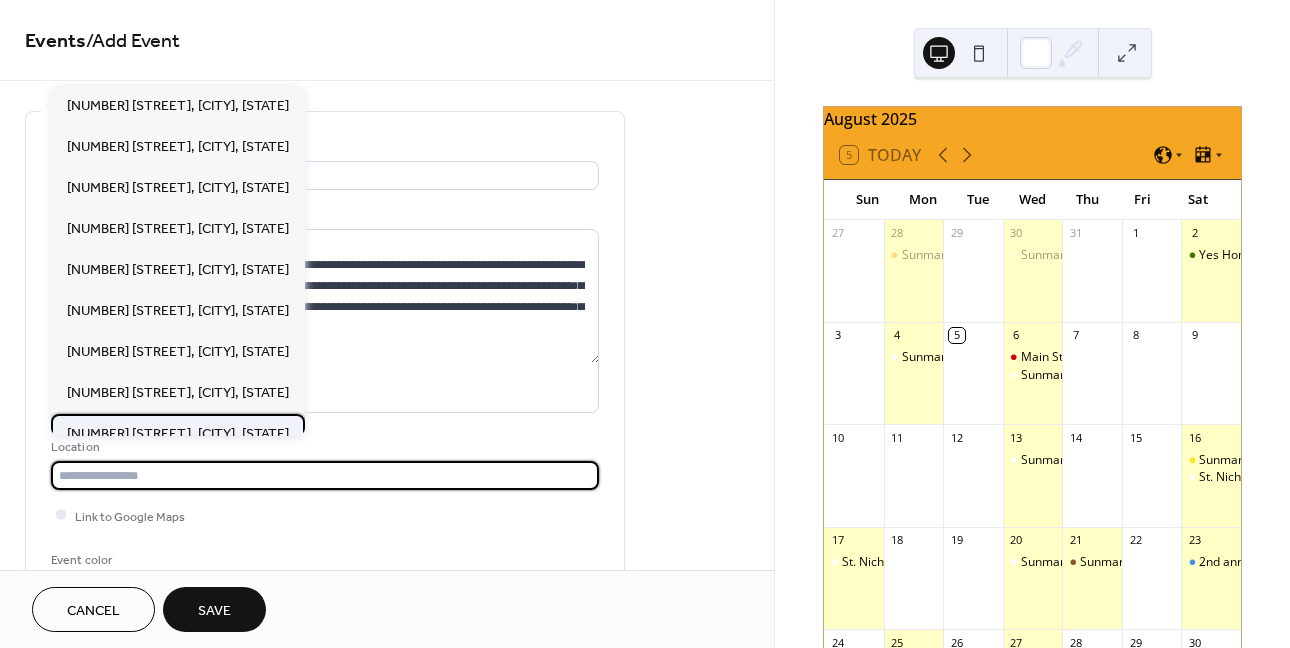 click on "[NUMBER] [STREET], [CITY], [STATE]" at bounding box center (178, 434) 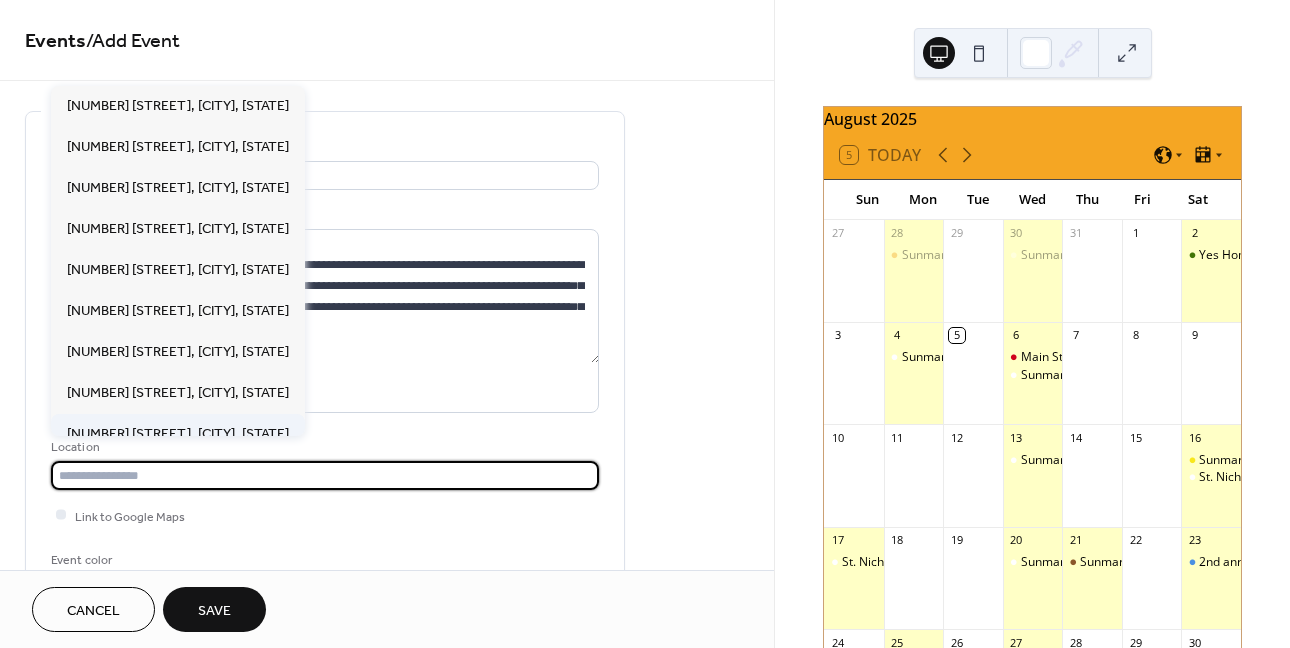 type on "**********" 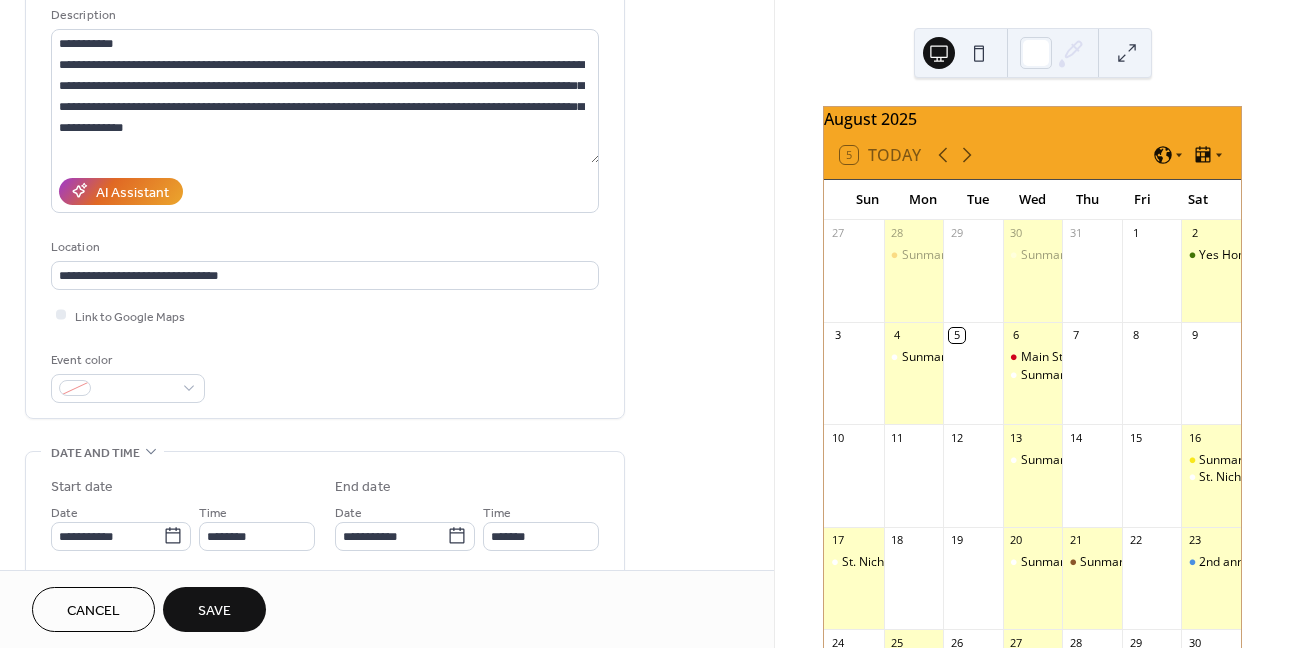 scroll, scrollTop: 400, scrollLeft: 0, axis: vertical 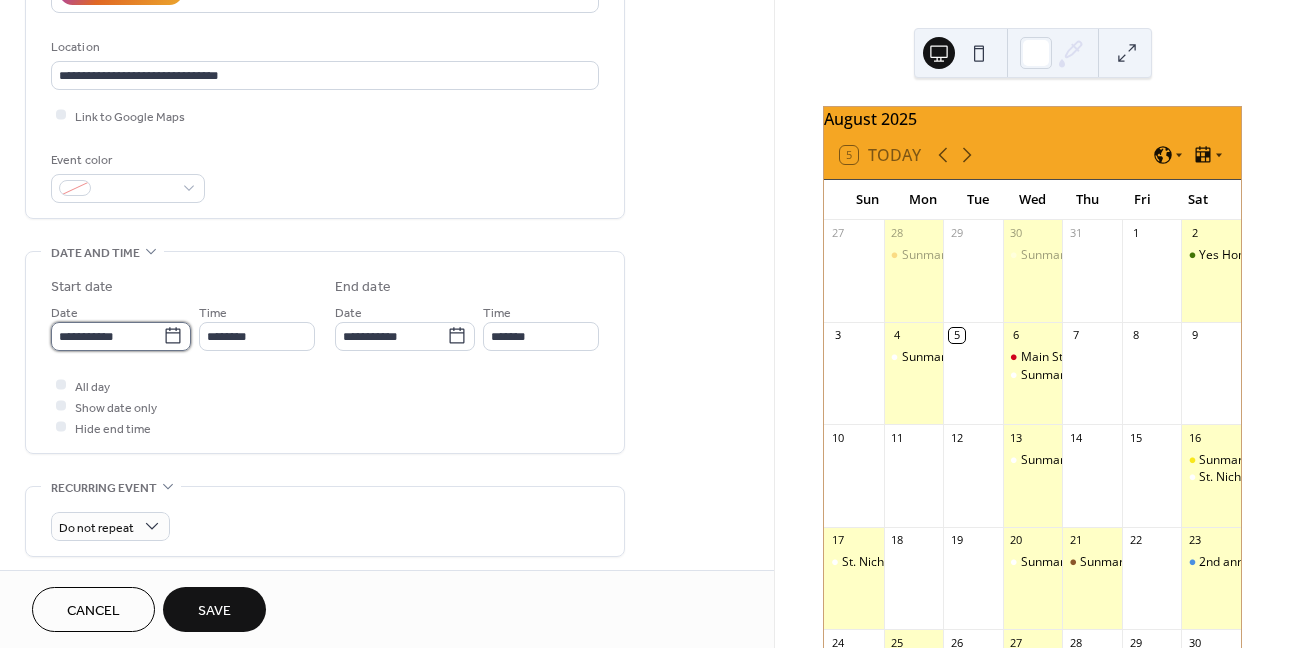 click on "**********" at bounding box center [107, 336] 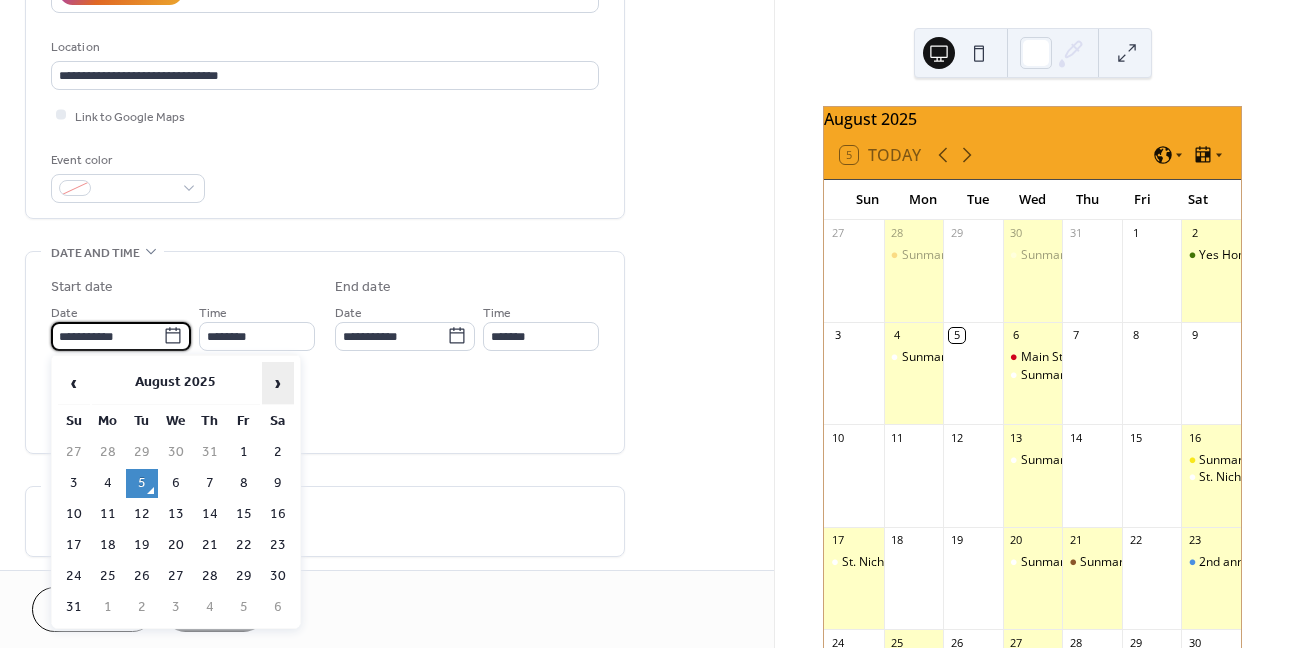 click on "›" at bounding box center [278, 383] 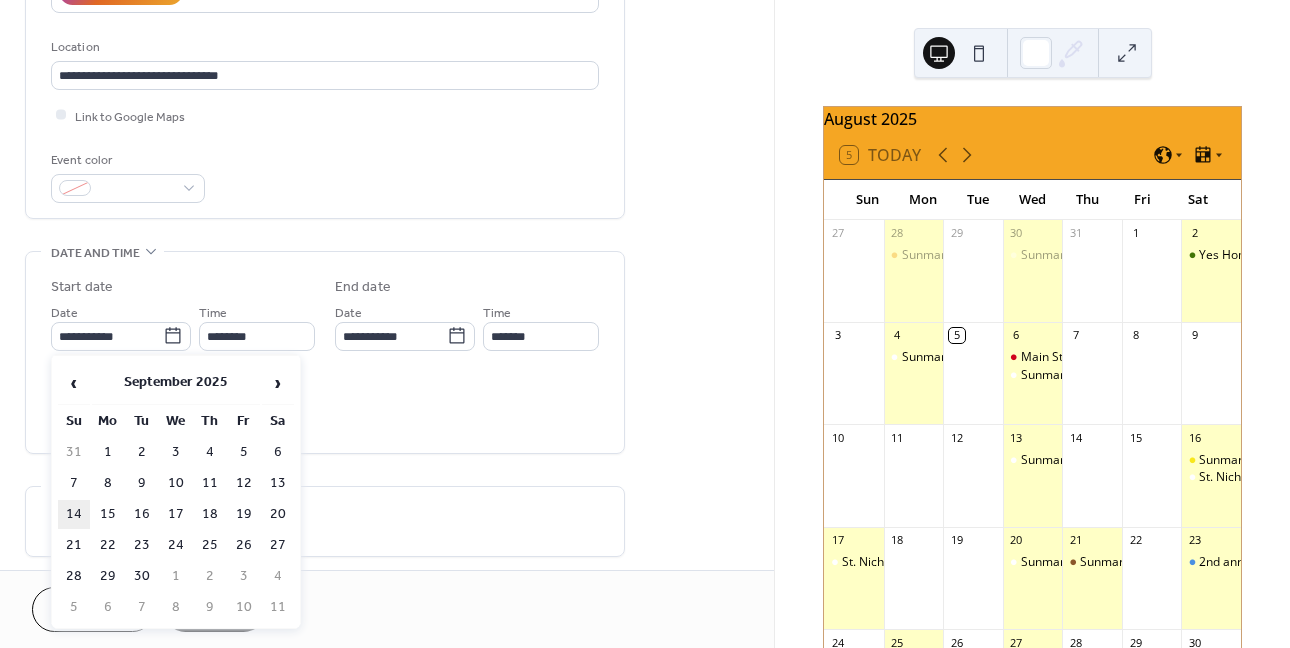 click on "14" at bounding box center [74, 514] 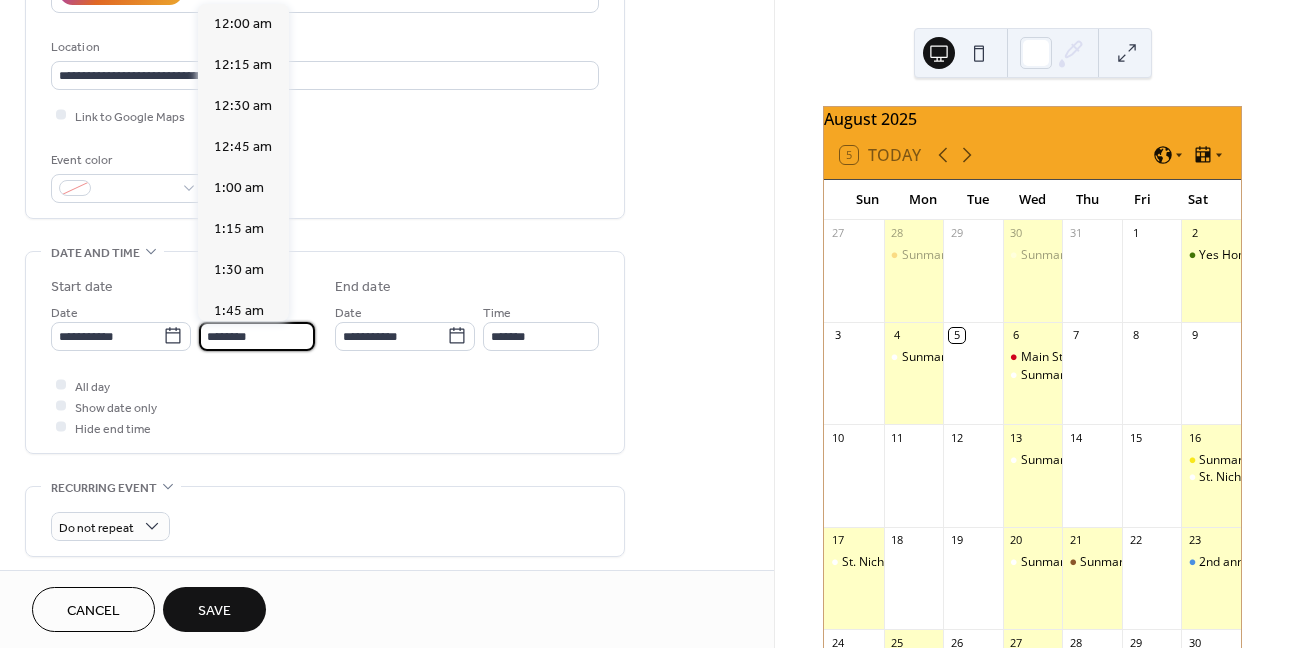 click on "********" at bounding box center [257, 336] 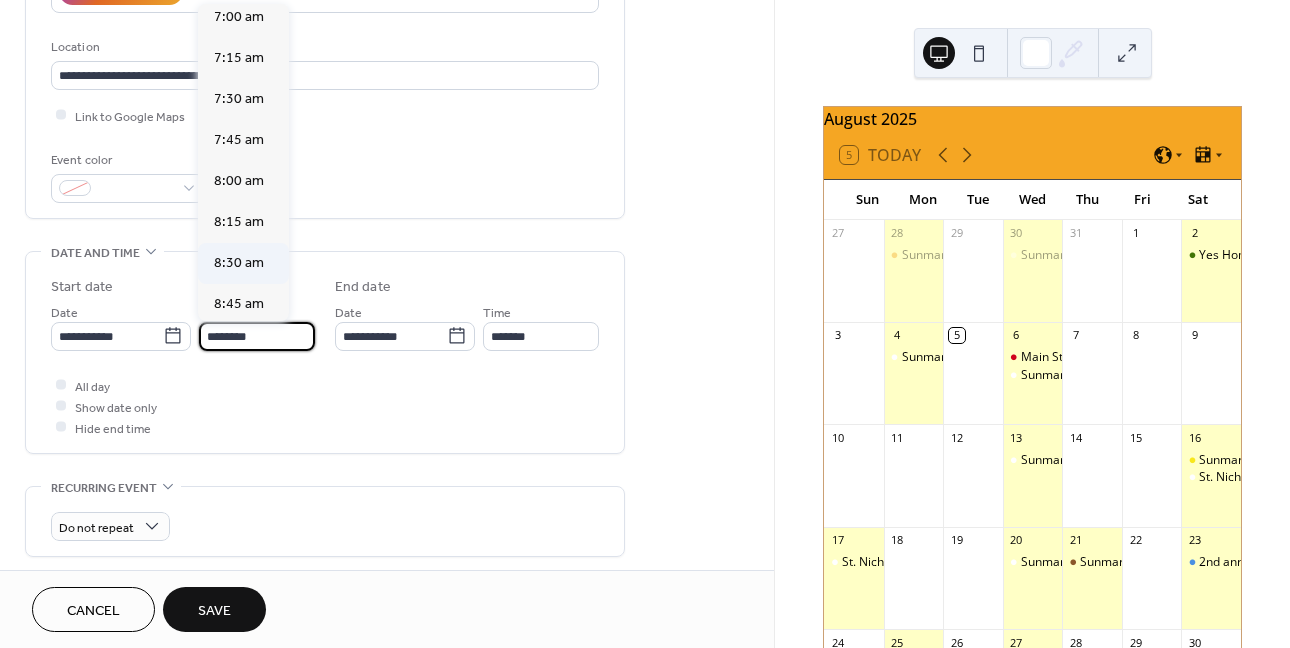 scroll, scrollTop: 1355, scrollLeft: 0, axis: vertical 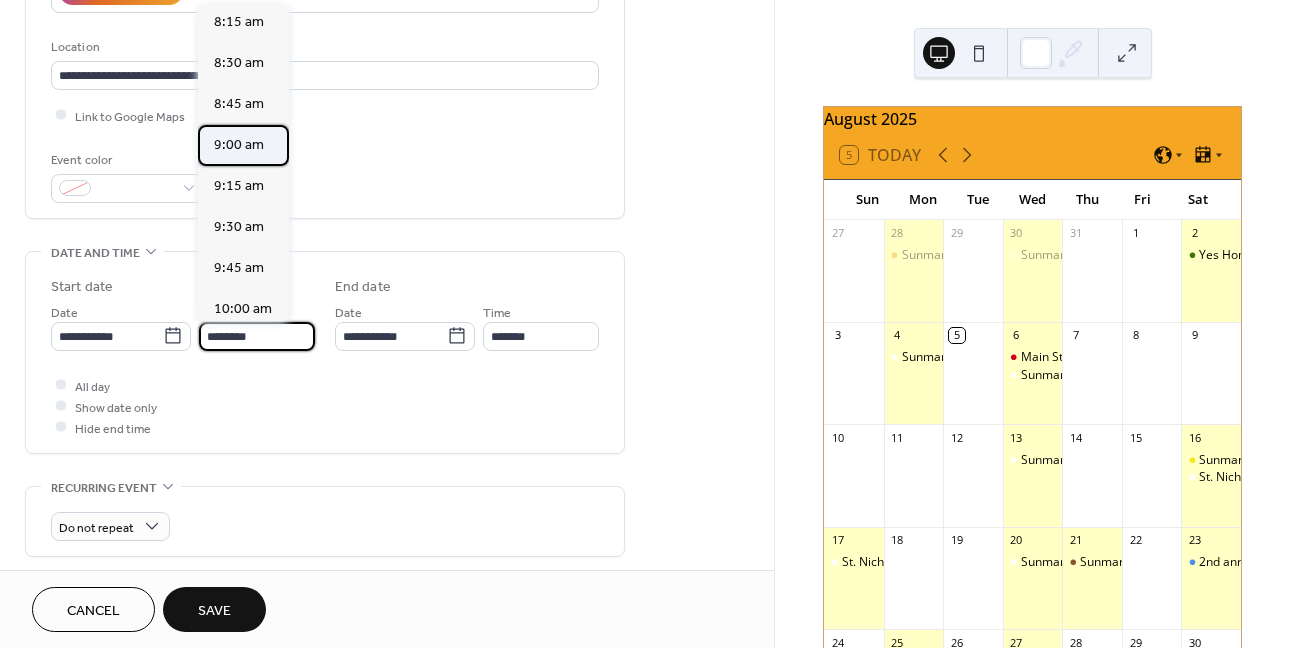 click on "9:00 am" at bounding box center [239, 145] 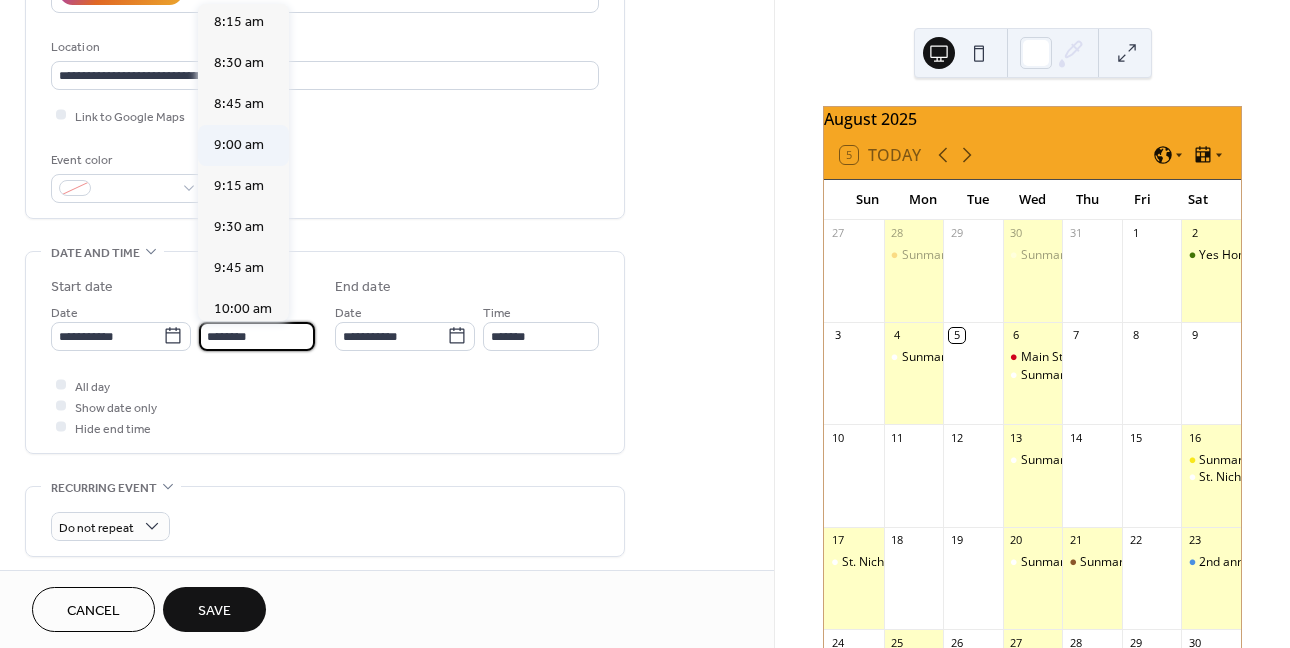 type on "*******" 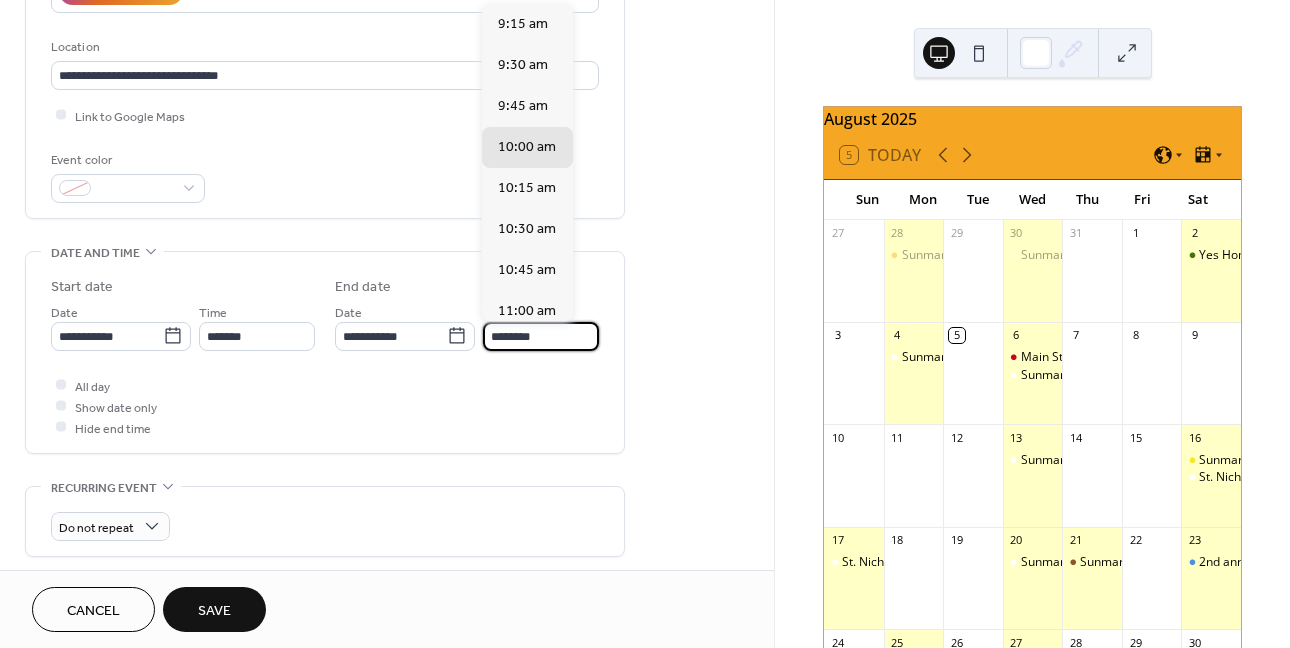 click on "********" at bounding box center (541, 336) 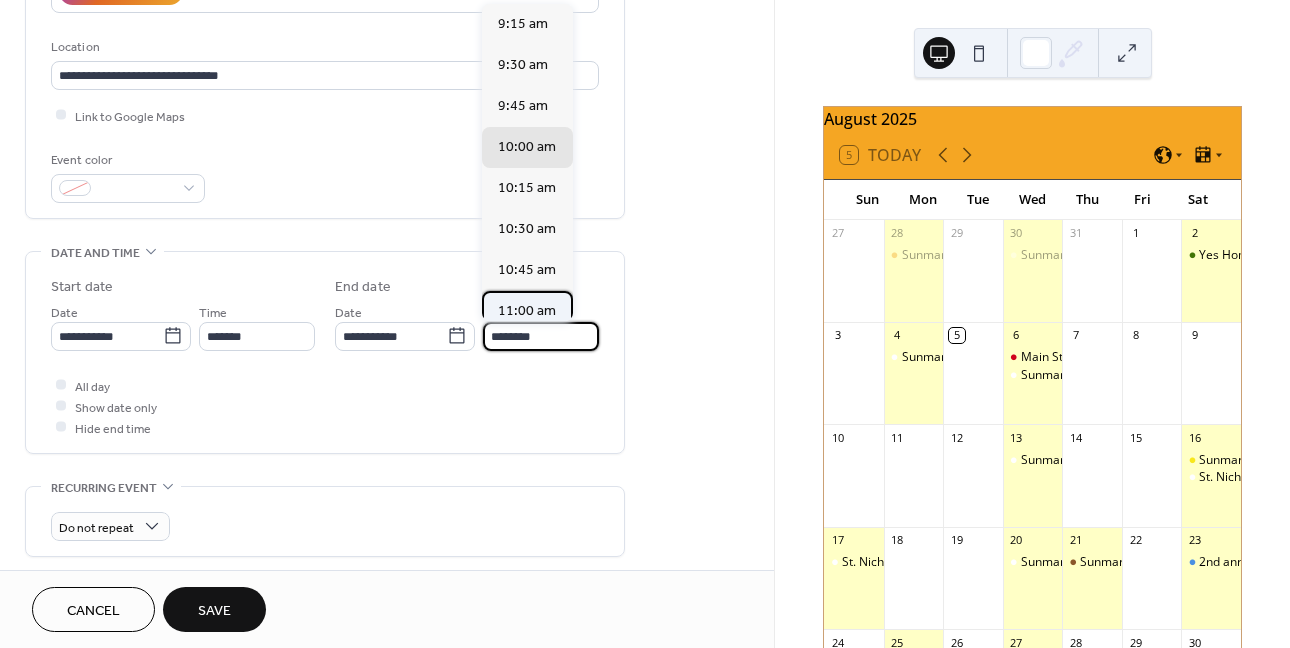 click on "11:00 am" at bounding box center [527, 311] 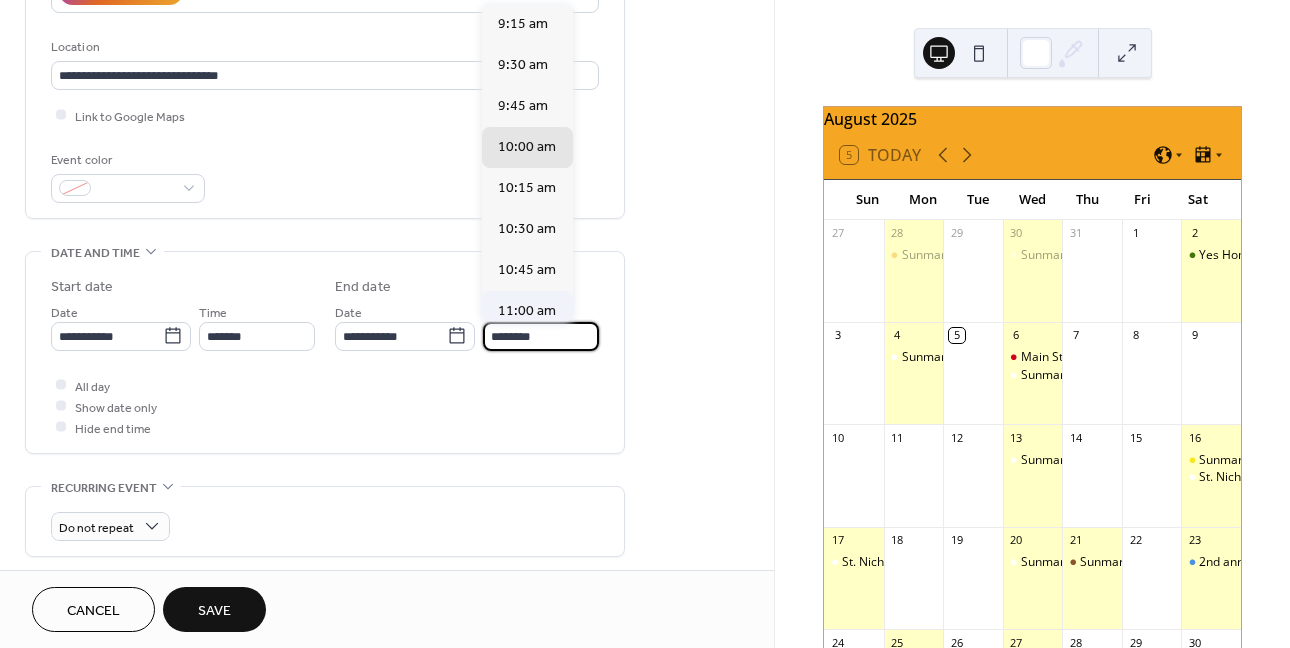 type on "********" 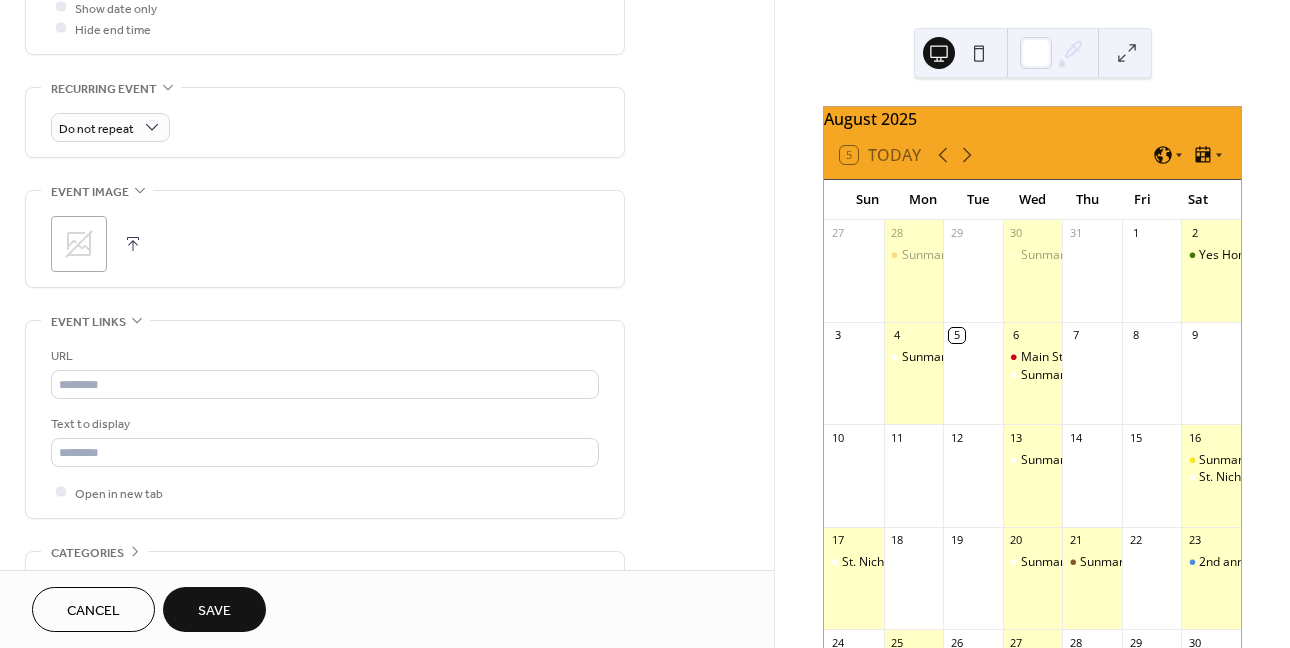 scroll, scrollTop: 800, scrollLeft: 0, axis: vertical 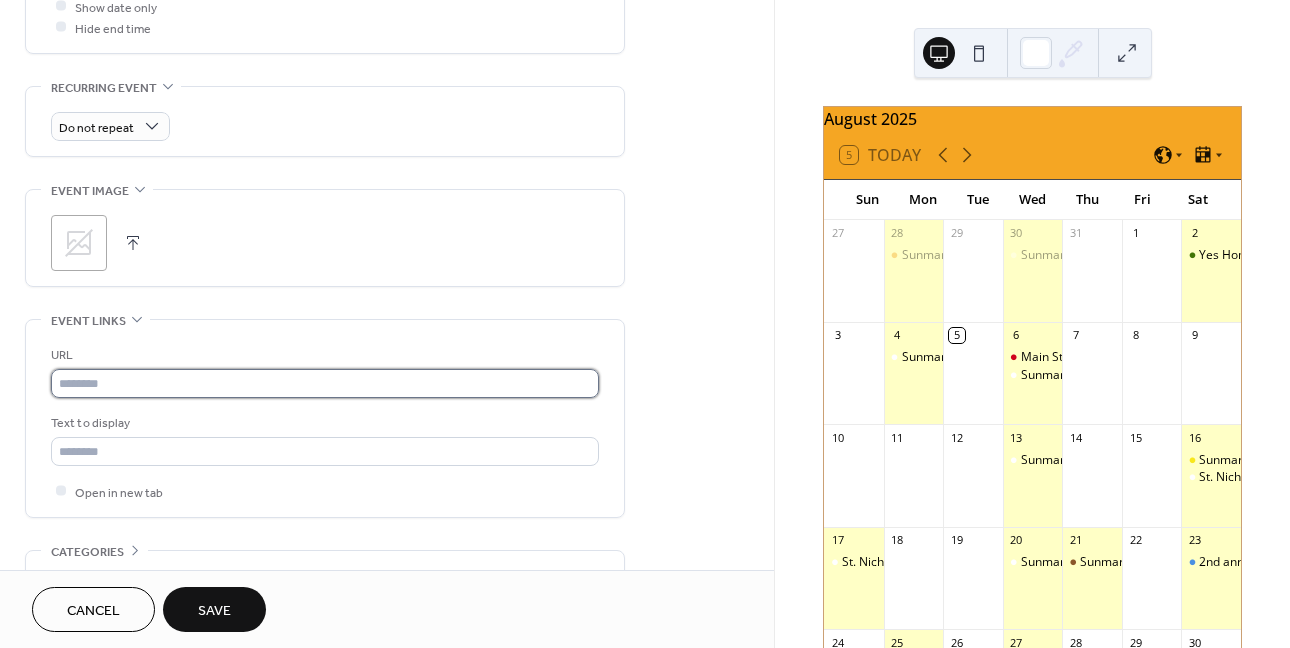 click at bounding box center (325, 383) 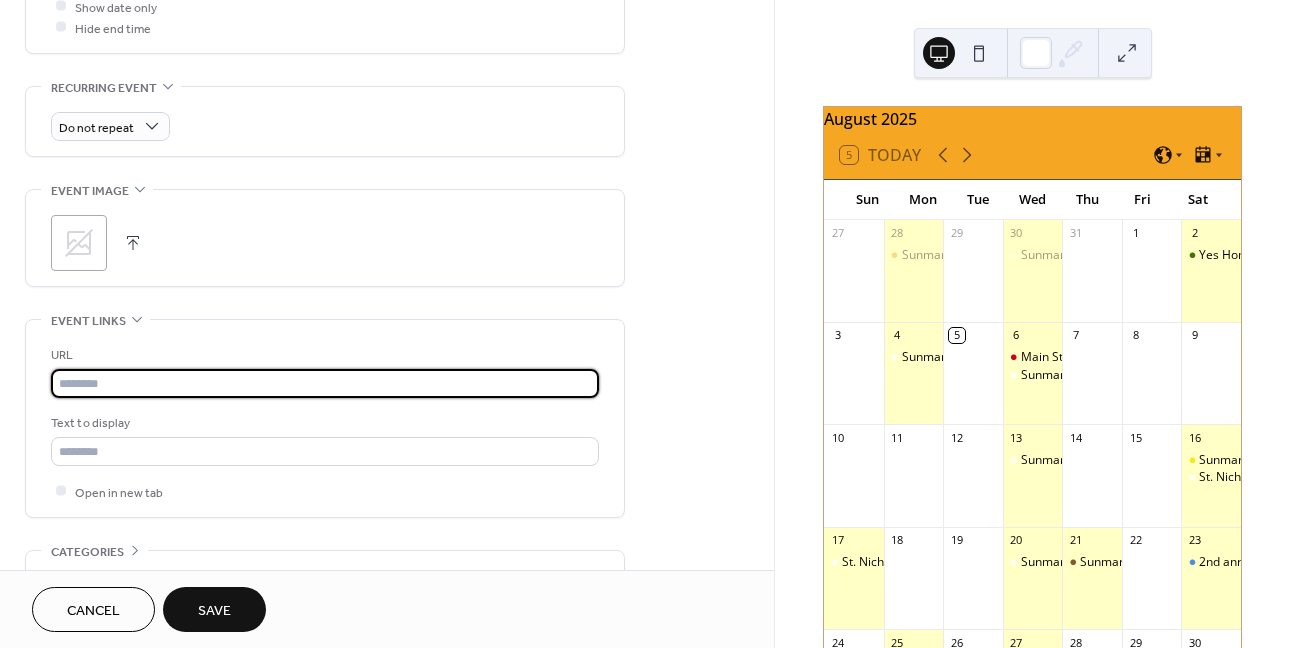 paste on "**********" 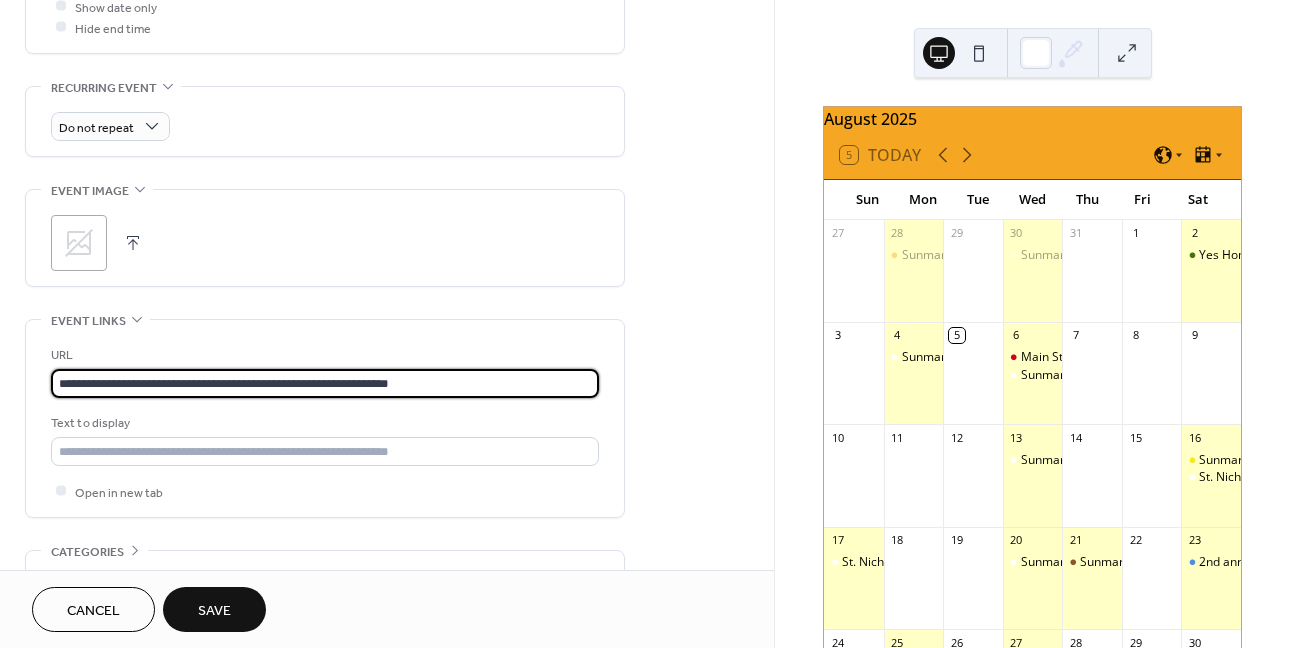 type on "**********" 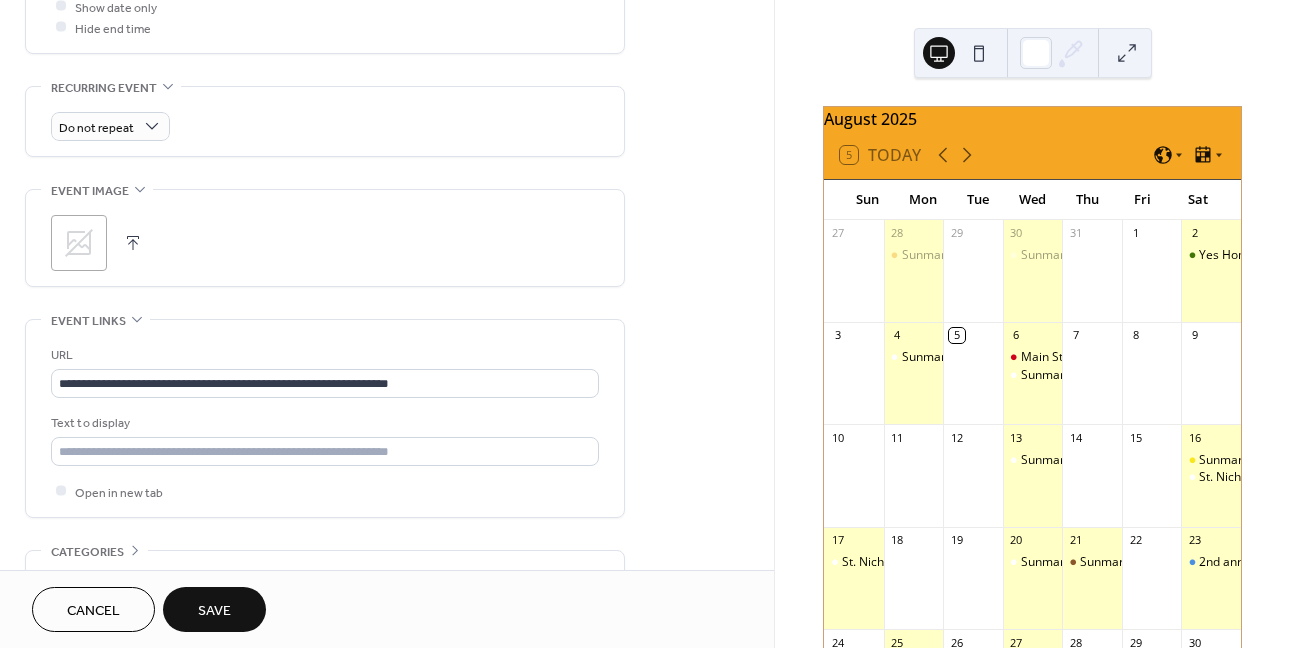 click 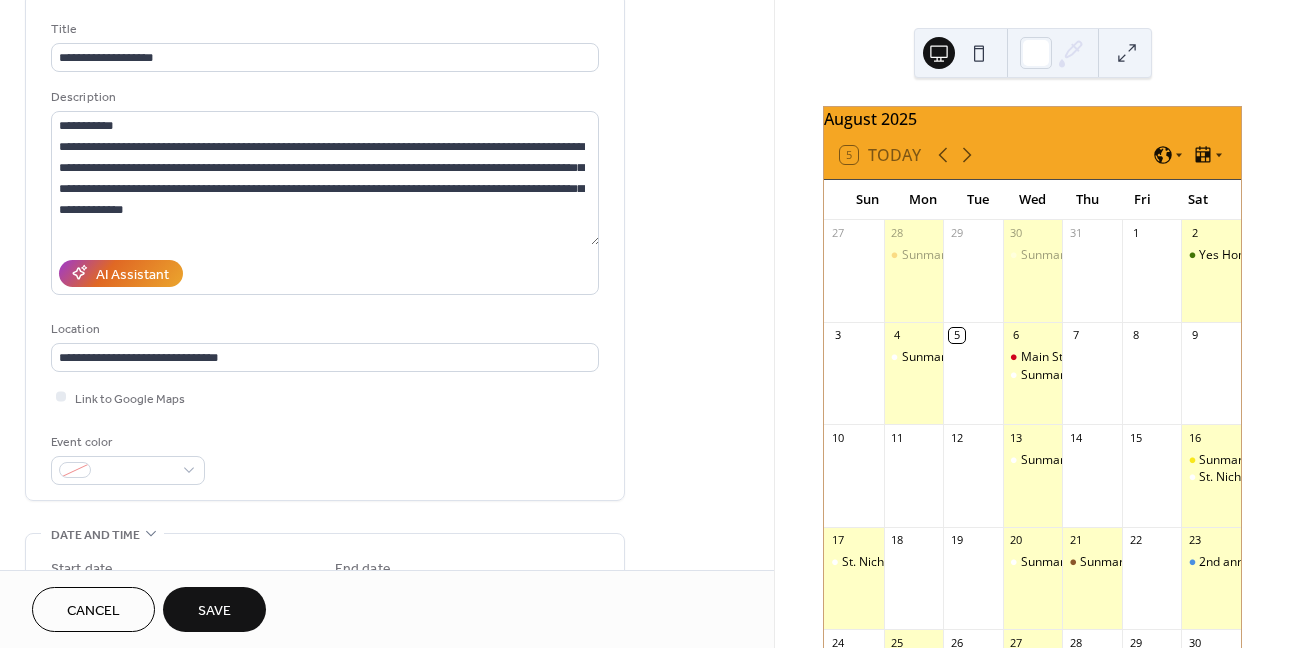 scroll, scrollTop: 111, scrollLeft: 0, axis: vertical 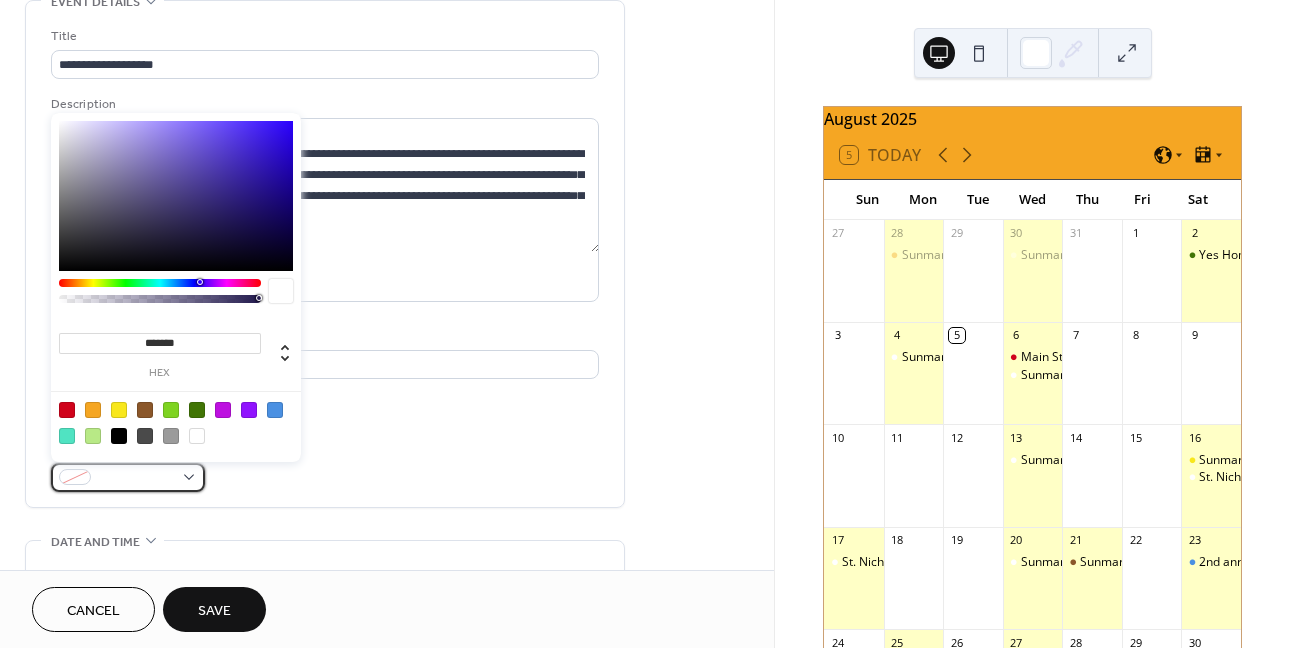 click at bounding box center (136, 478) 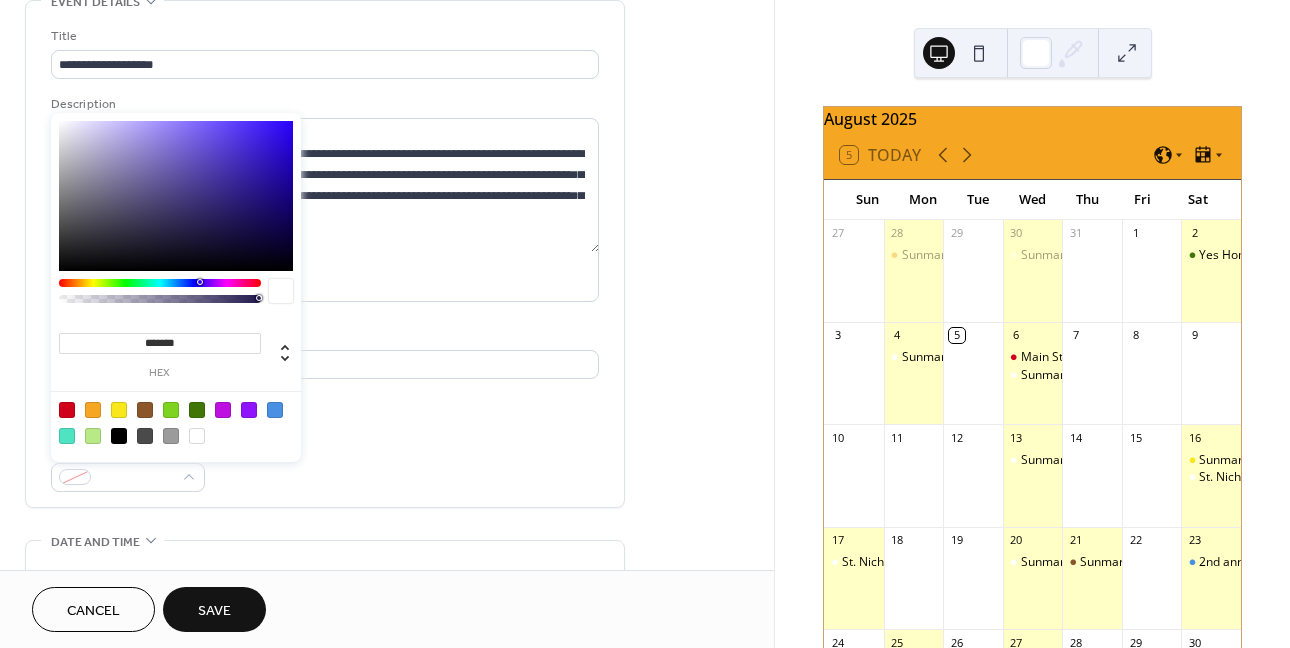 click at bounding box center [67, 410] 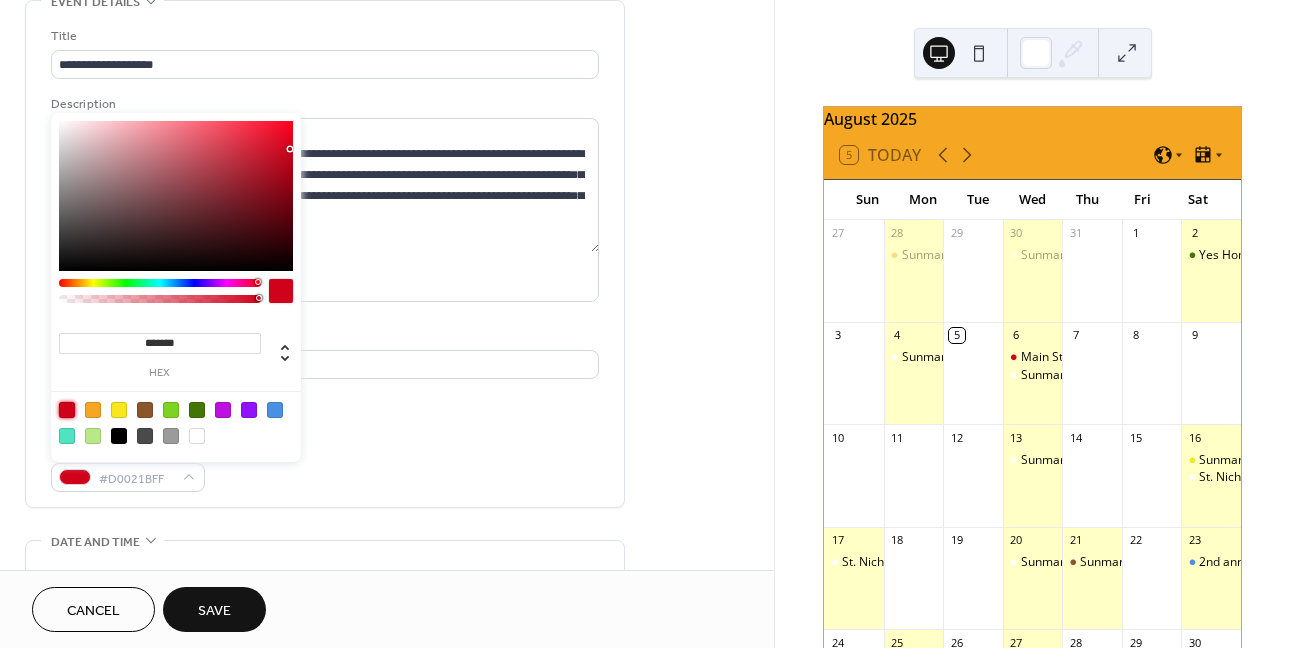 click on "Save" at bounding box center (214, 611) 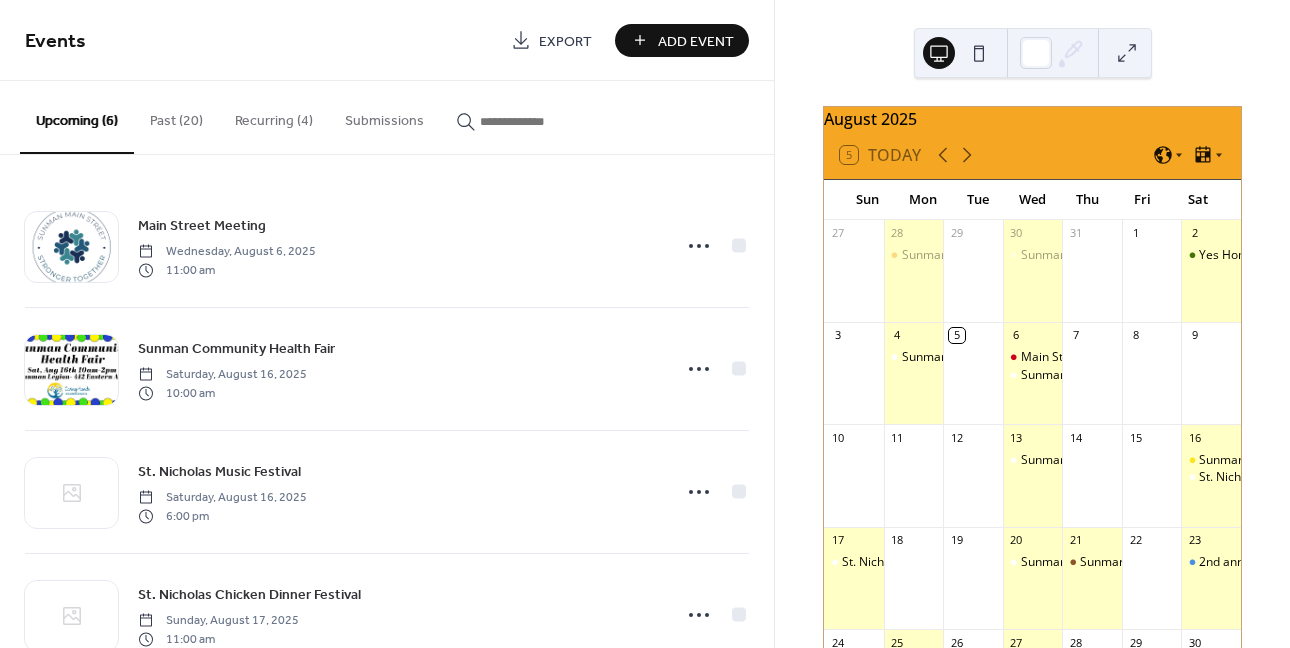 click on "Add Event" at bounding box center (696, 41) 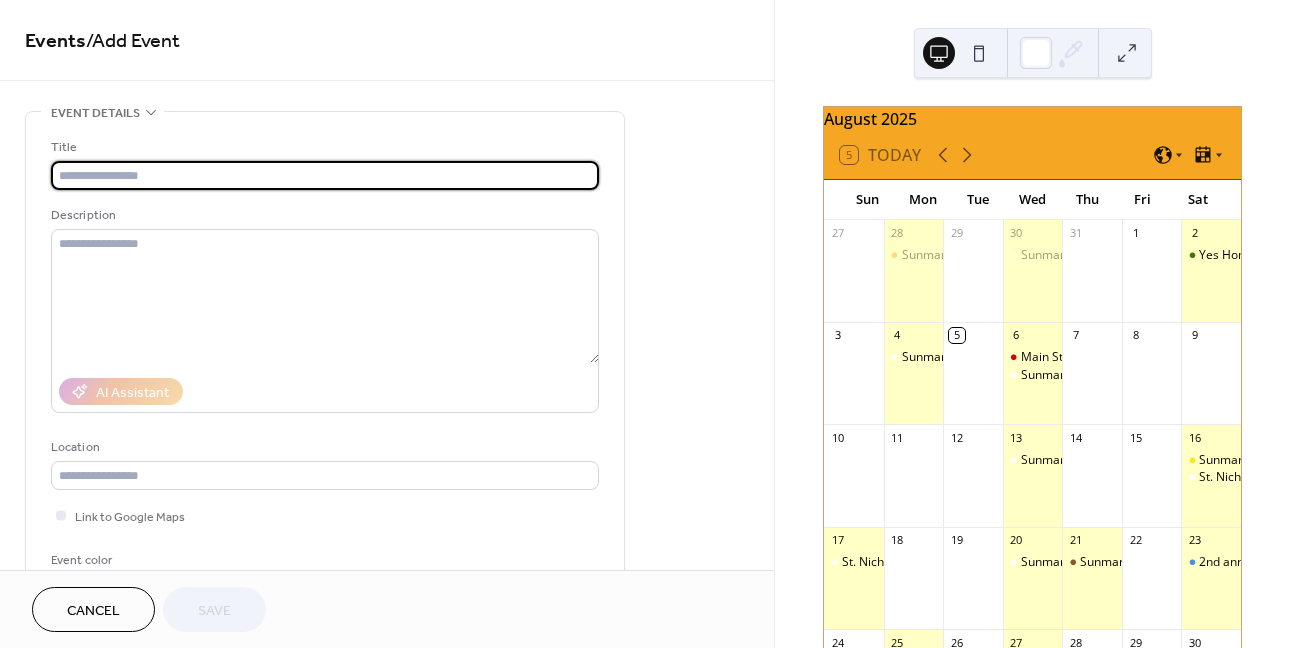 click at bounding box center [325, 175] 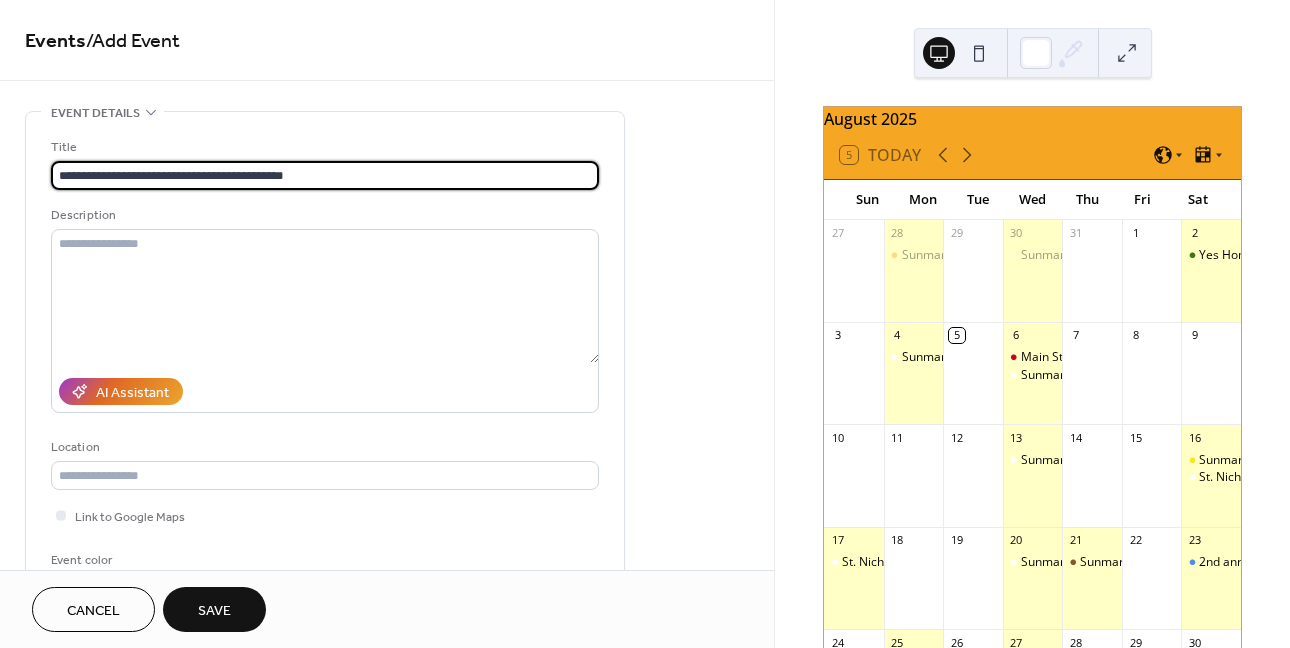 type on "**********" 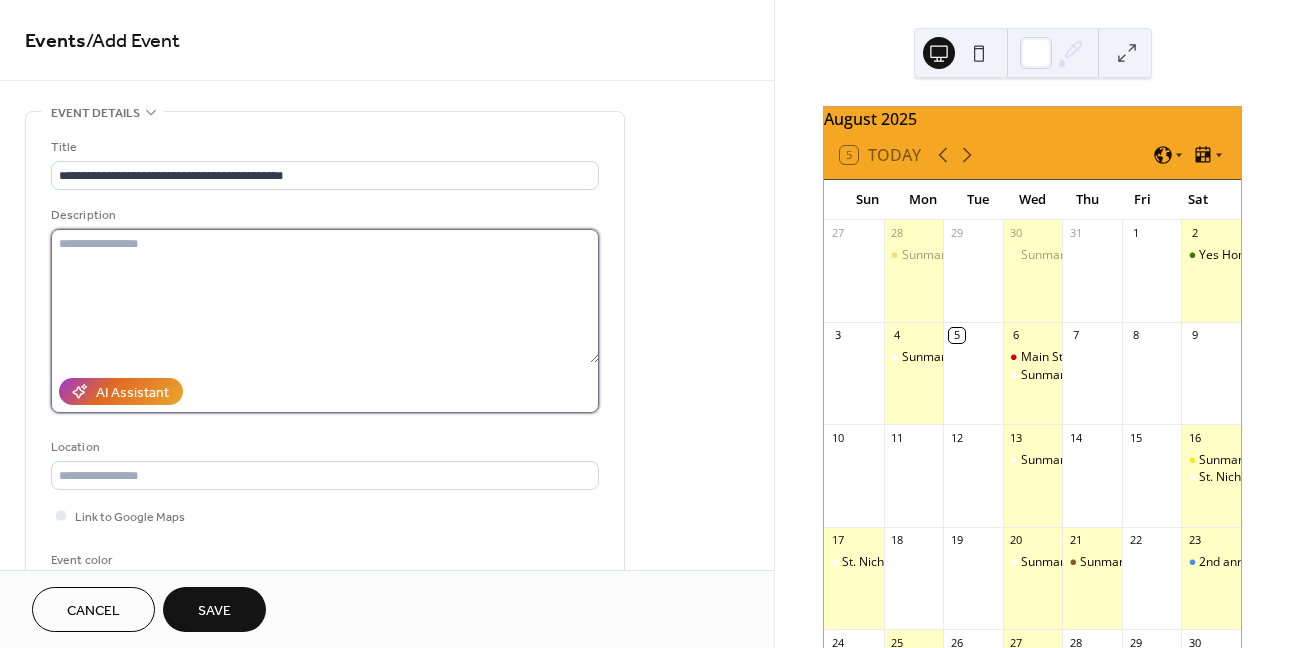 click at bounding box center (325, 296) 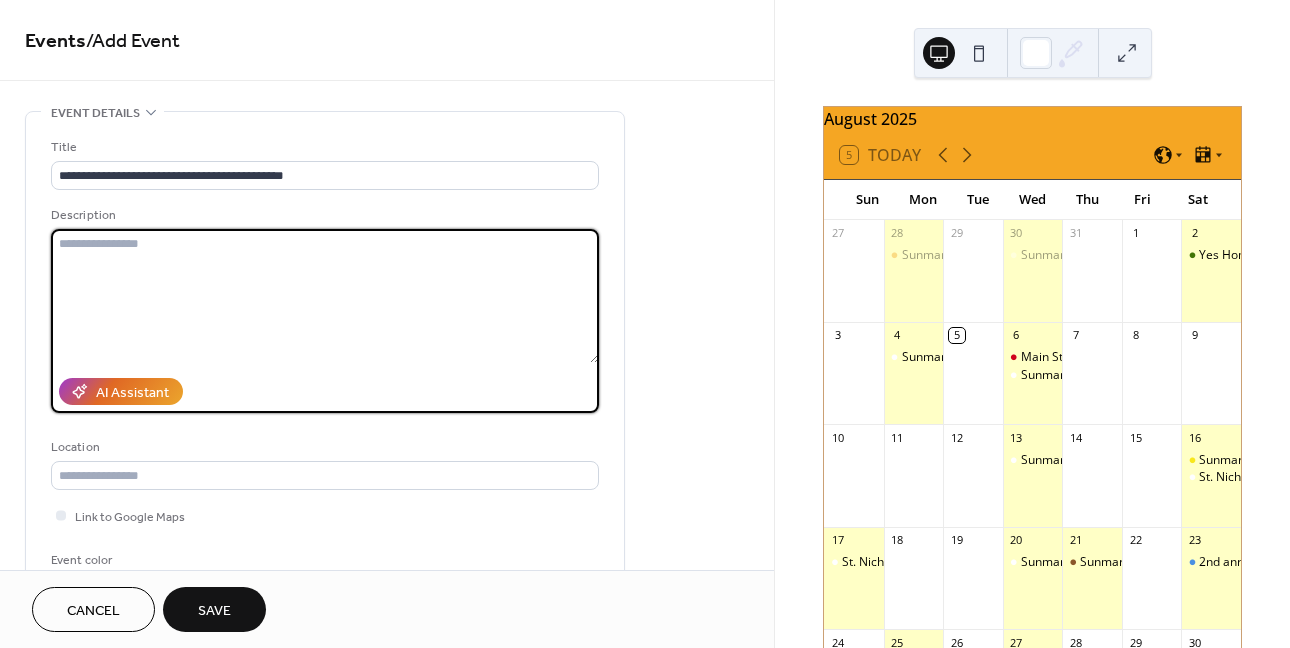 paste on "**********" 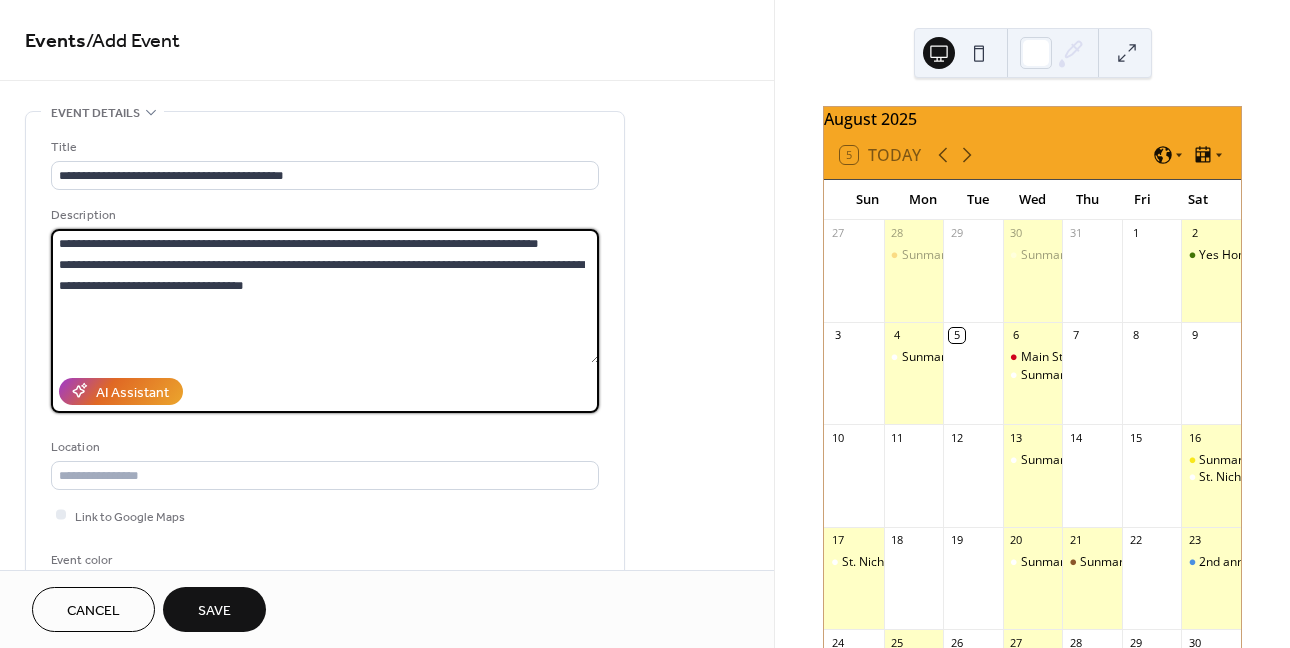 scroll, scrollTop: 200, scrollLeft: 0, axis: vertical 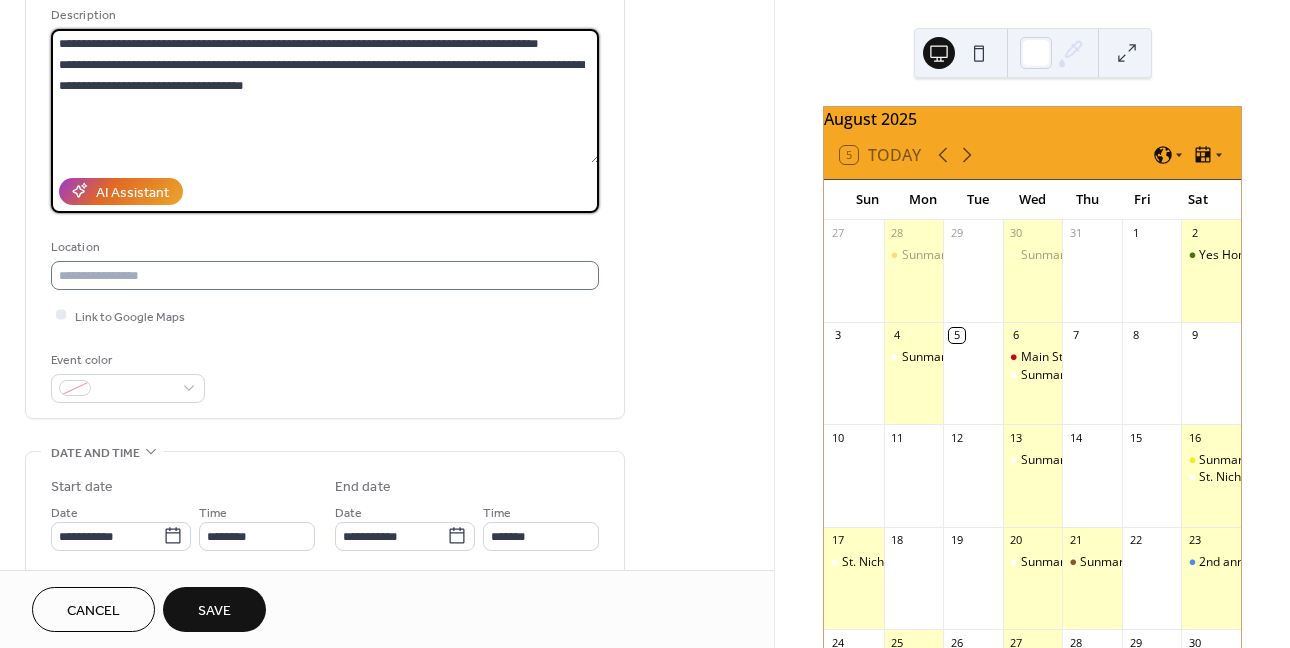 type on "**********" 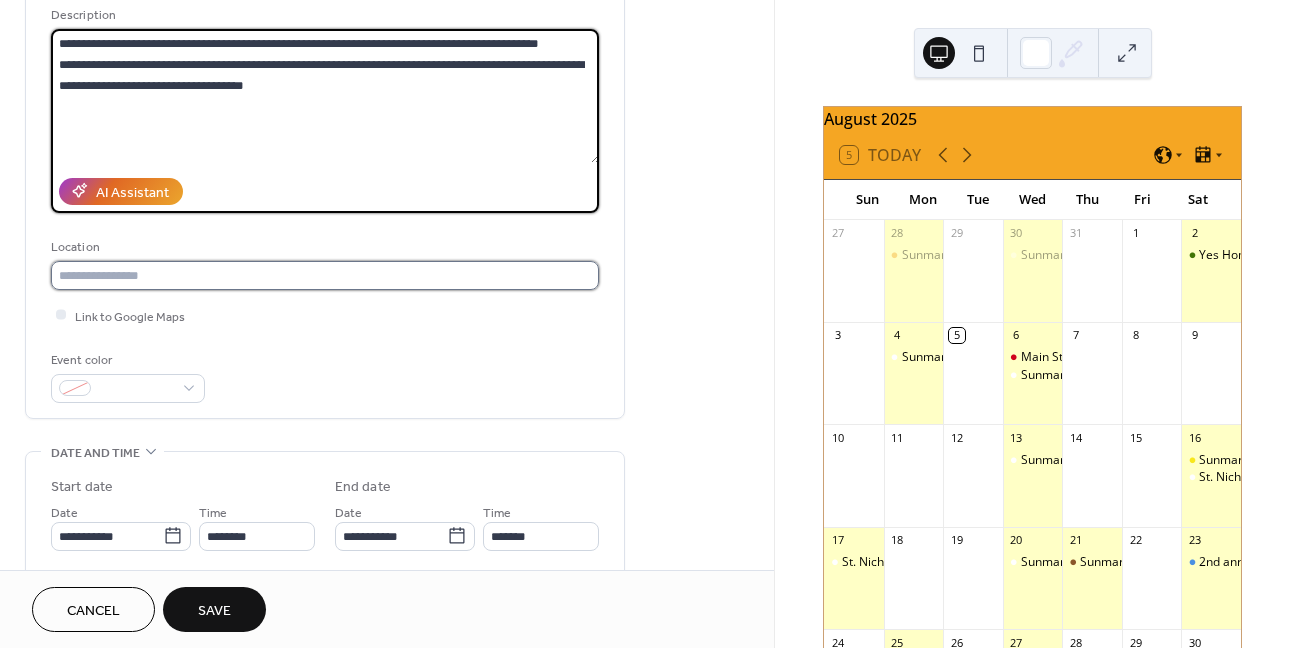 click at bounding box center [325, 275] 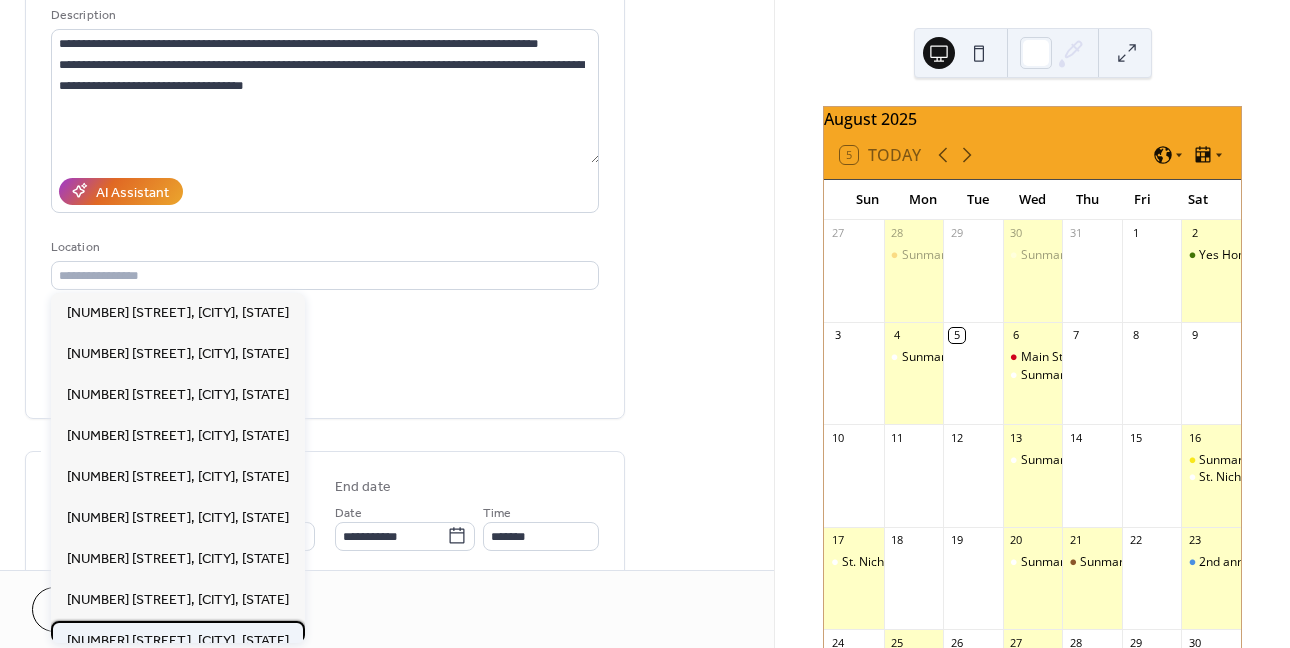 click on "[NUMBER] [STREET], [CITY], [STATE]" at bounding box center (178, 641) 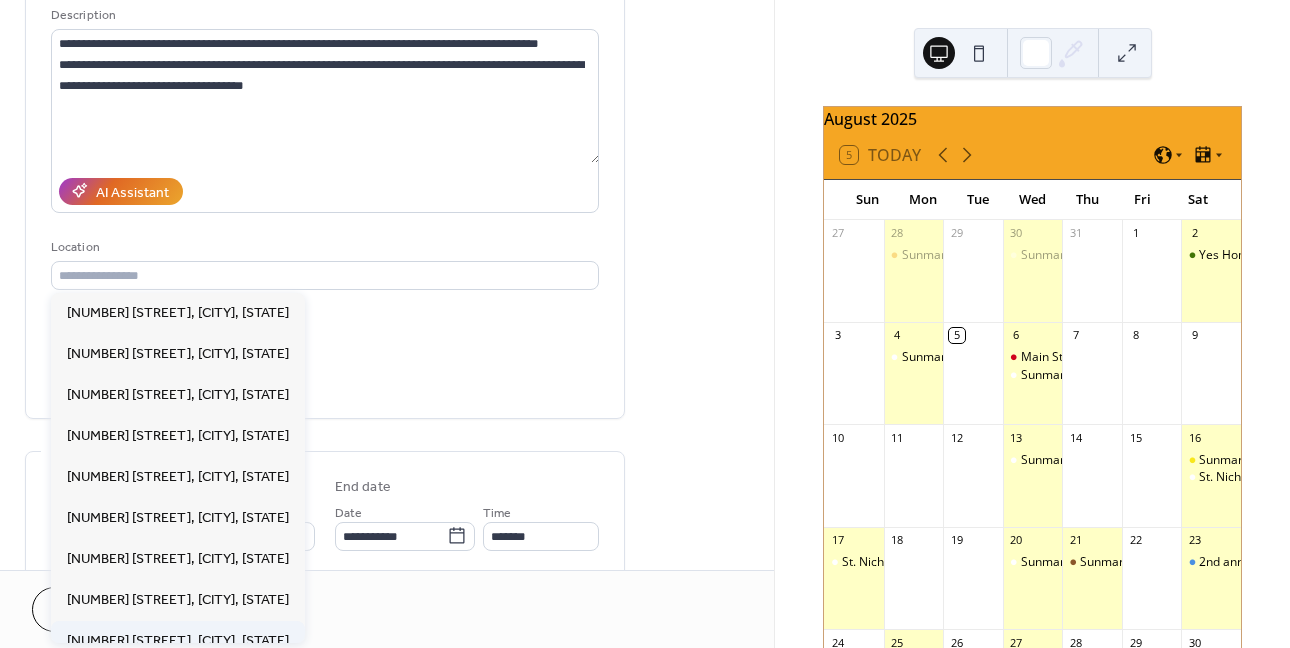 type on "**********" 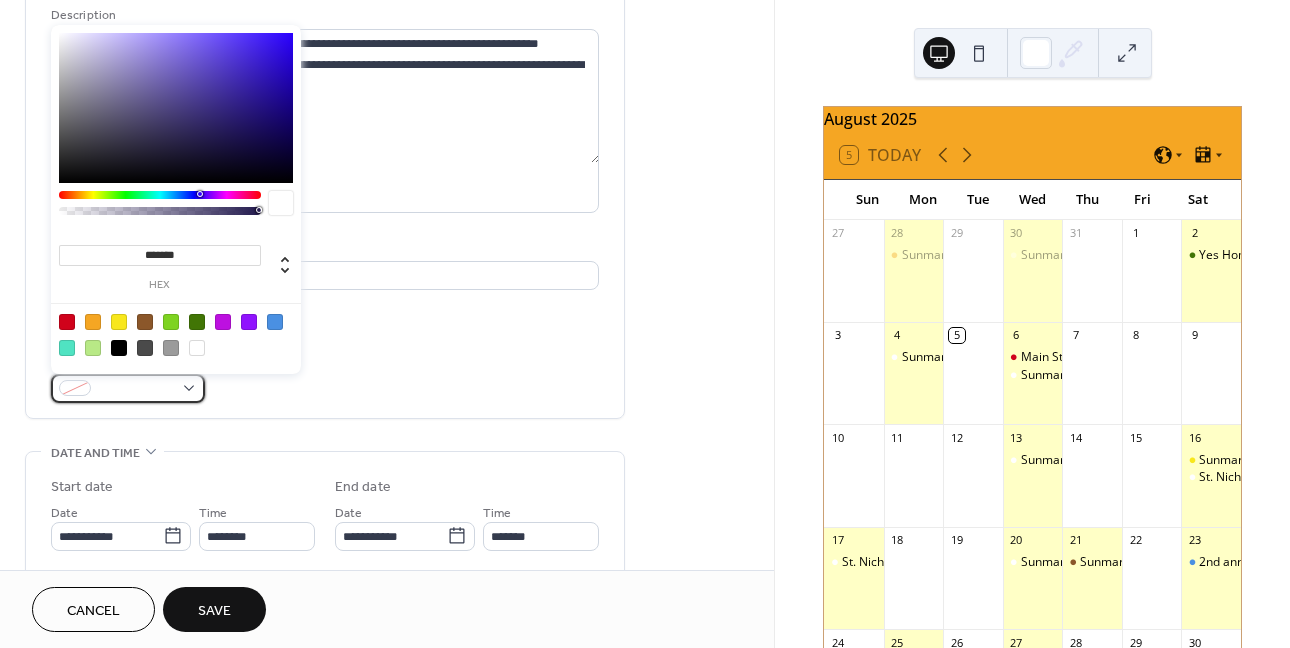 click at bounding box center [136, 389] 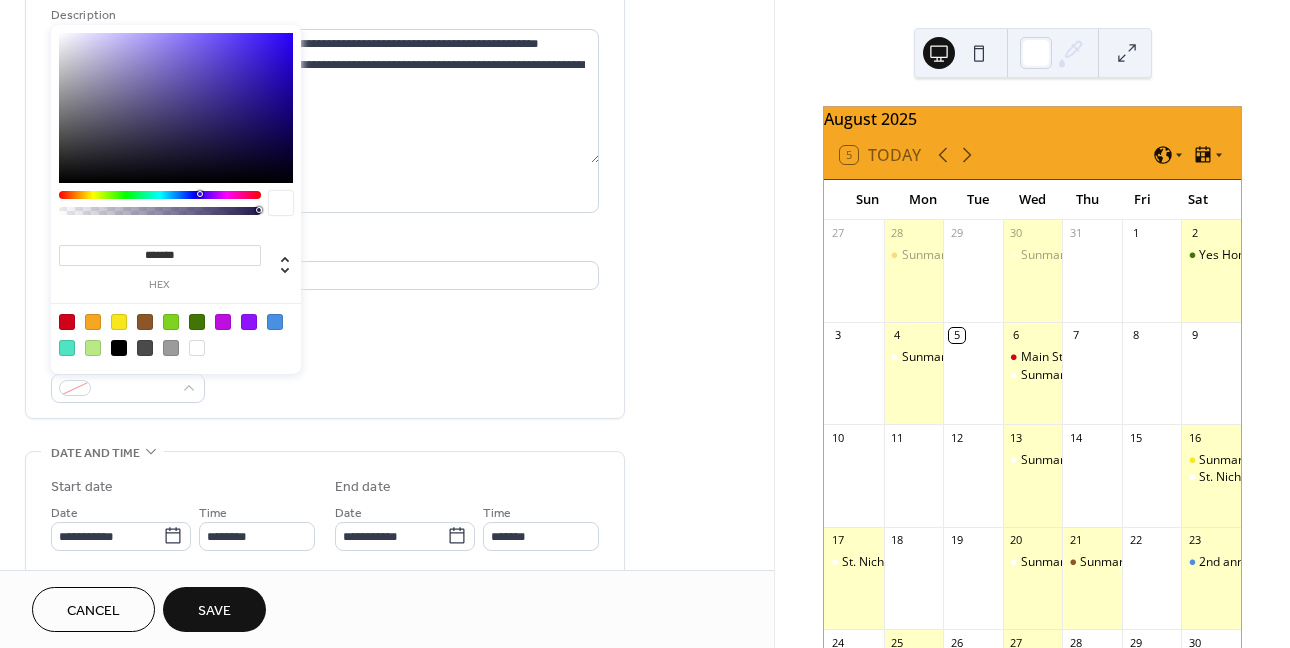 click at bounding box center (67, 348) 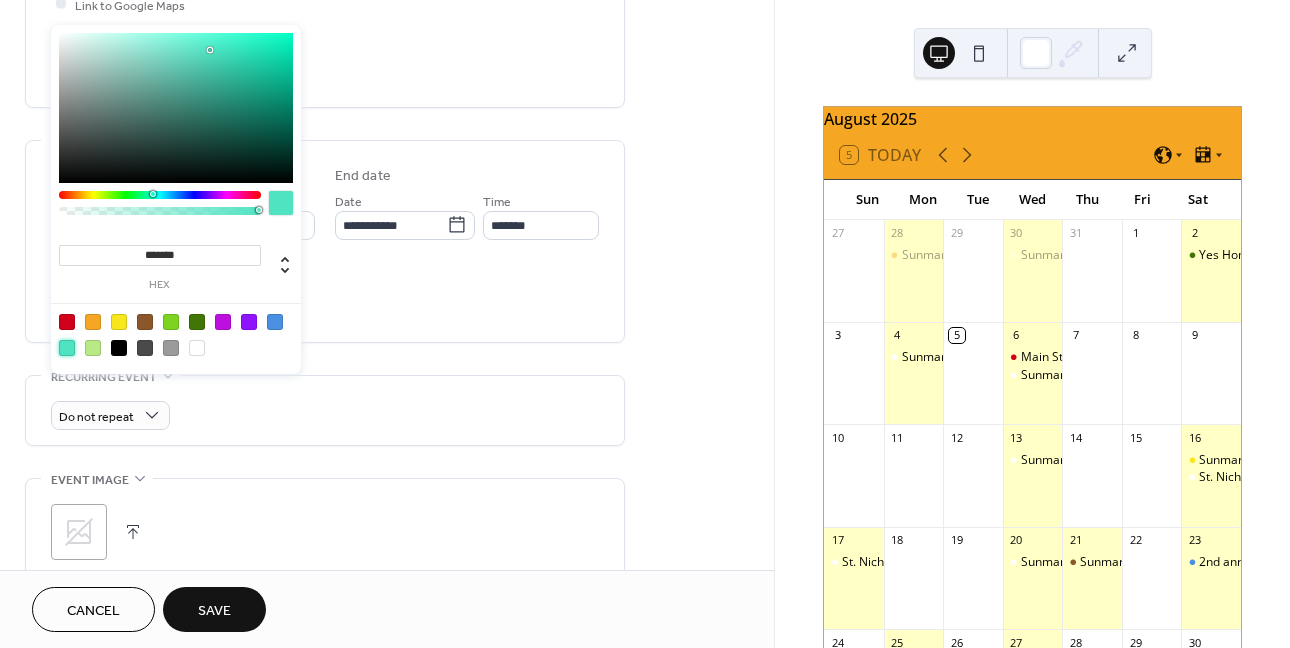 scroll, scrollTop: 600, scrollLeft: 0, axis: vertical 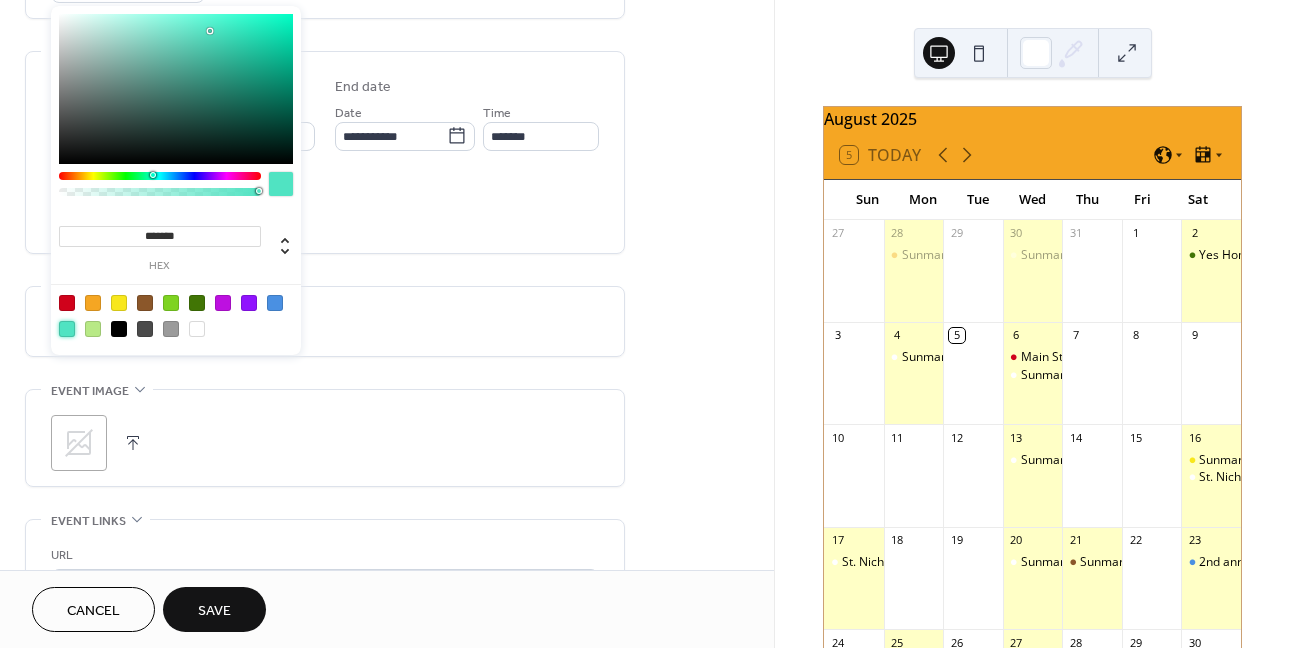 click at bounding box center (275, 303) 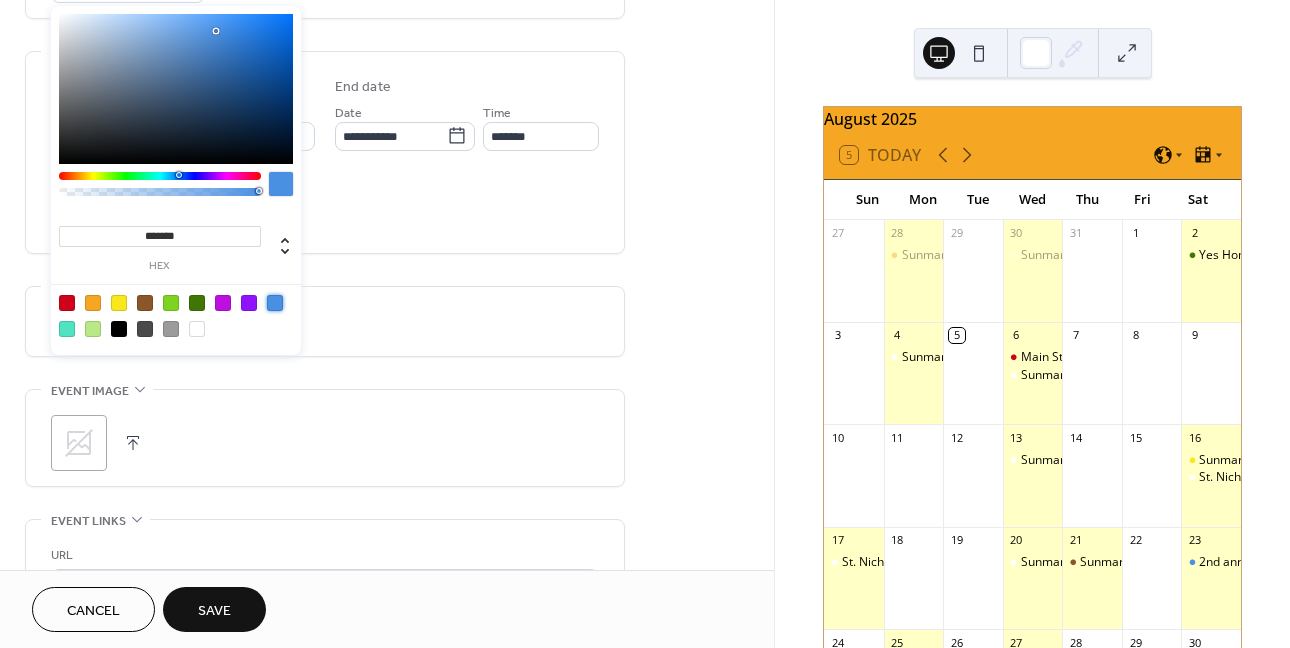 click on "**********" at bounding box center (325, 152) 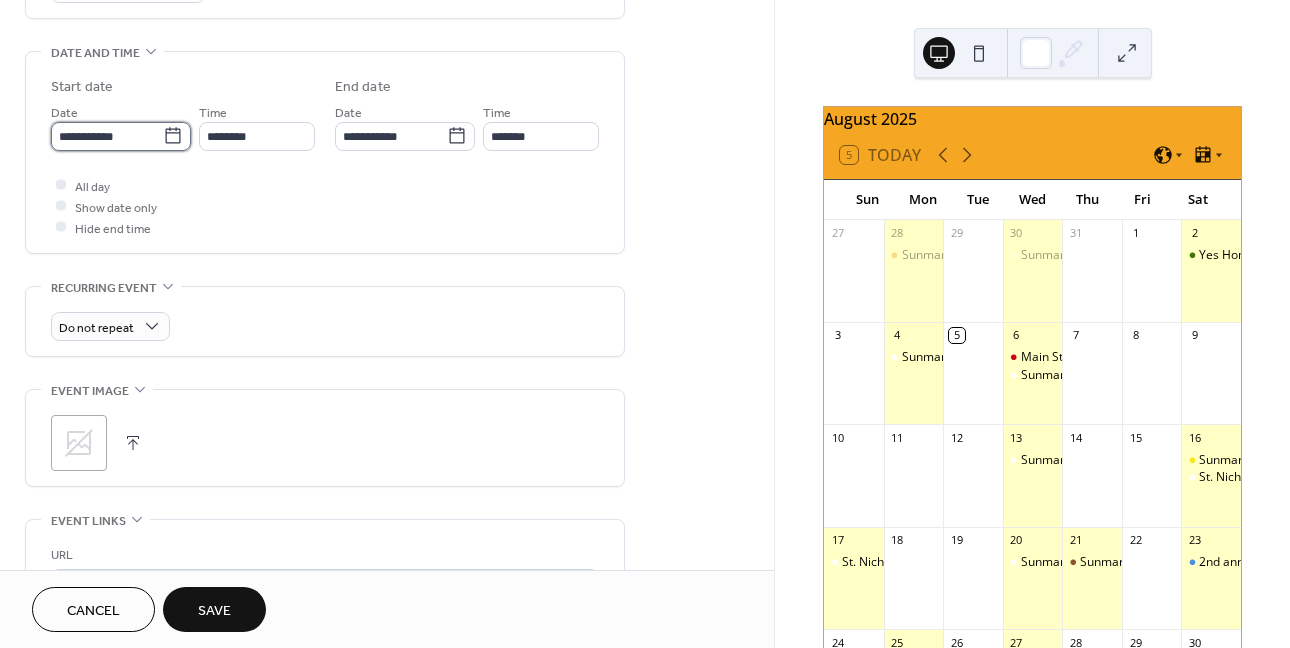 click on "**********" at bounding box center (107, 136) 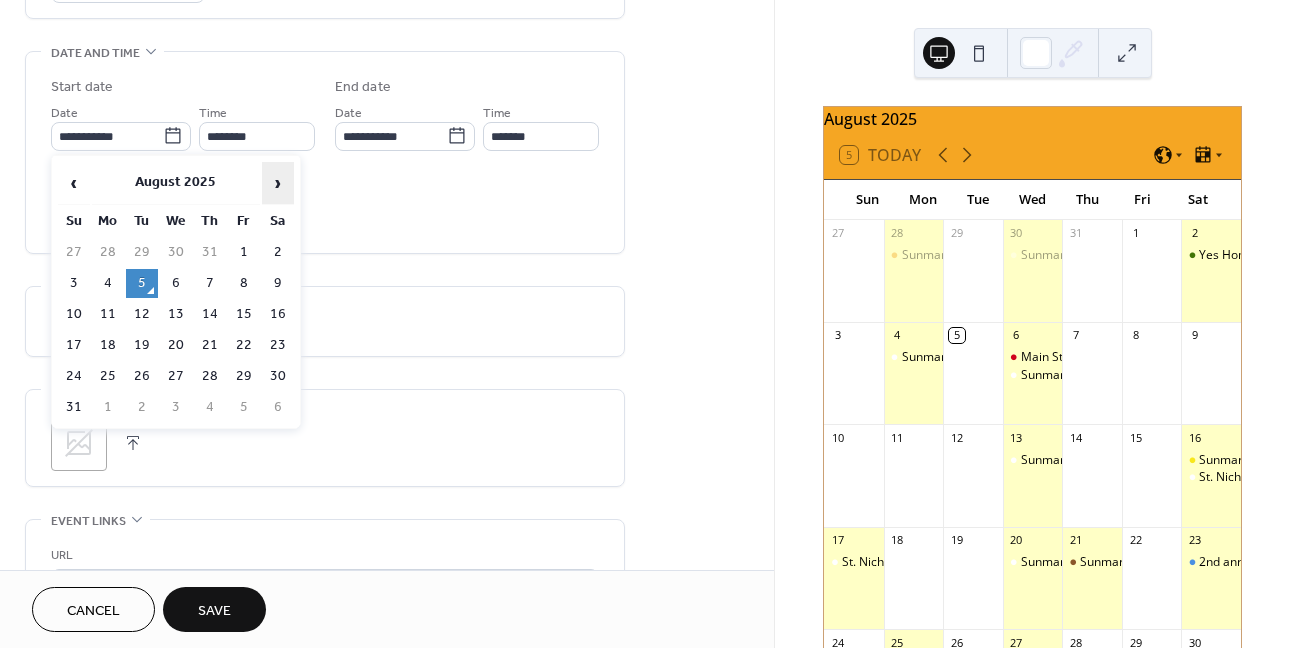 click on "›" at bounding box center (278, 183) 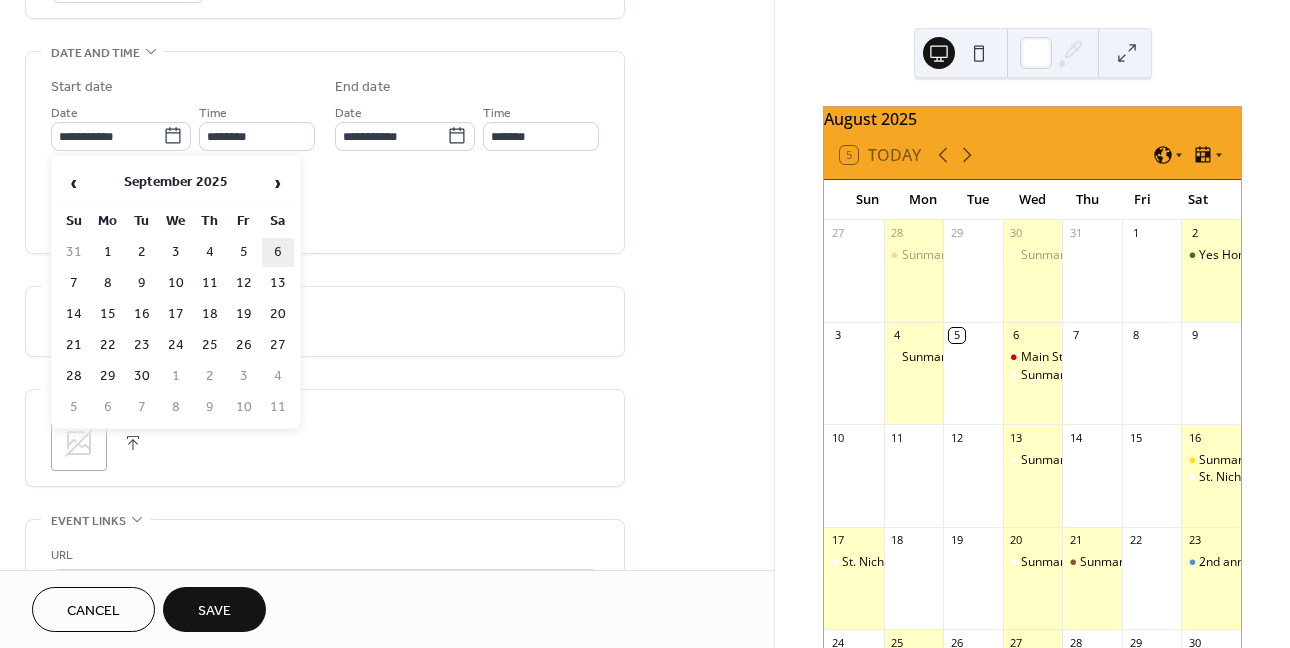 click on "6" at bounding box center [278, 252] 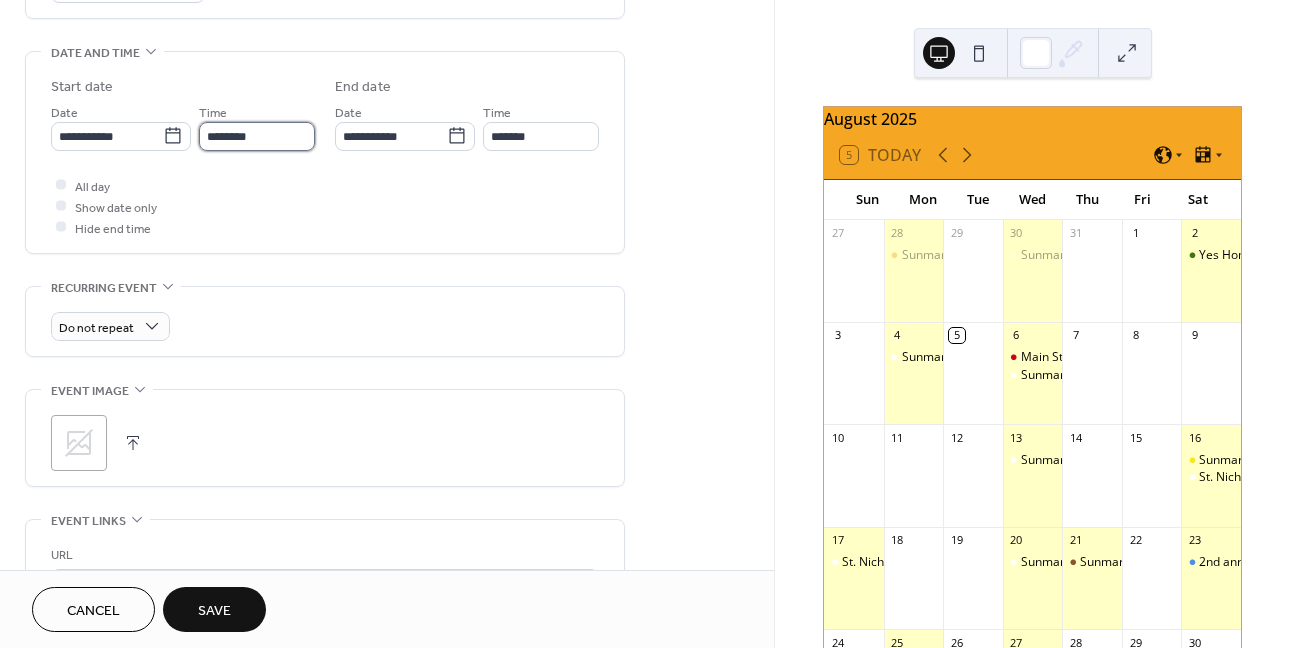 click on "********" at bounding box center (257, 136) 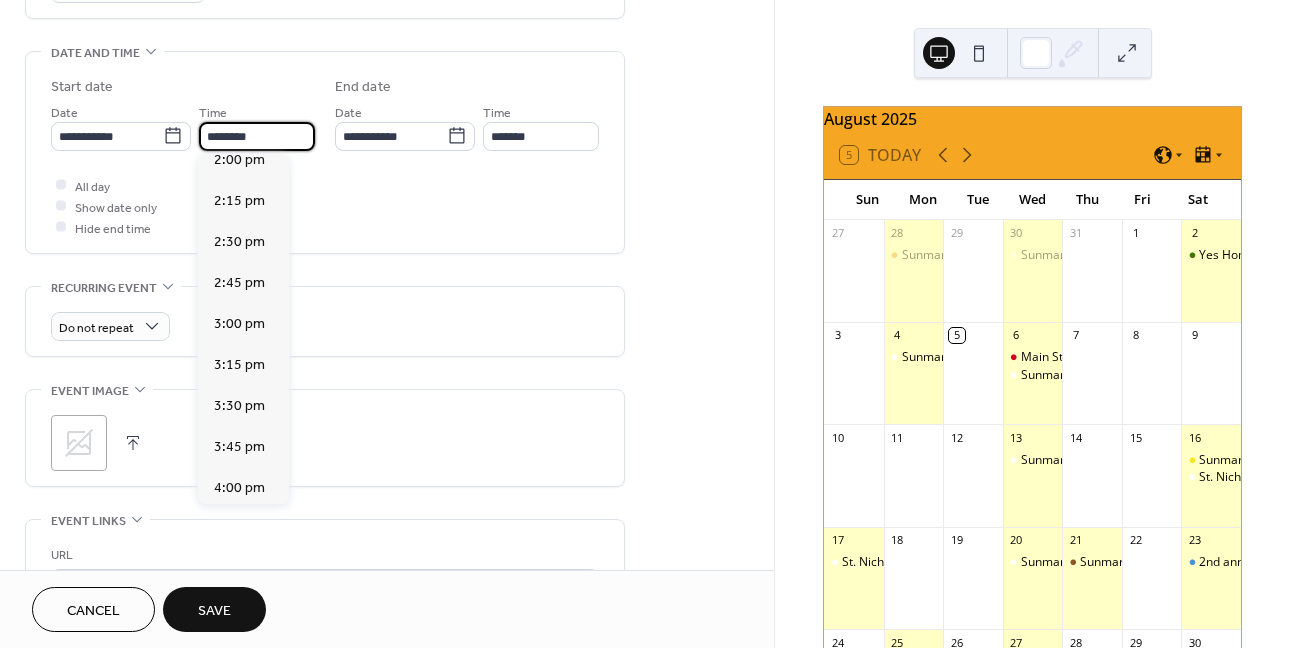 scroll, scrollTop: 2355, scrollLeft: 0, axis: vertical 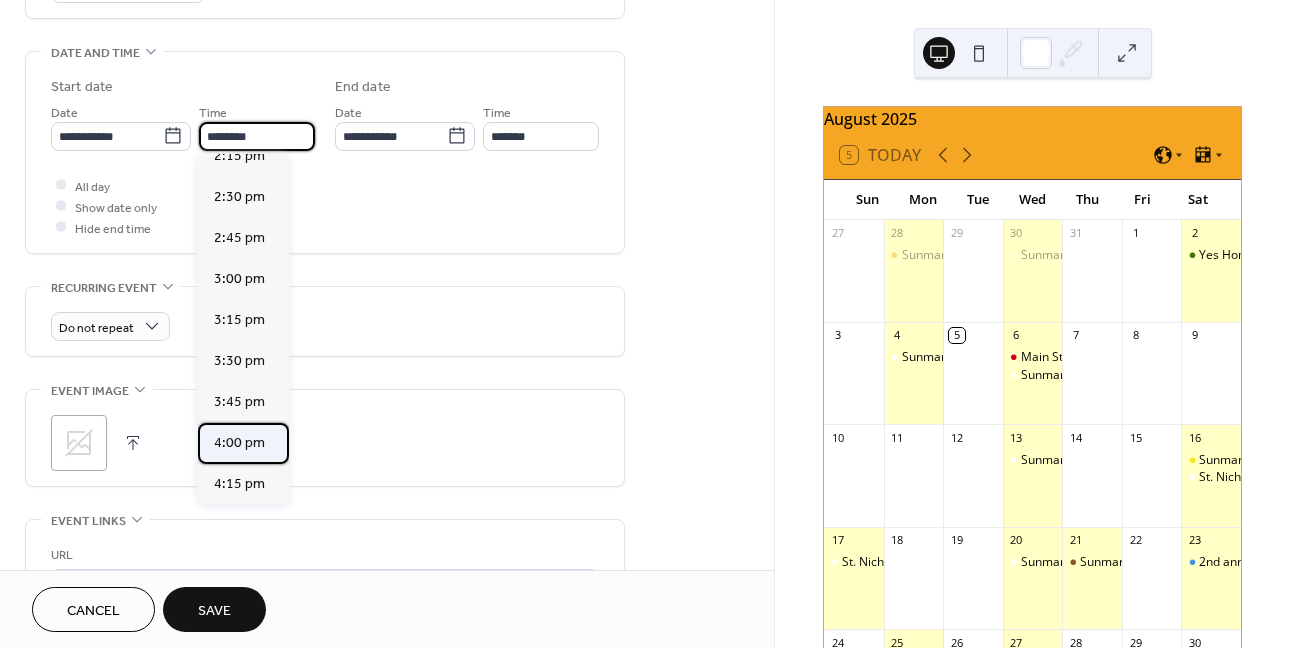 click on "4:00 pm" at bounding box center (239, 442) 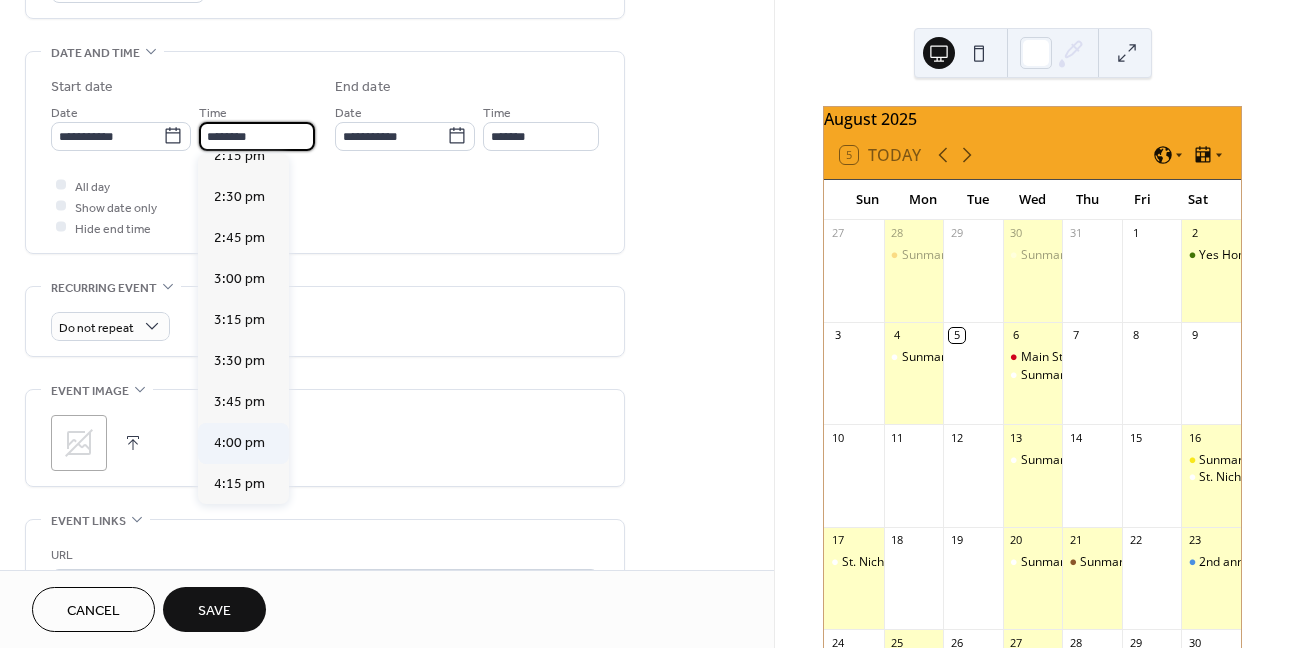 type on "*******" 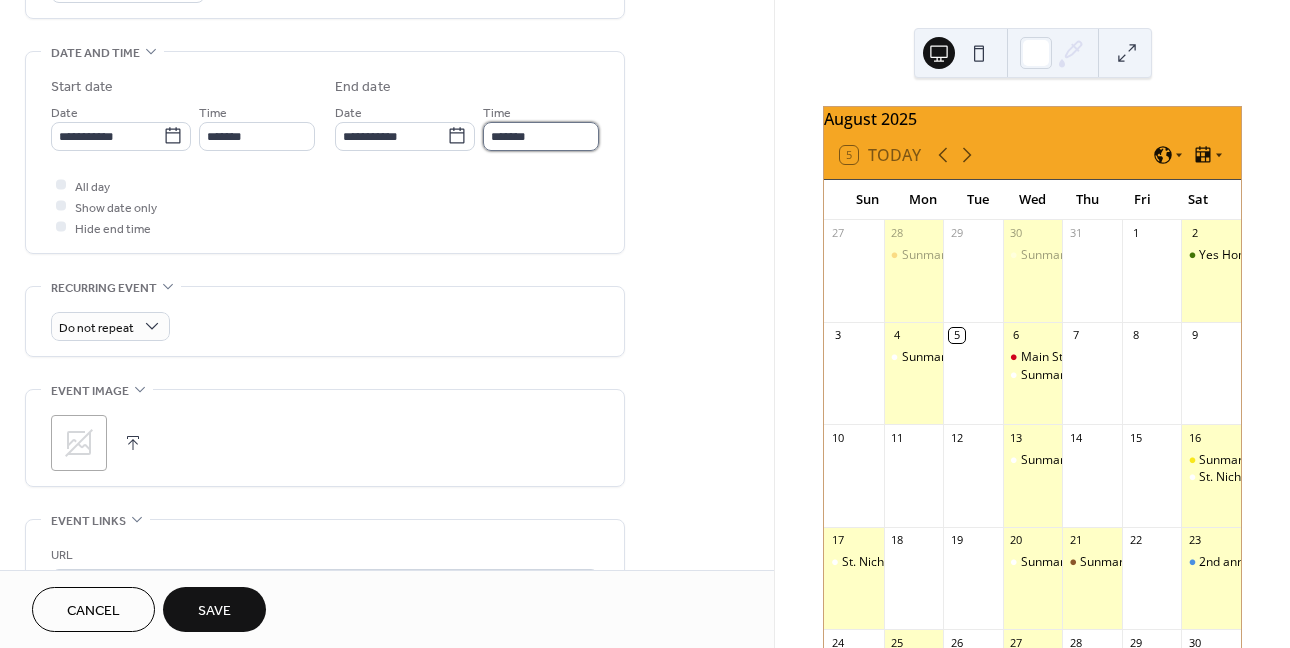 click on "*******" at bounding box center [541, 136] 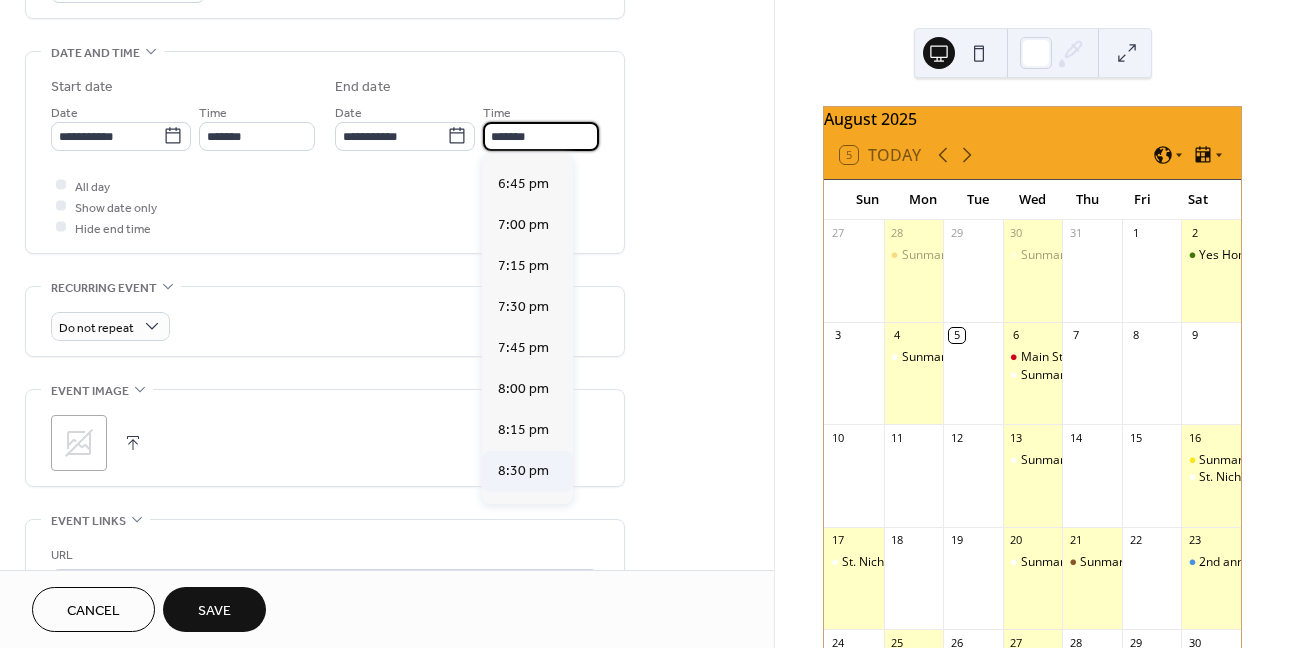 scroll, scrollTop: 600, scrollLeft: 0, axis: vertical 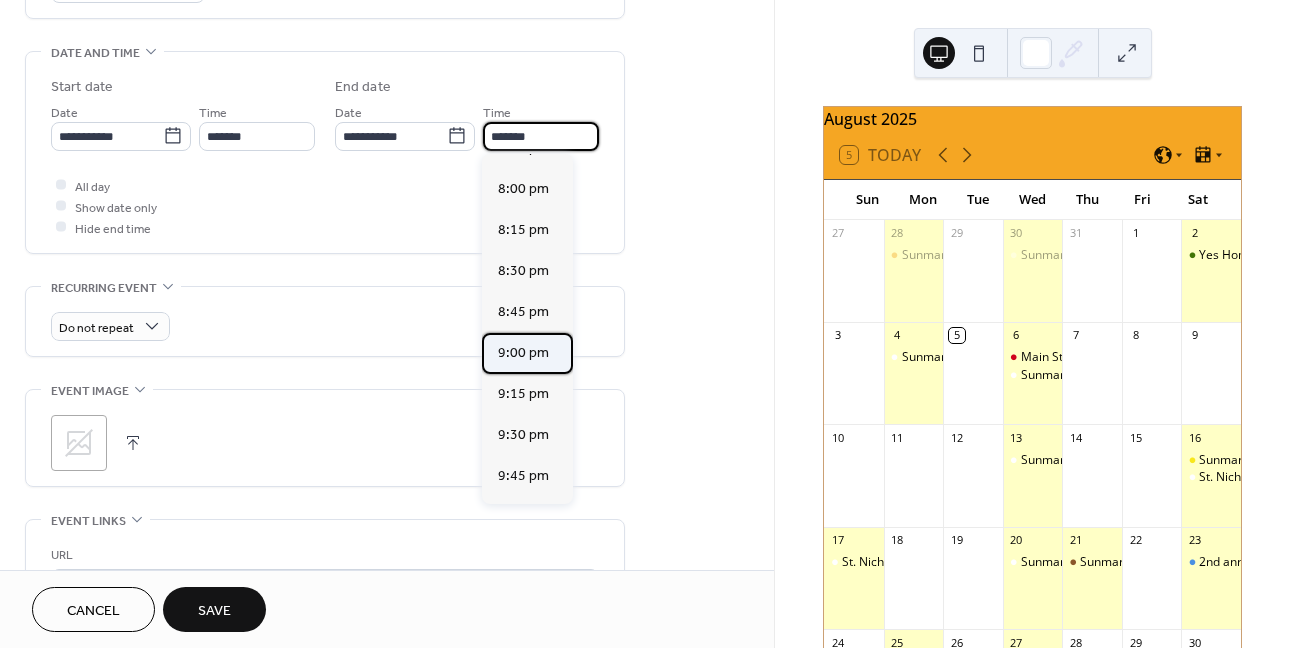 click on "9:00 pm" at bounding box center (523, 352) 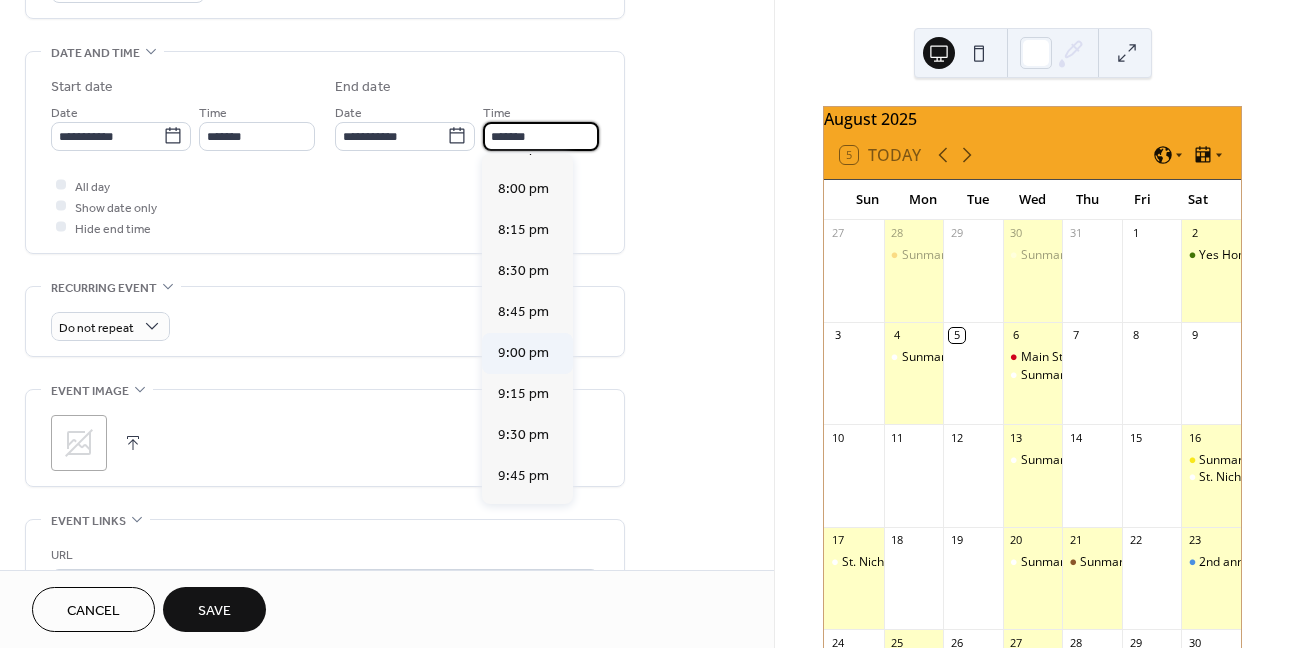 type on "*******" 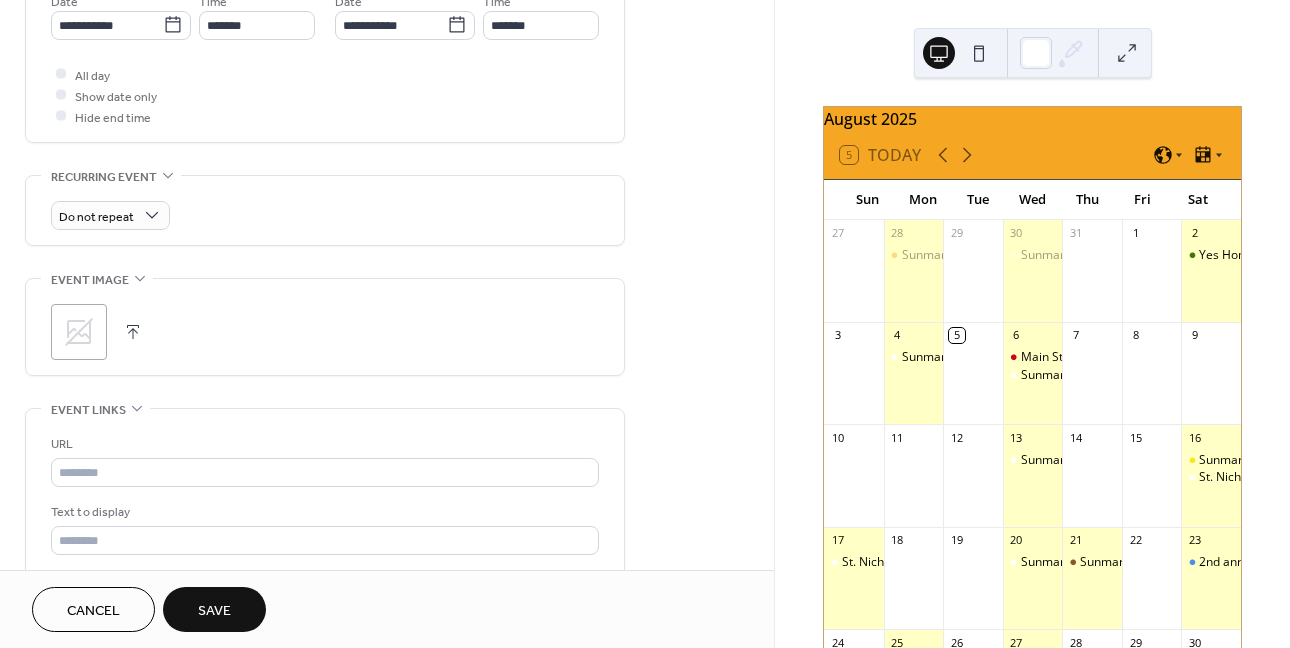 scroll, scrollTop: 800, scrollLeft: 0, axis: vertical 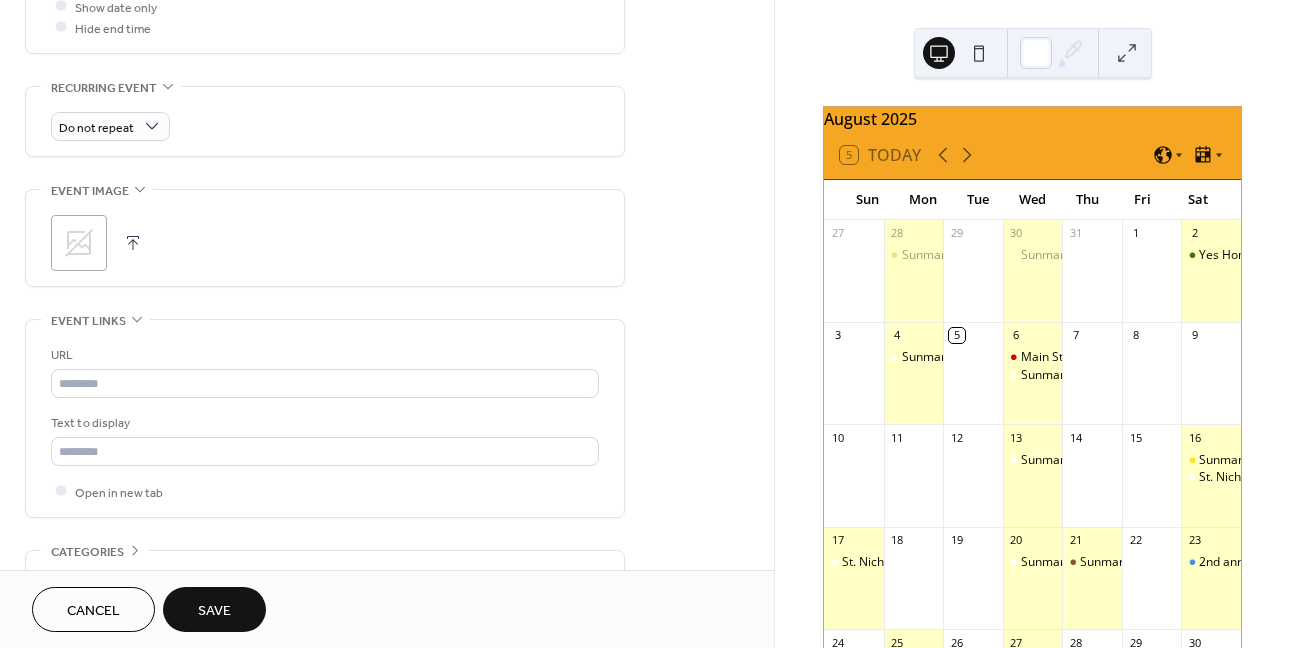 click 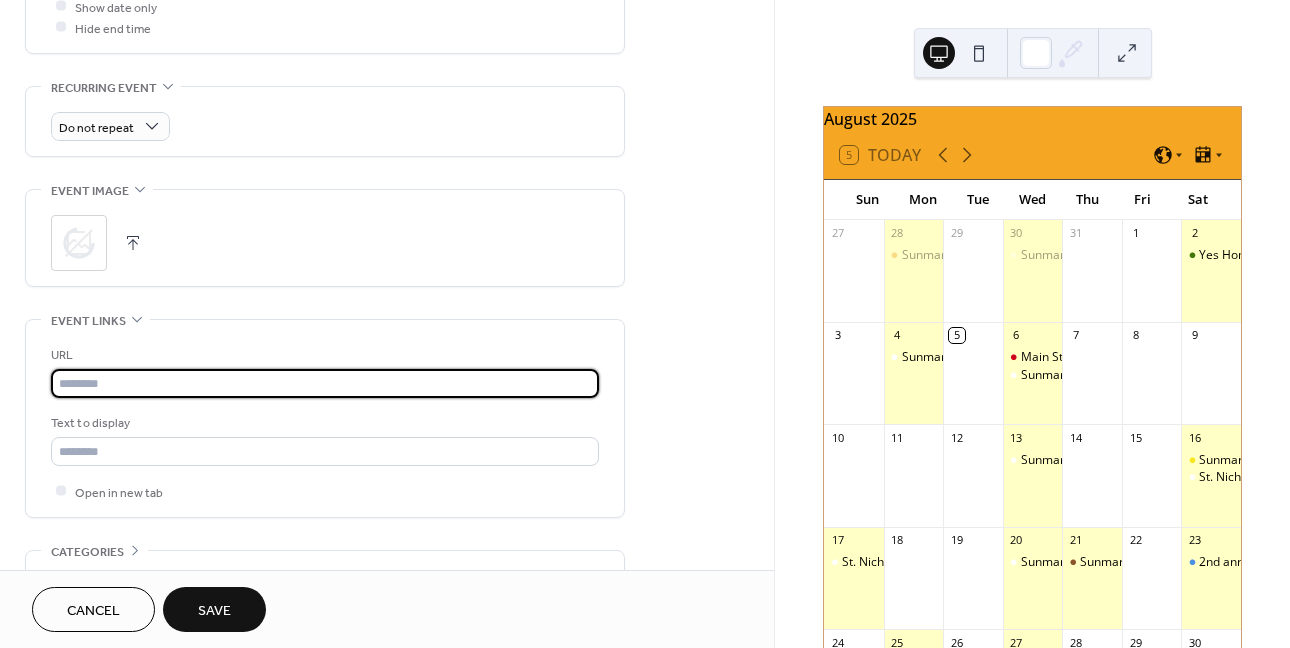 click at bounding box center [325, 383] 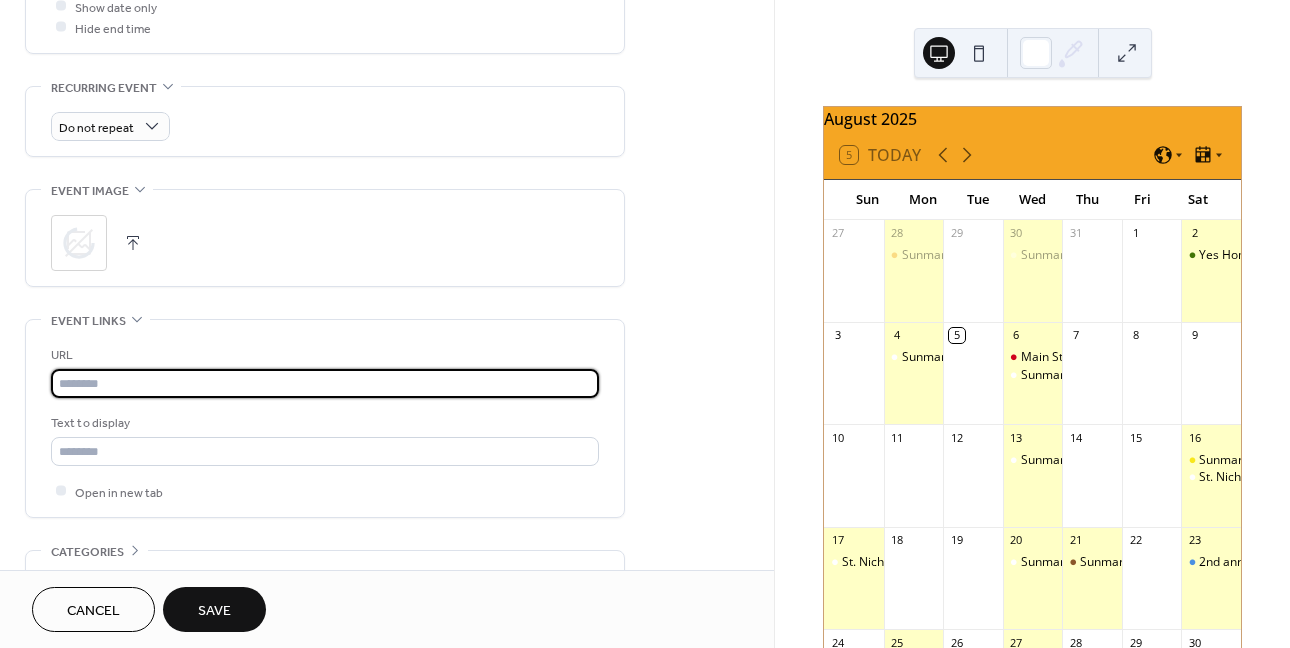 type on "**********" 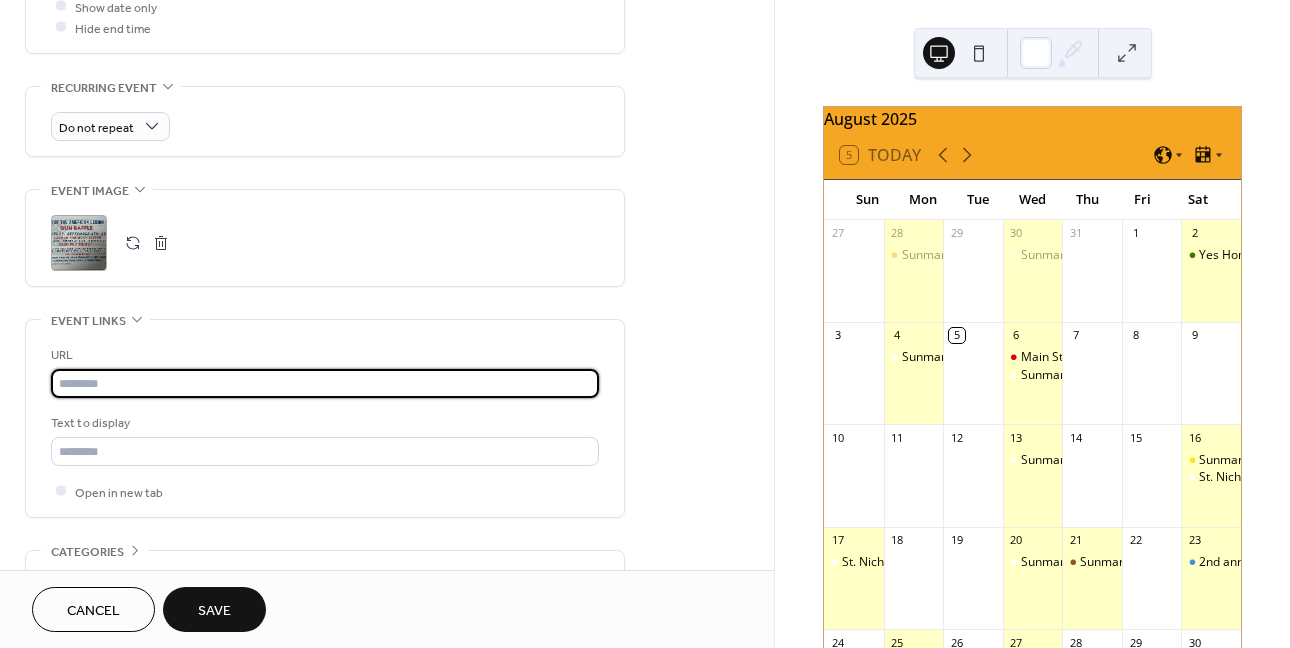 click at bounding box center (325, 383) 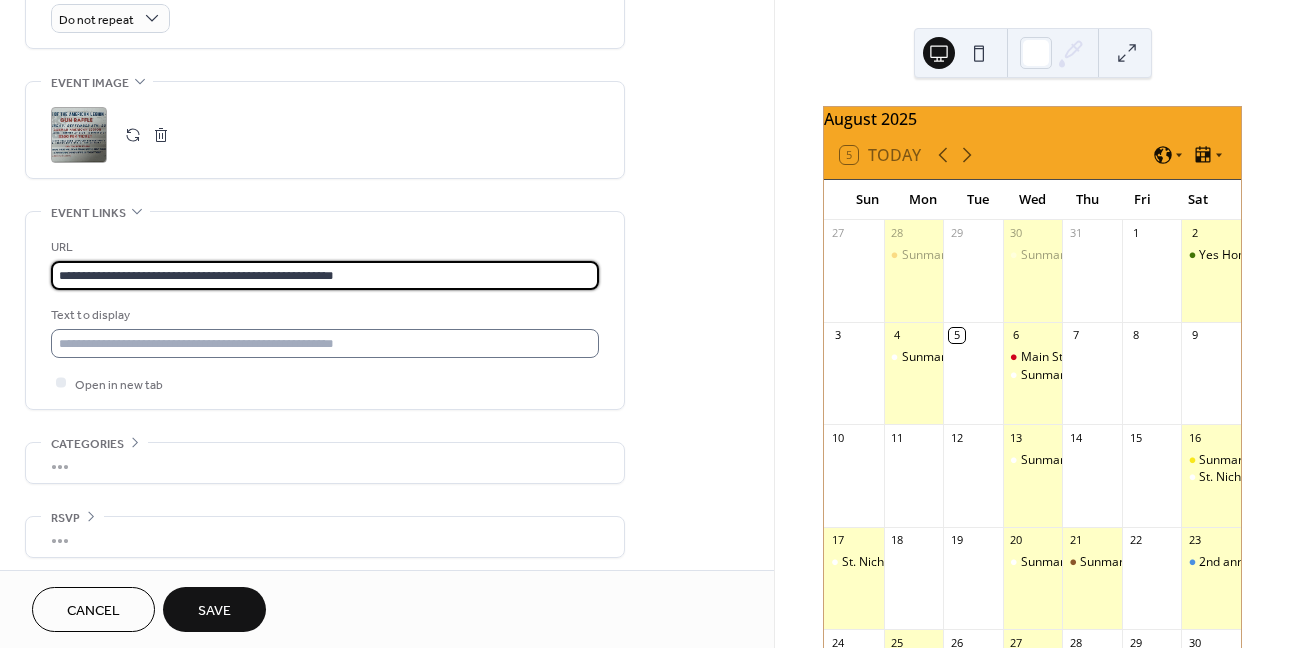 scroll, scrollTop: 911, scrollLeft: 0, axis: vertical 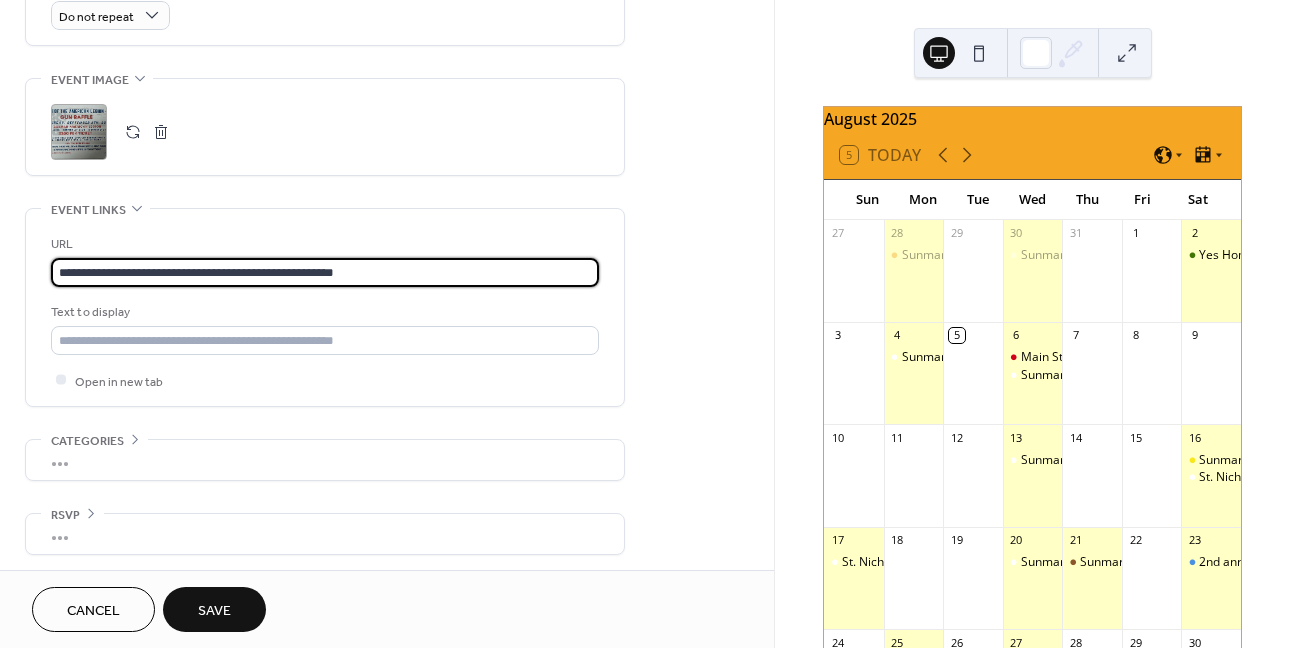 type on "**********" 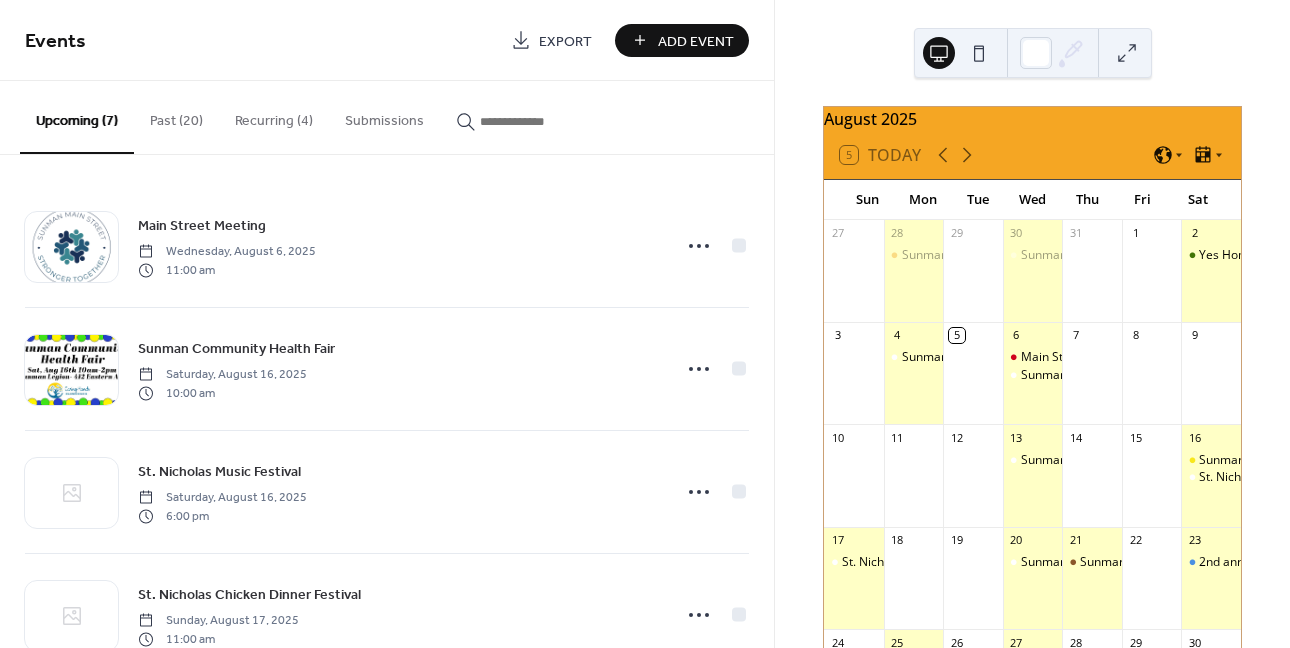 click on "Add Event" at bounding box center [696, 41] 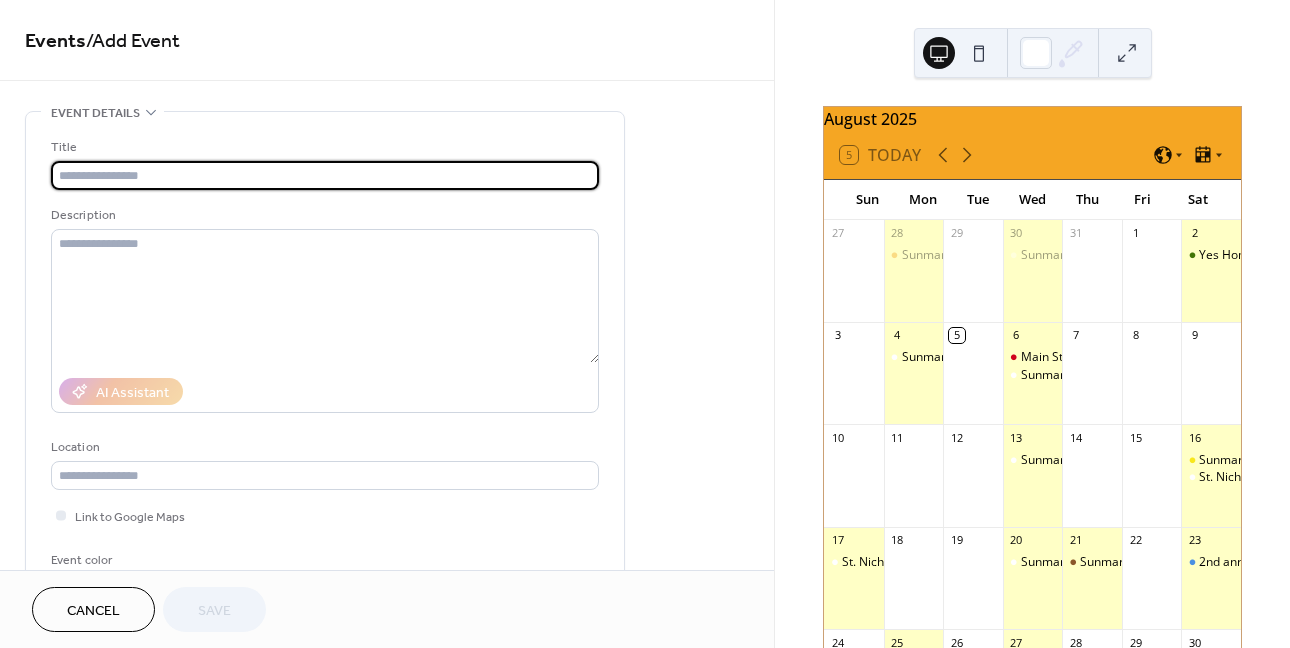 type on "*" 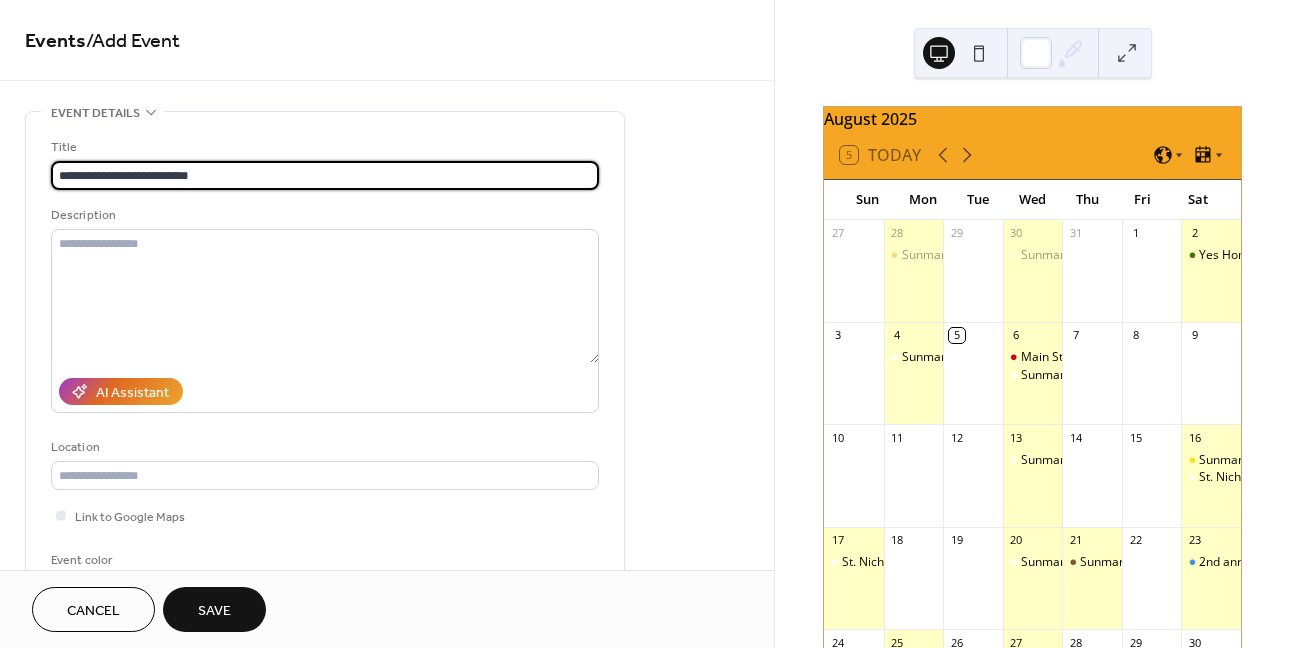 type on "**********" 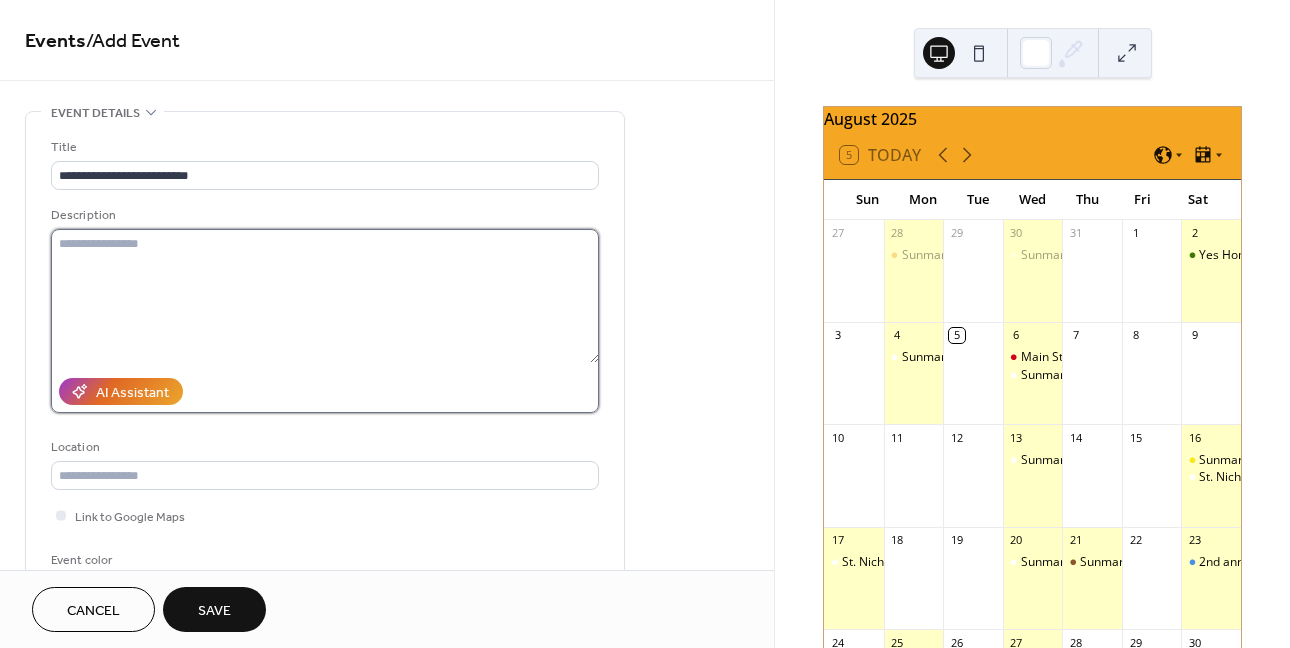 click at bounding box center [325, 296] 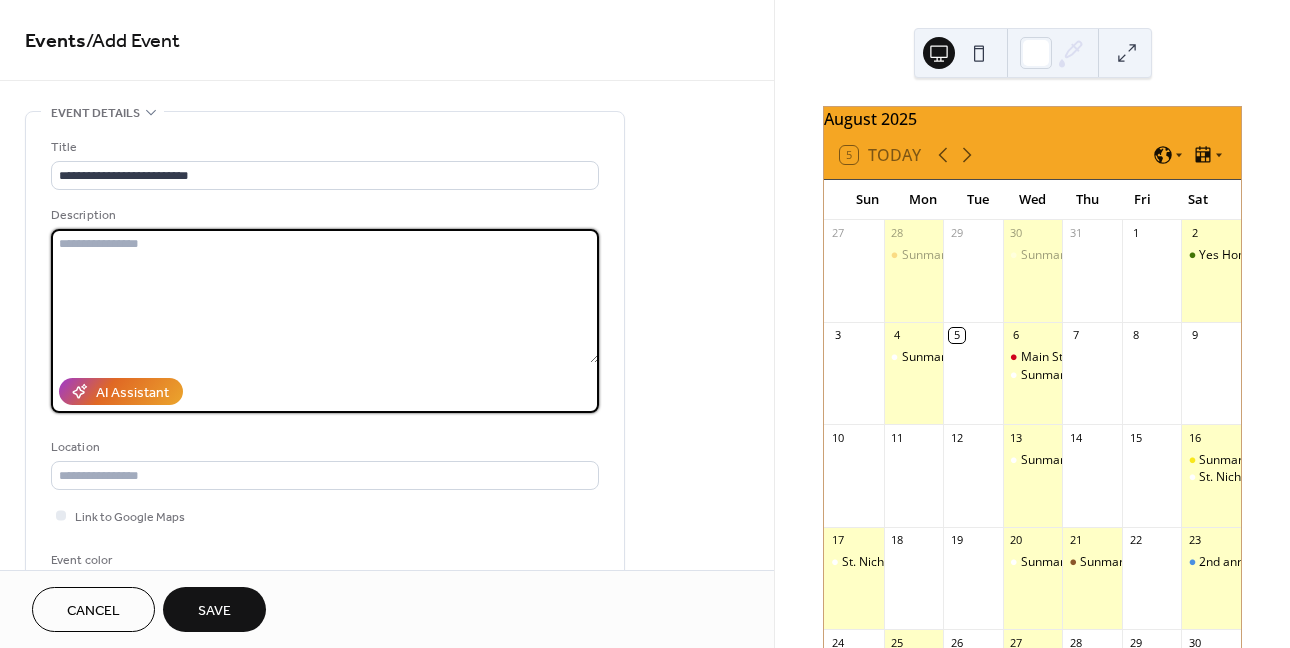 paste on "**********" 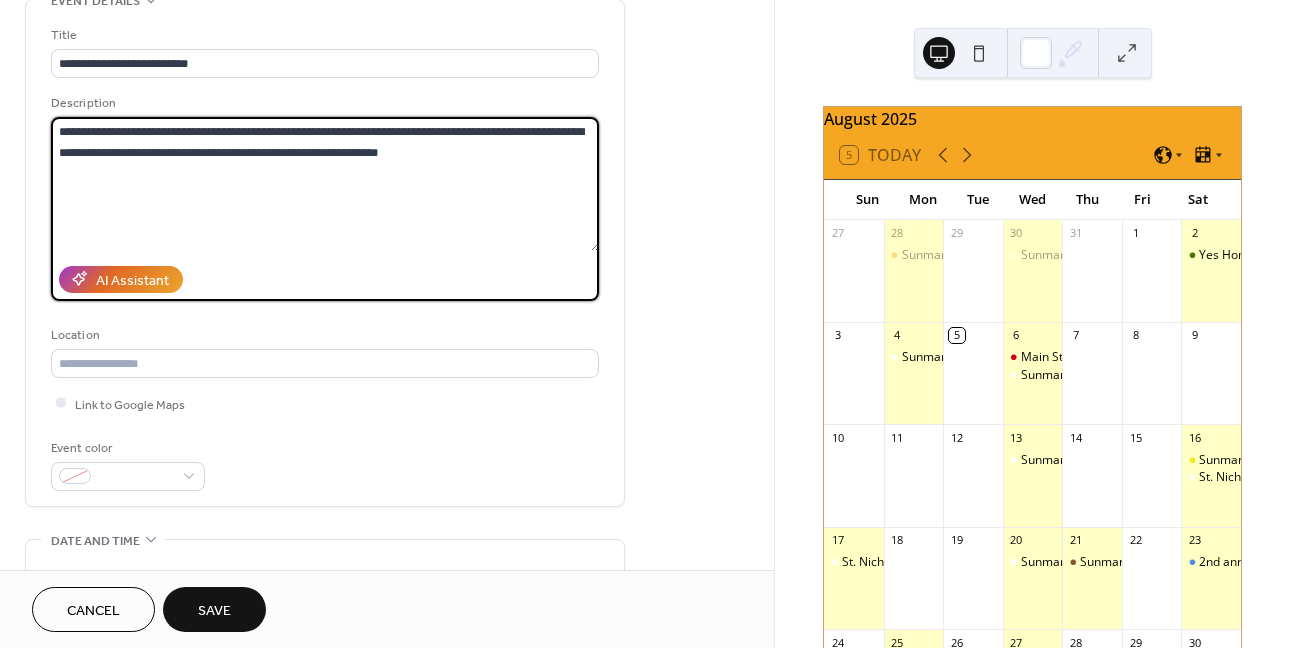 scroll, scrollTop: 200, scrollLeft: 0, axis: vertical 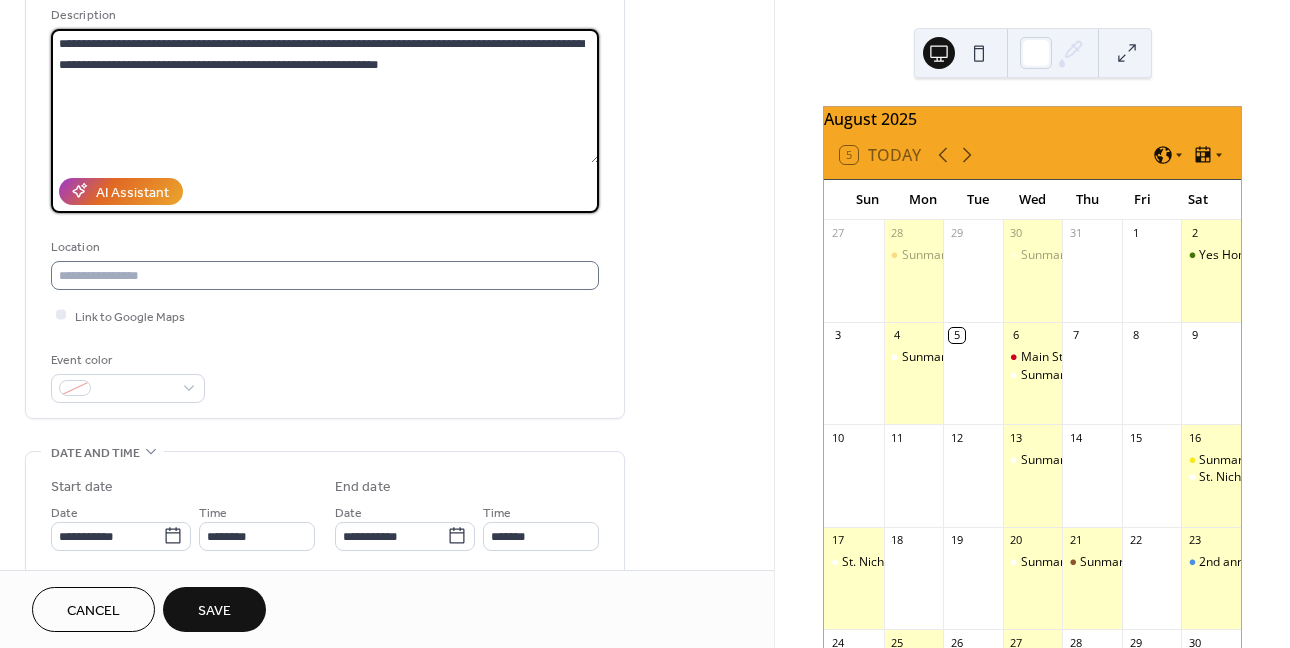 type on "**********" 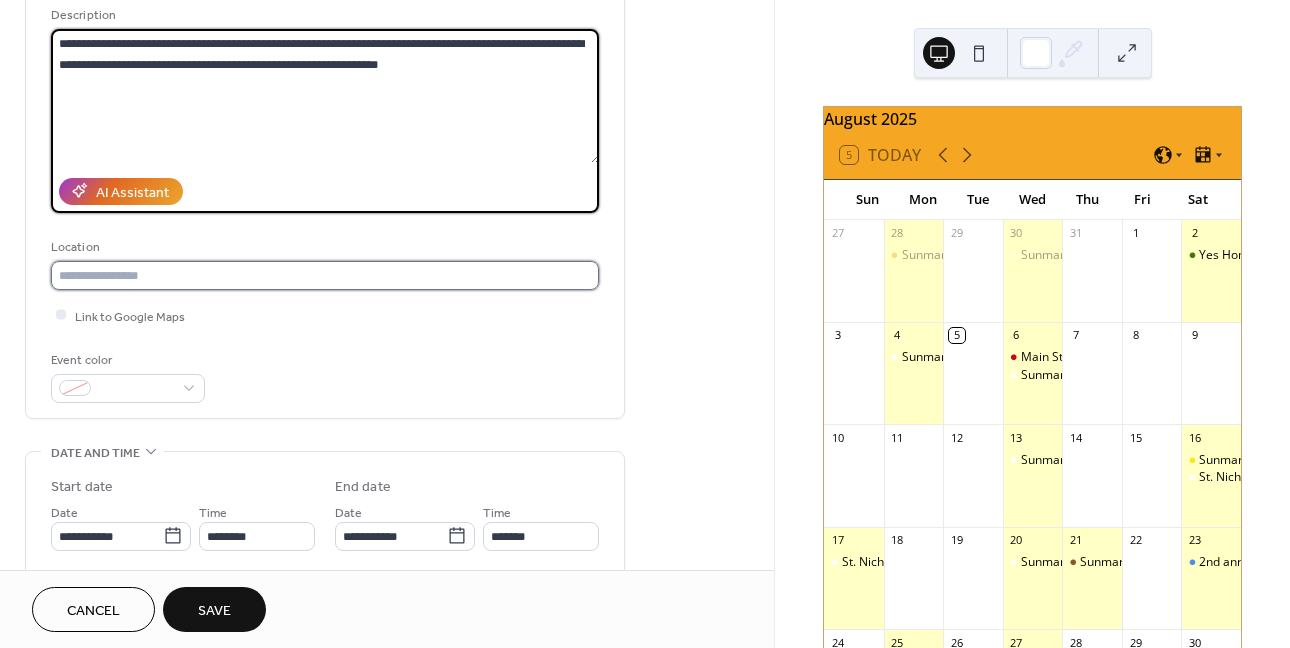 click at bounding box center (325, 275) 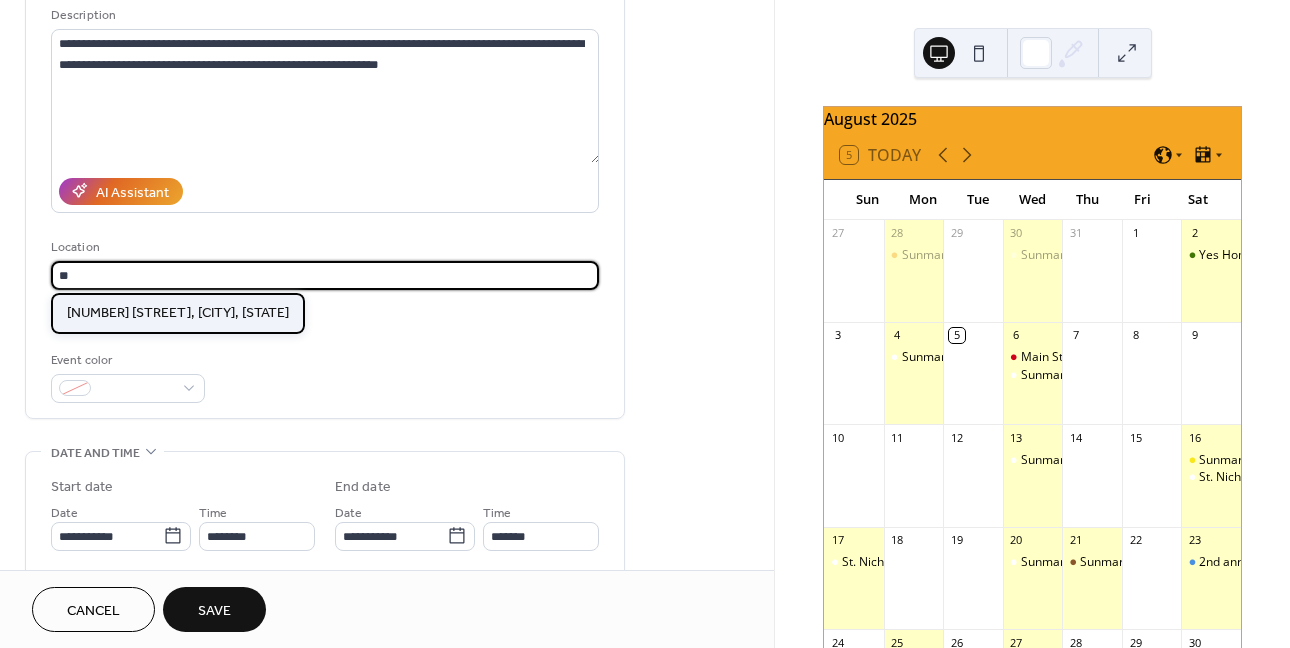 click on "[NUMBER] [STREET], [CITY], [STATE]" at bounding box center (178, 313) 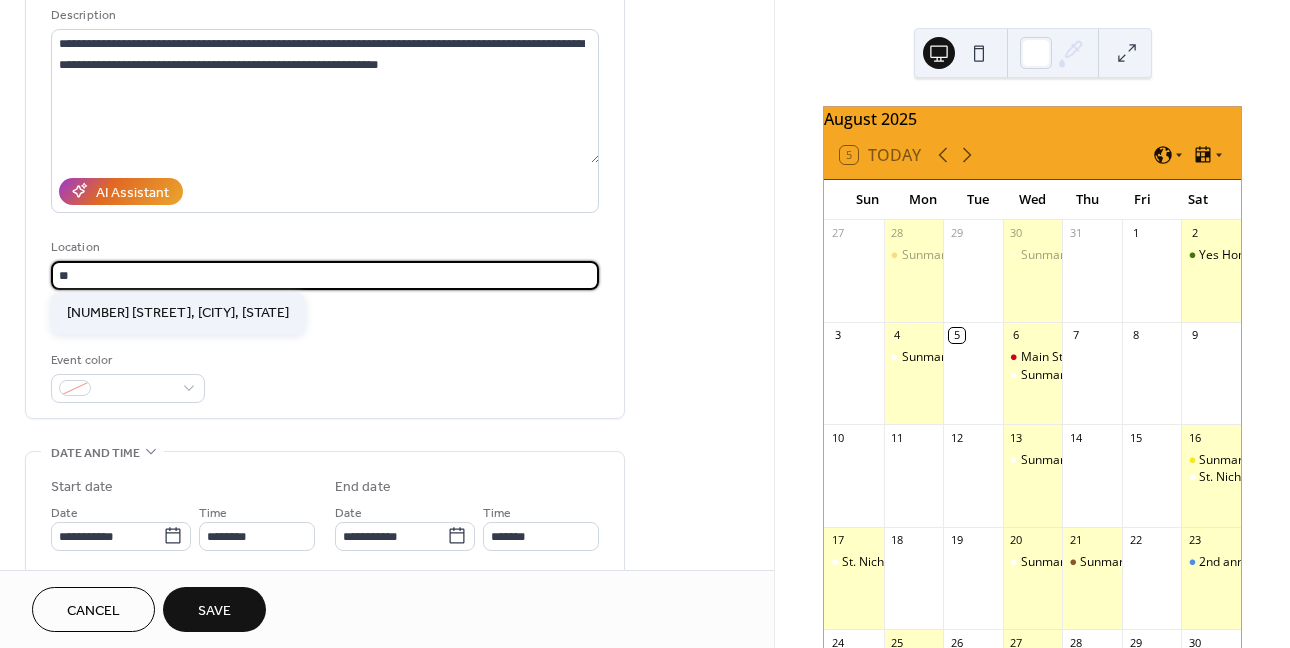 type on "**********" 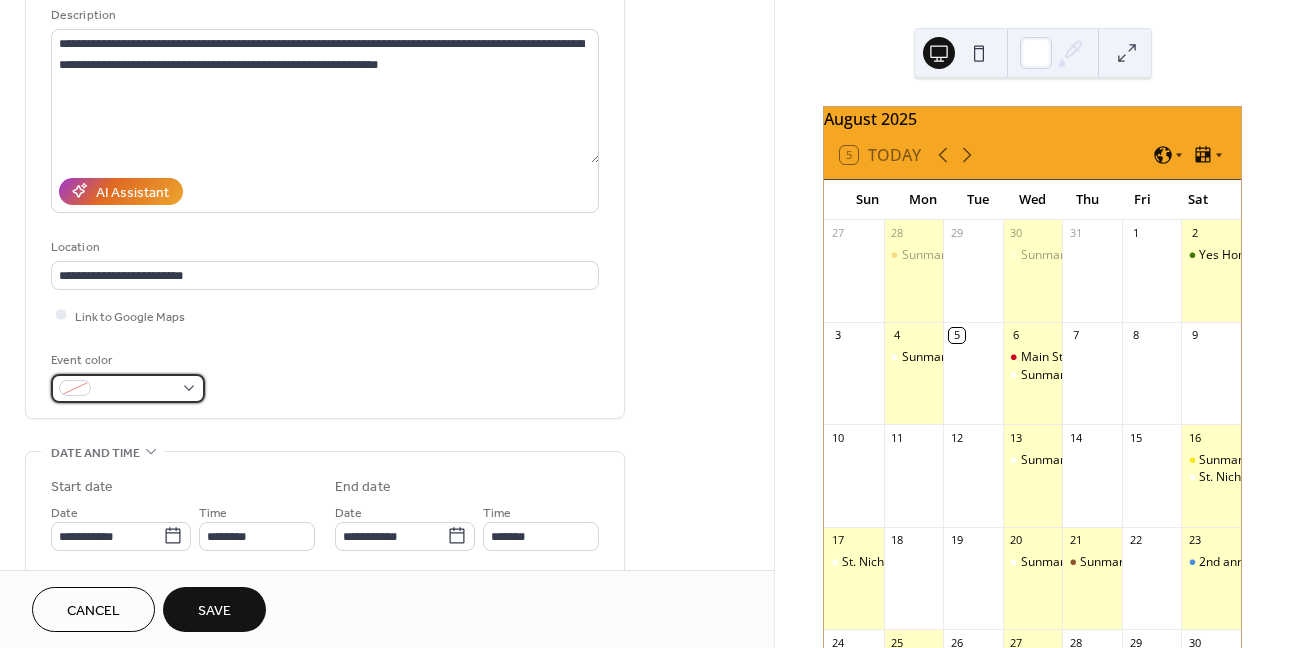 click at bounding box center [136, 389] 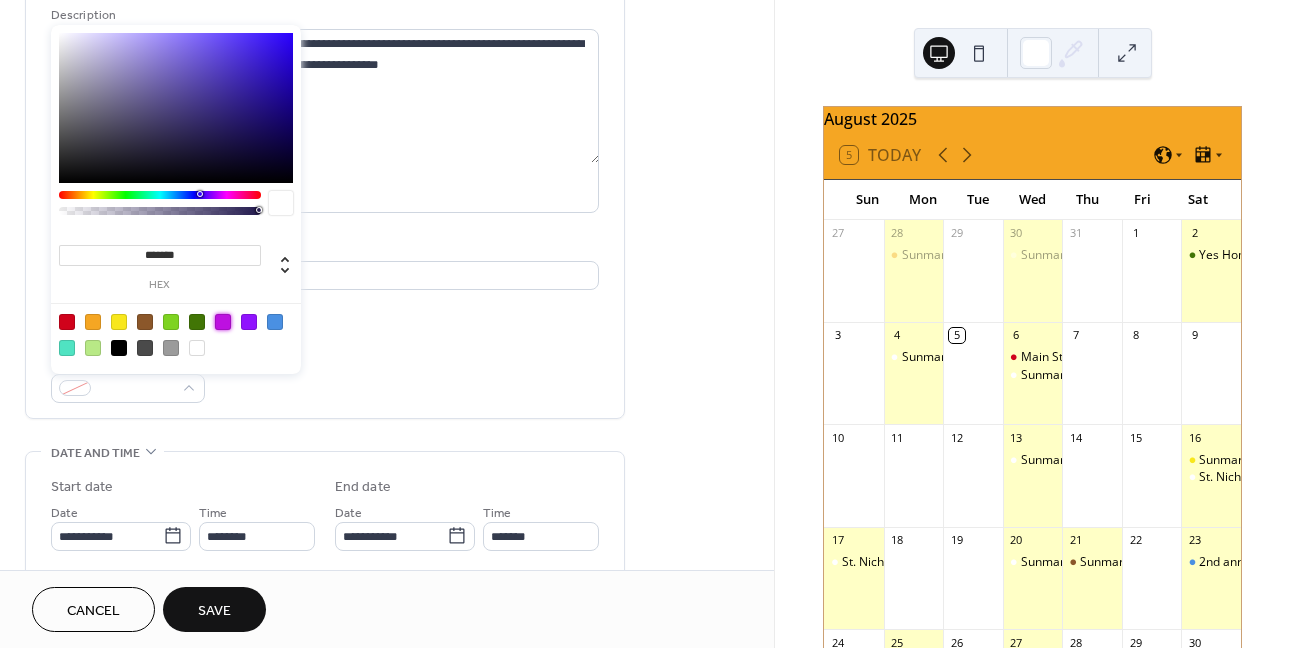 click at bounding box center [223, 322] 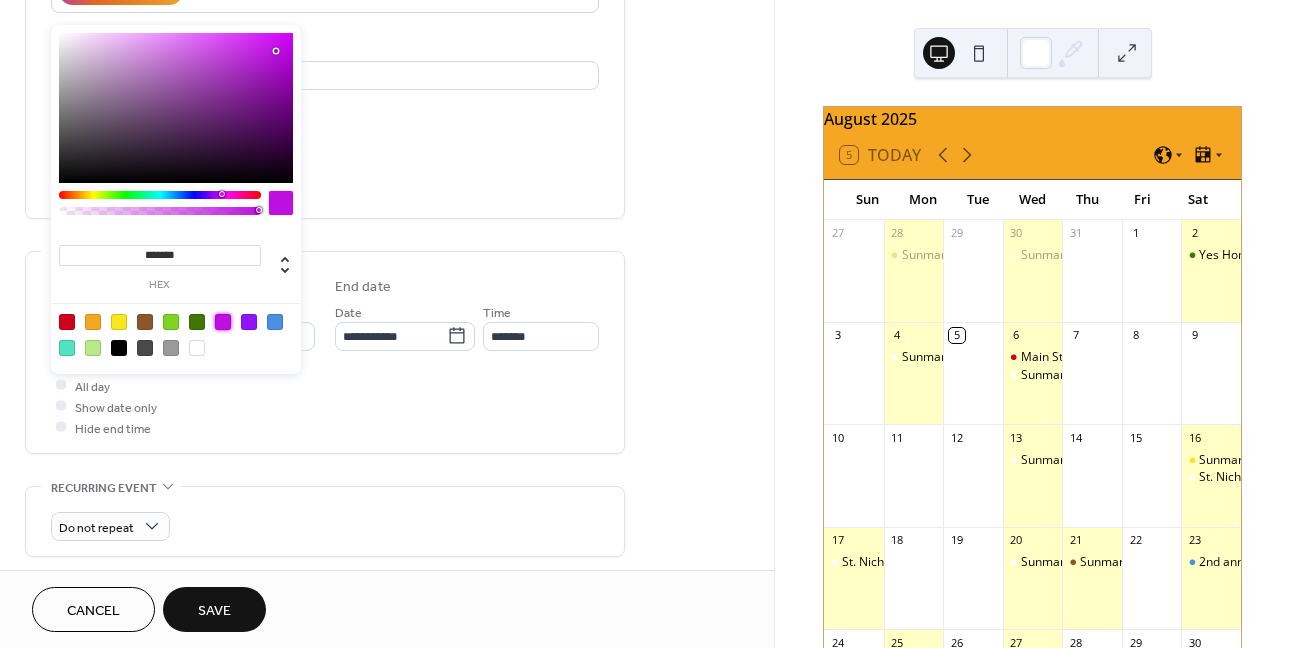 scroll, scrollTop: 200, scrollLeft: 0, axis: vertical 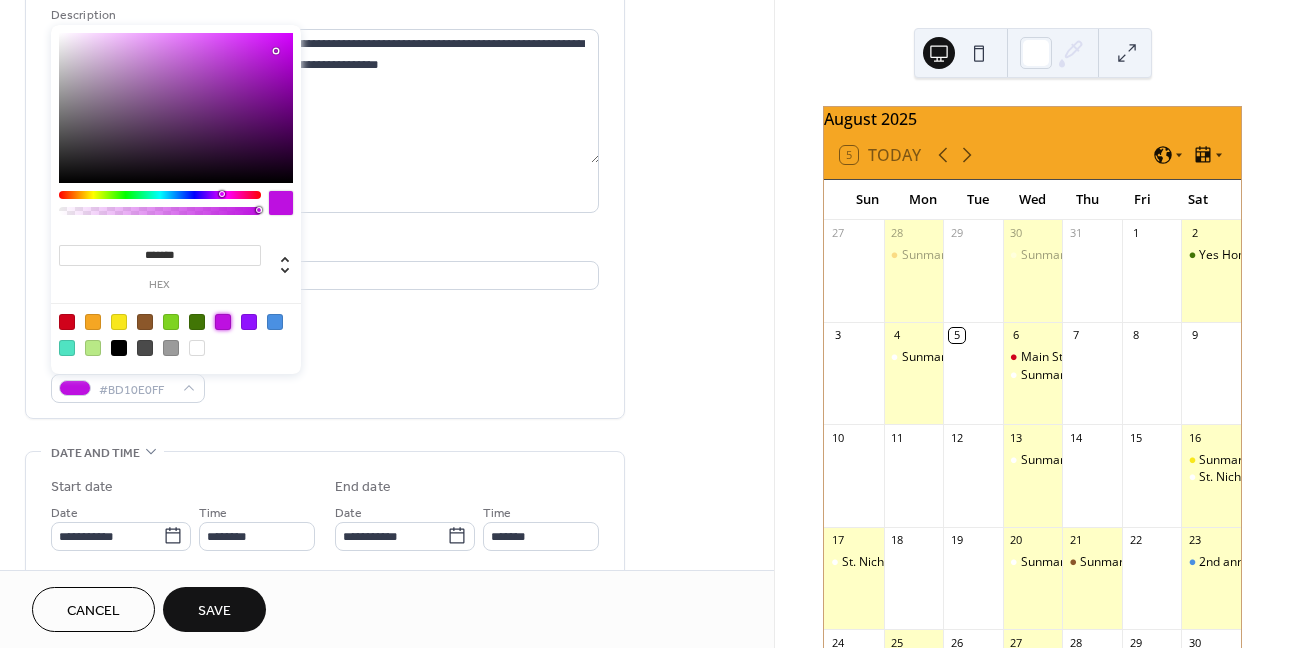 click on "**********" at bounding box center (325, 552) 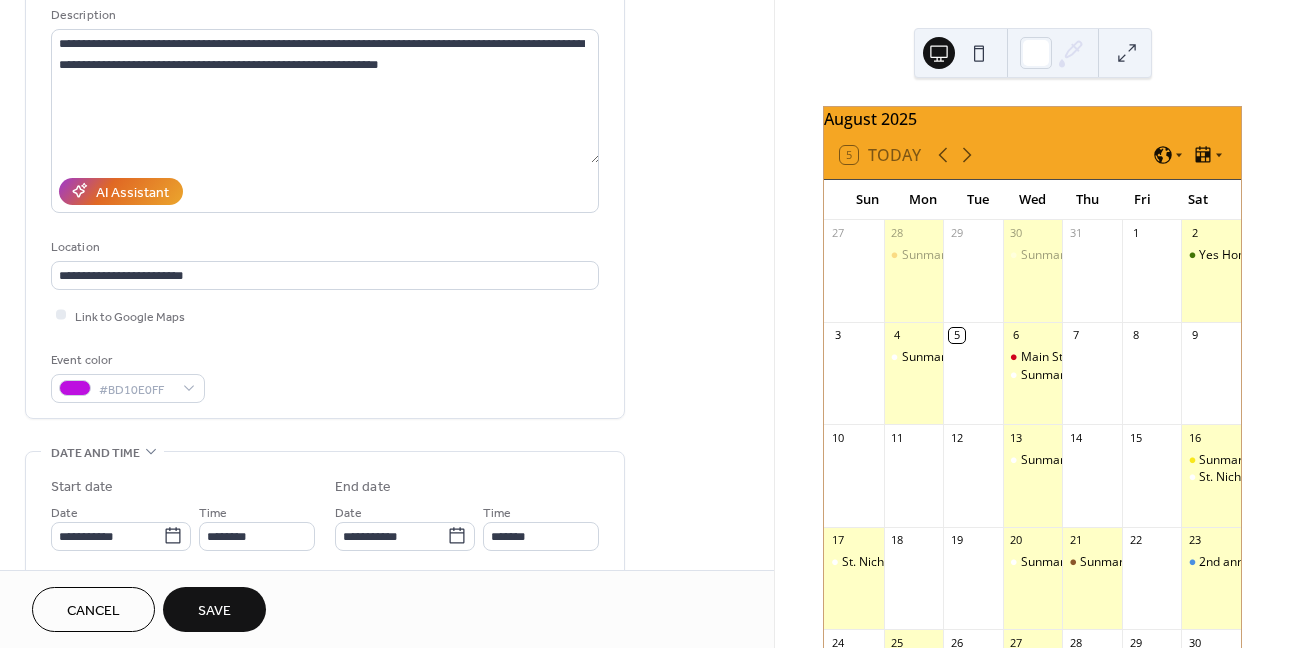 scroll, scrollTop: 400, scrollLeft: 0, axis: vertical 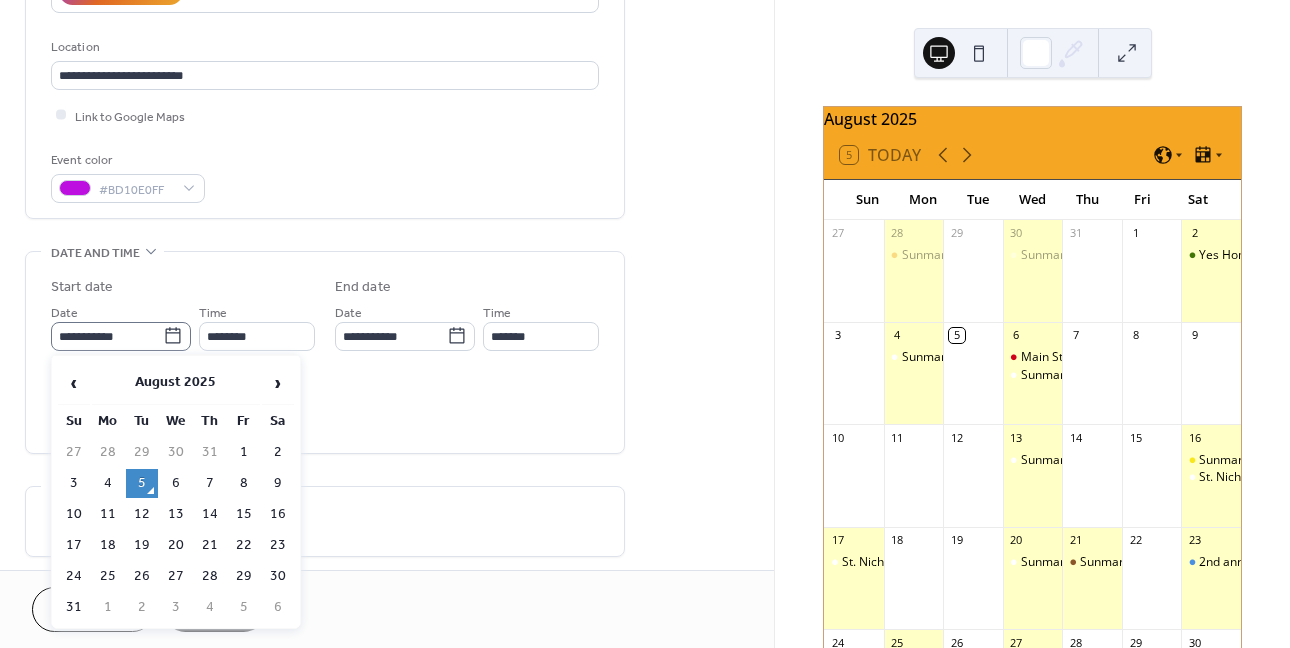 click 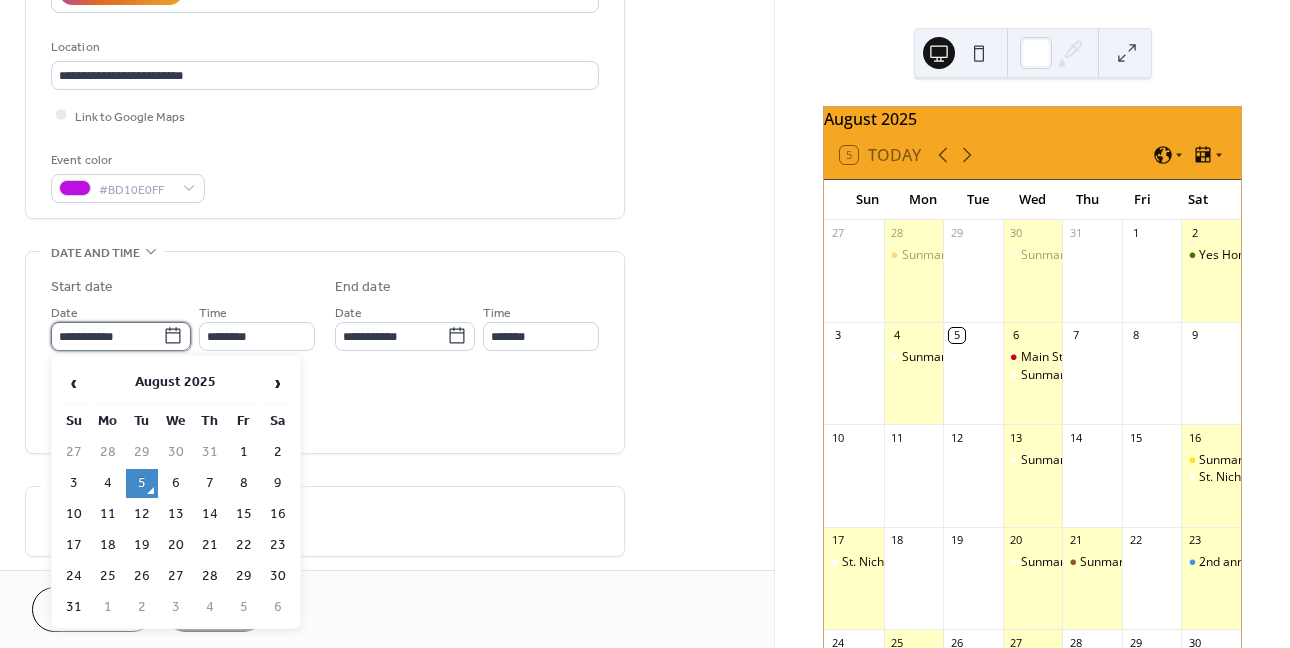 click on "**********" at bounding box center (107, 336) 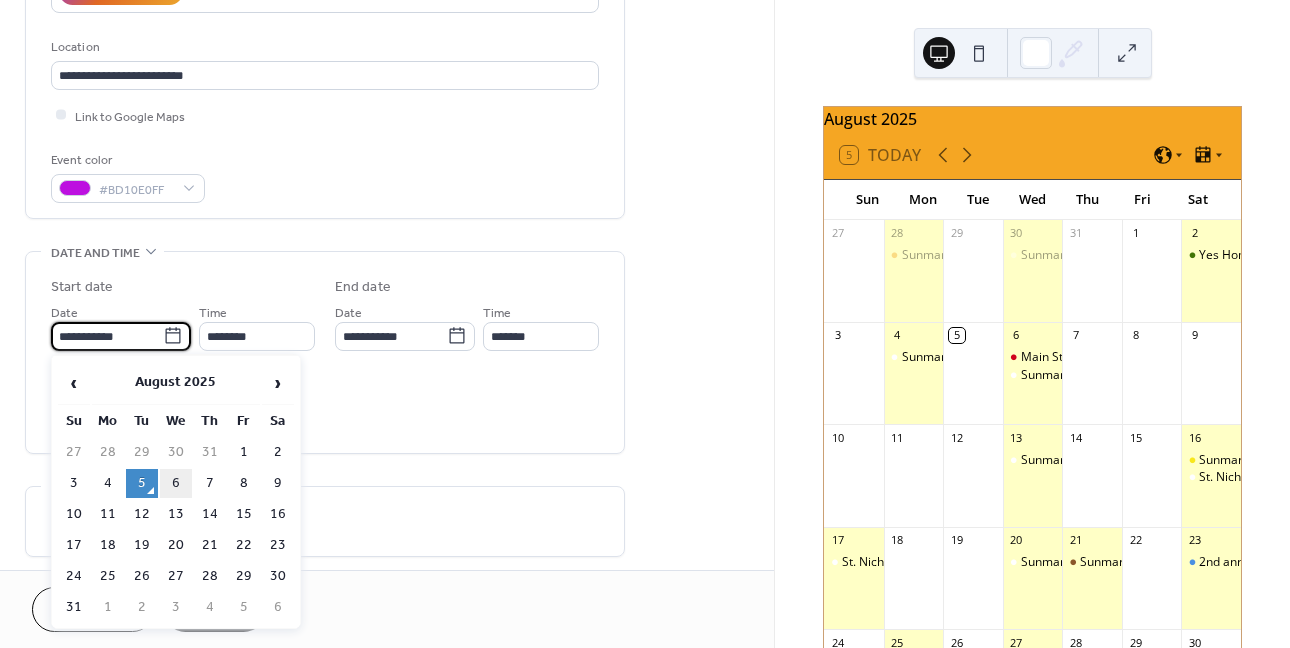 click on "6" at bounding box center (176, 483) 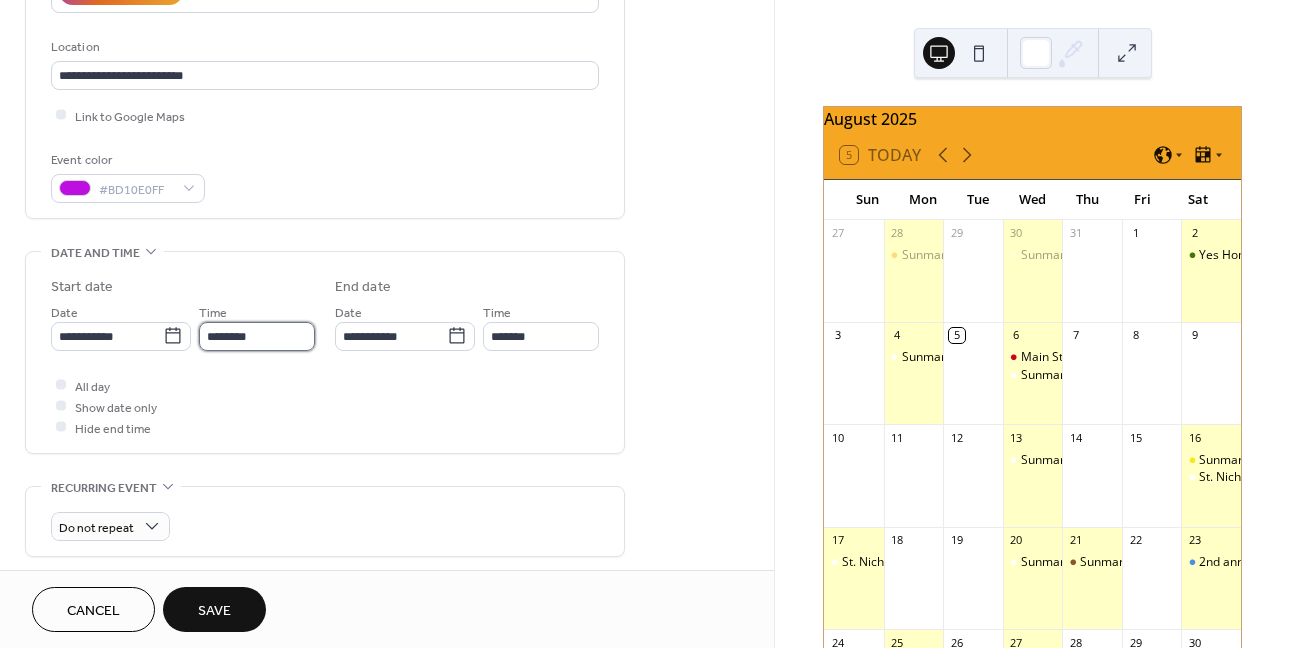 click on "********" at bounding box center [257, 336] 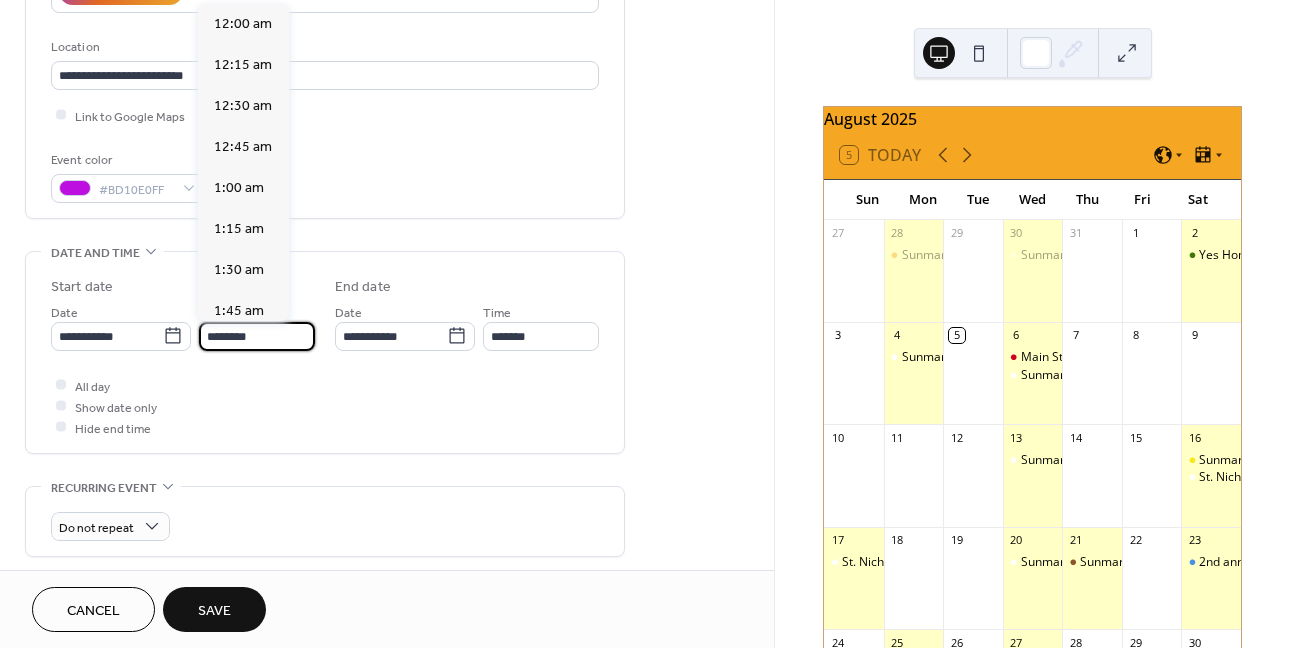 scroll, scrollTop: 1955, scrollLeft: 0, axis: vertical 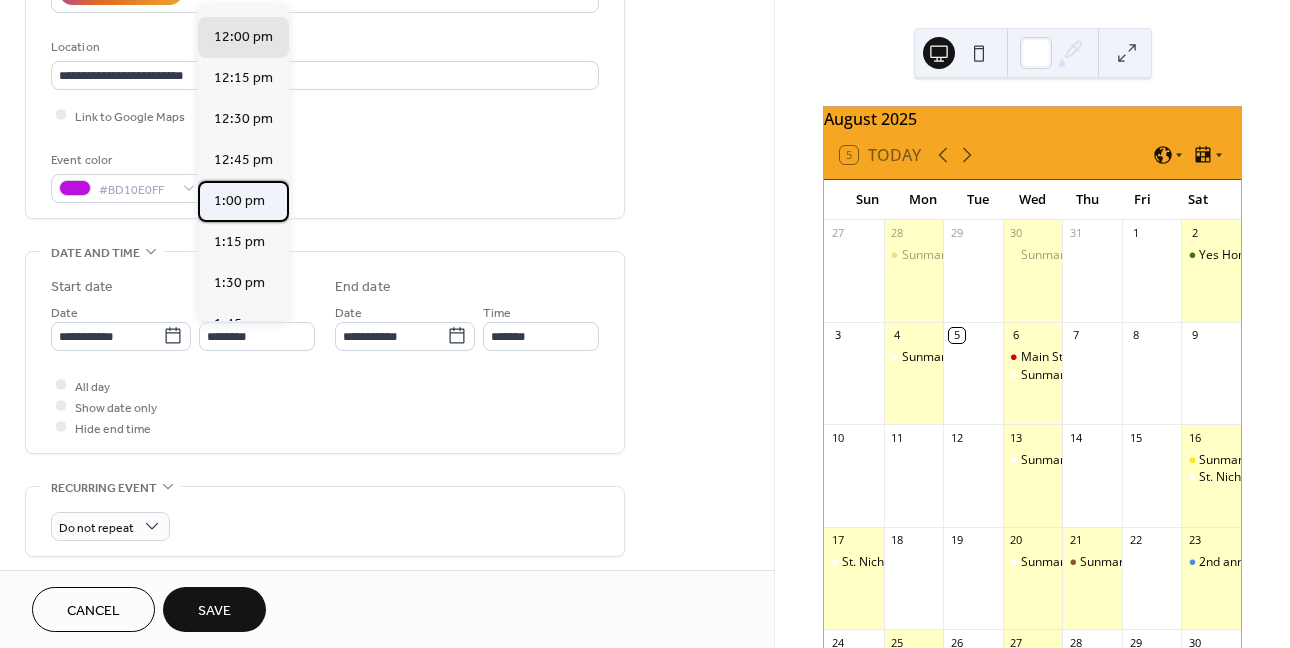 click on "1:00 pm" at bounding box center [239, 201] 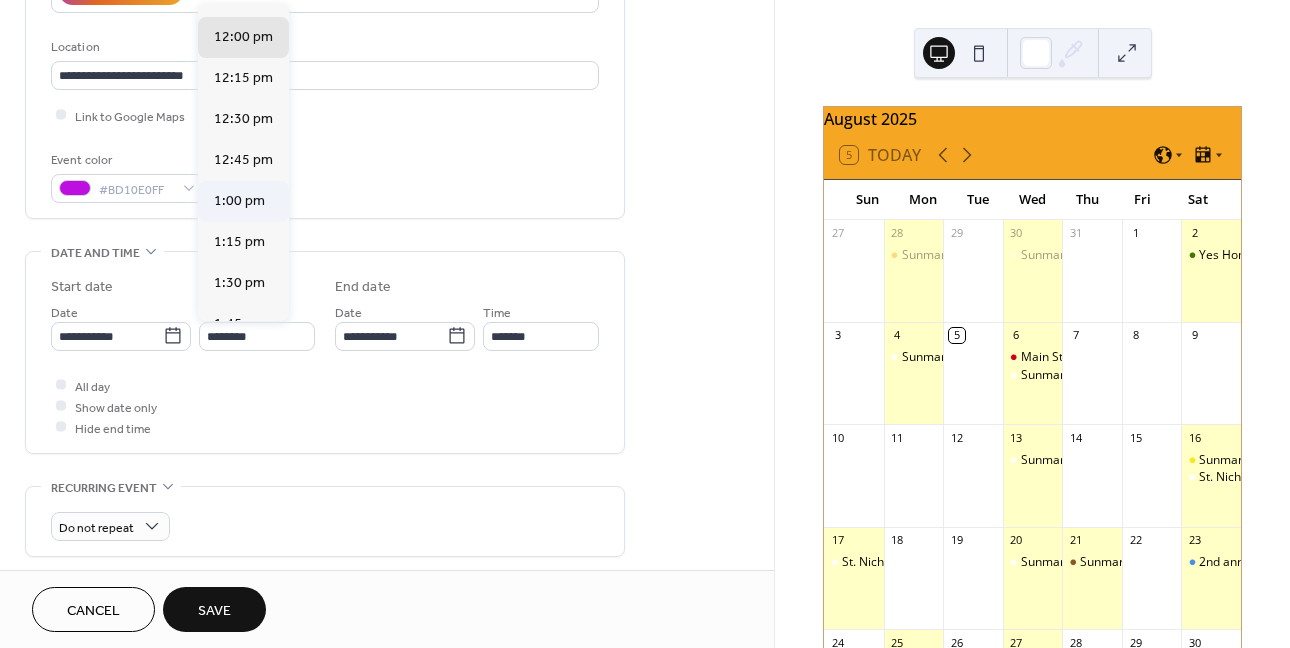 type on "*******" 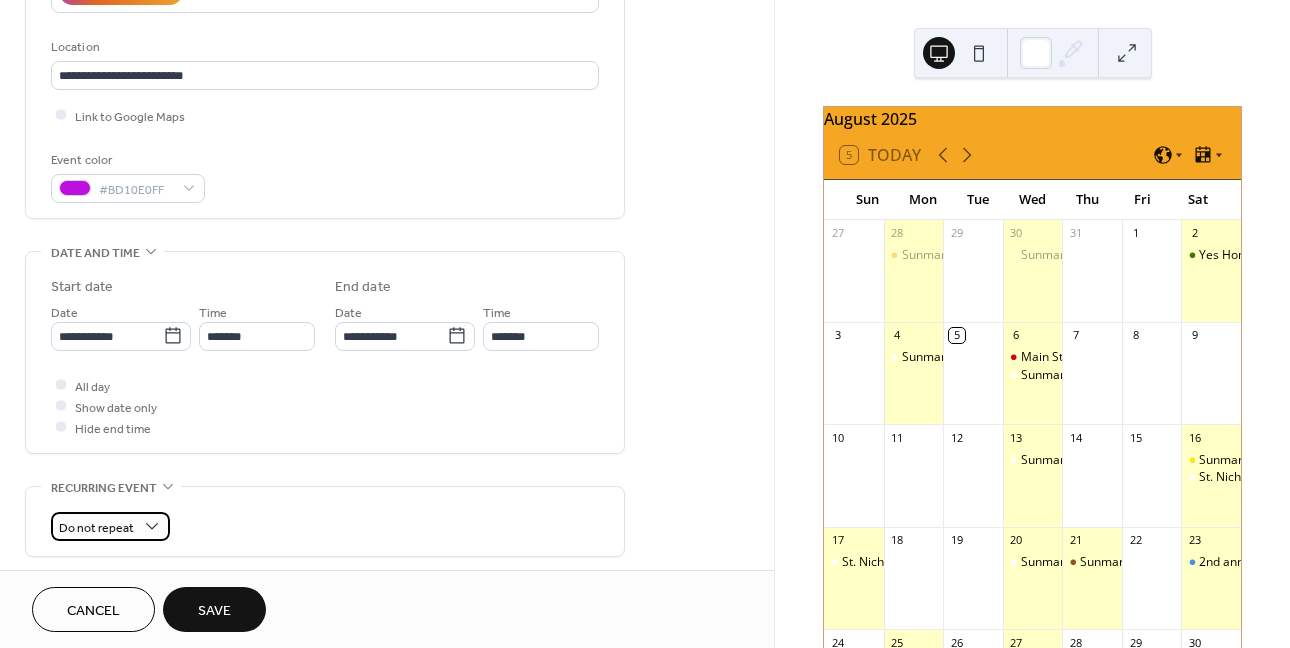 click on "Do not repeat" at bounding box center (96, 527) 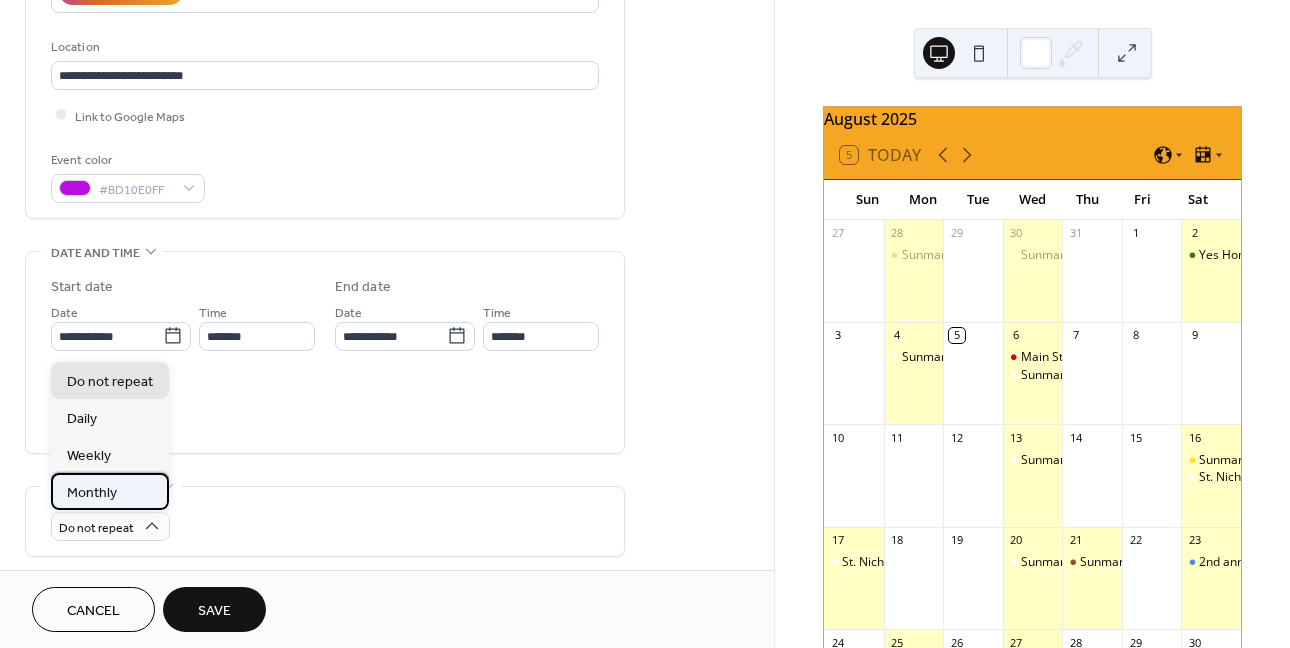 click on "Monthly" at bounding box center (110, 491) 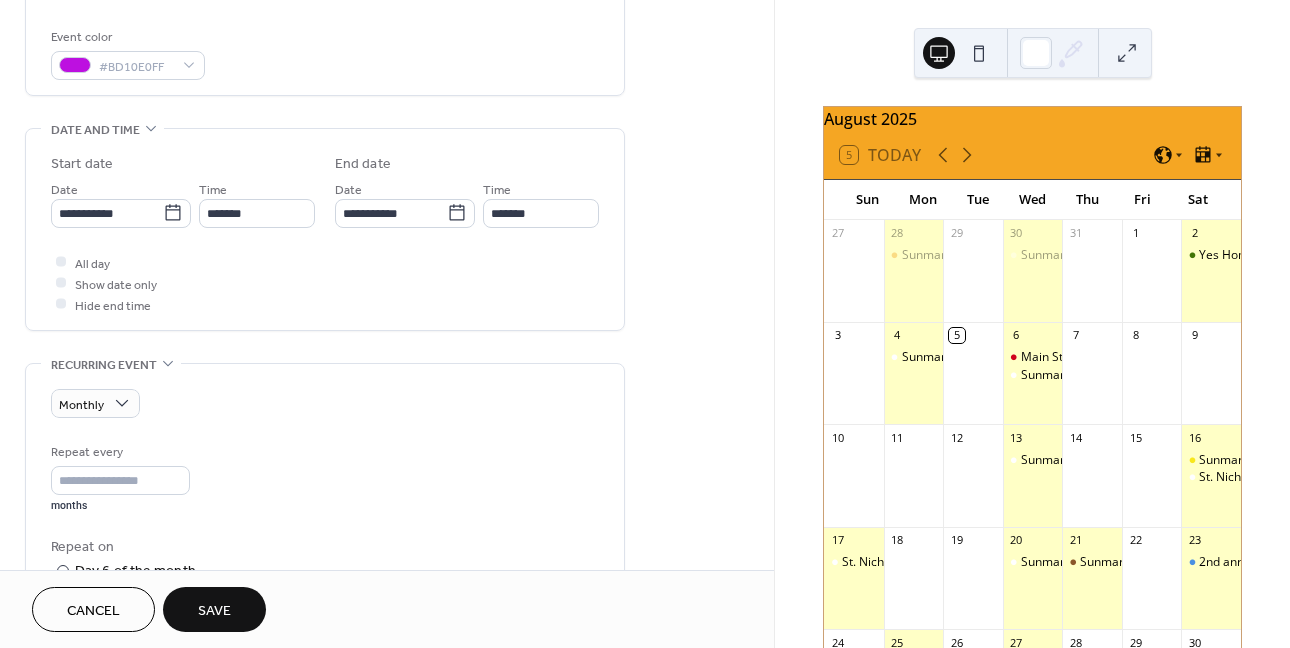 scroll, scrollTop: 600, scrollLeft: 0, axis: vertical 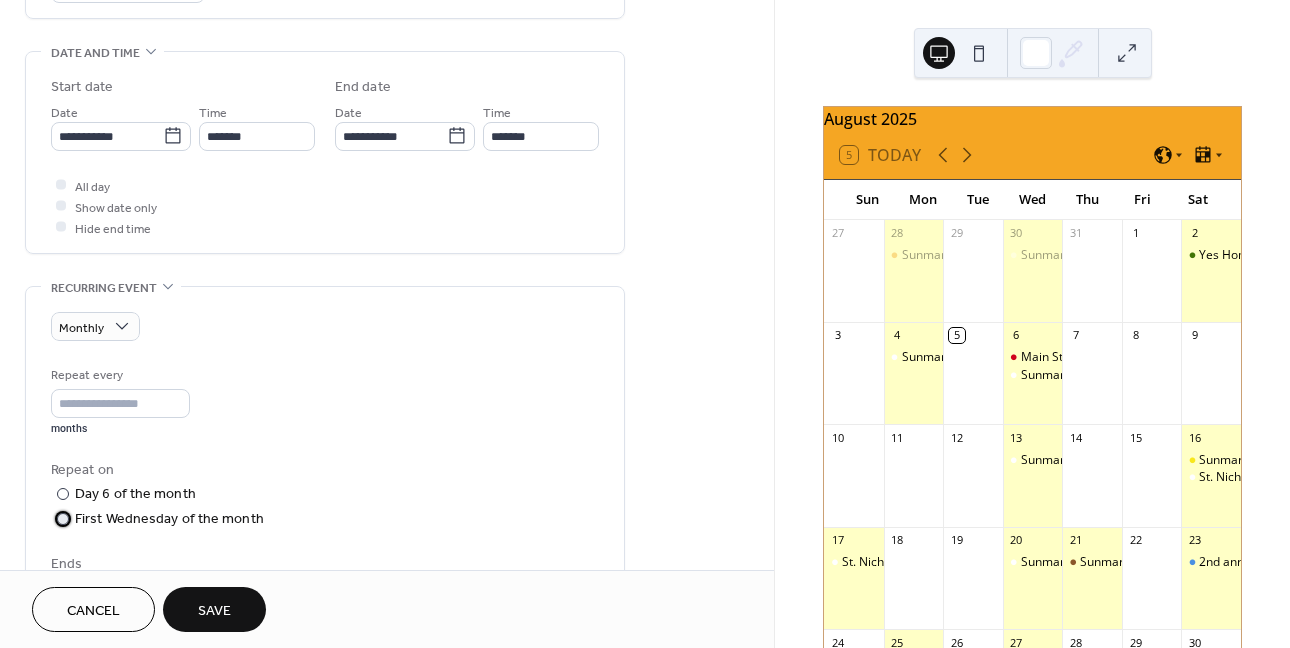 click on "First Wednesday of the month" at bounding box center (169, 519) 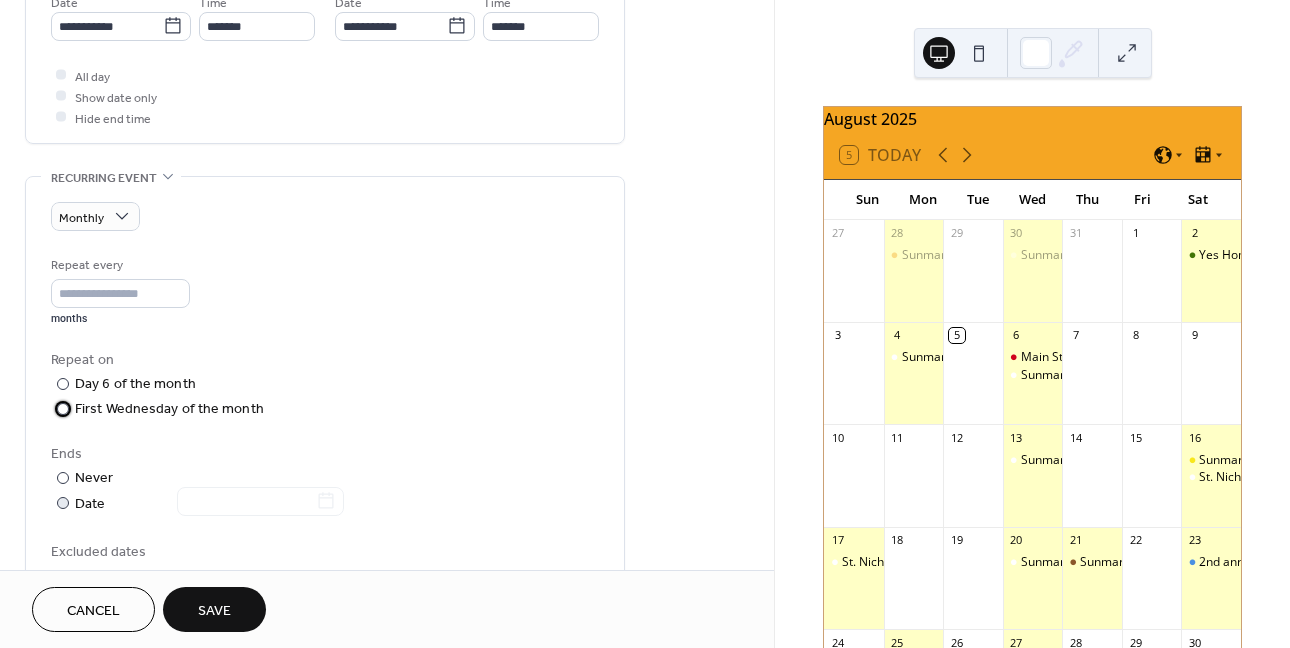 scroll, scrollTop: 800, scrollLeft: 0, axis: vertical 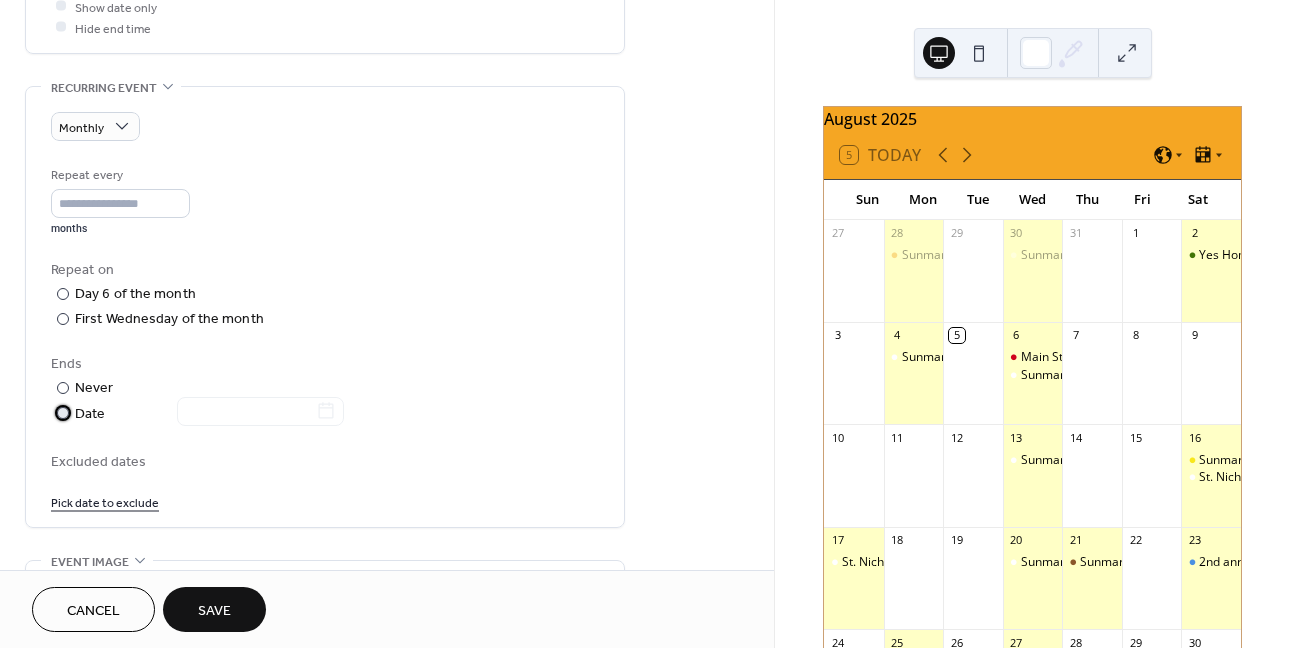 click at bounding box center [248, 413] 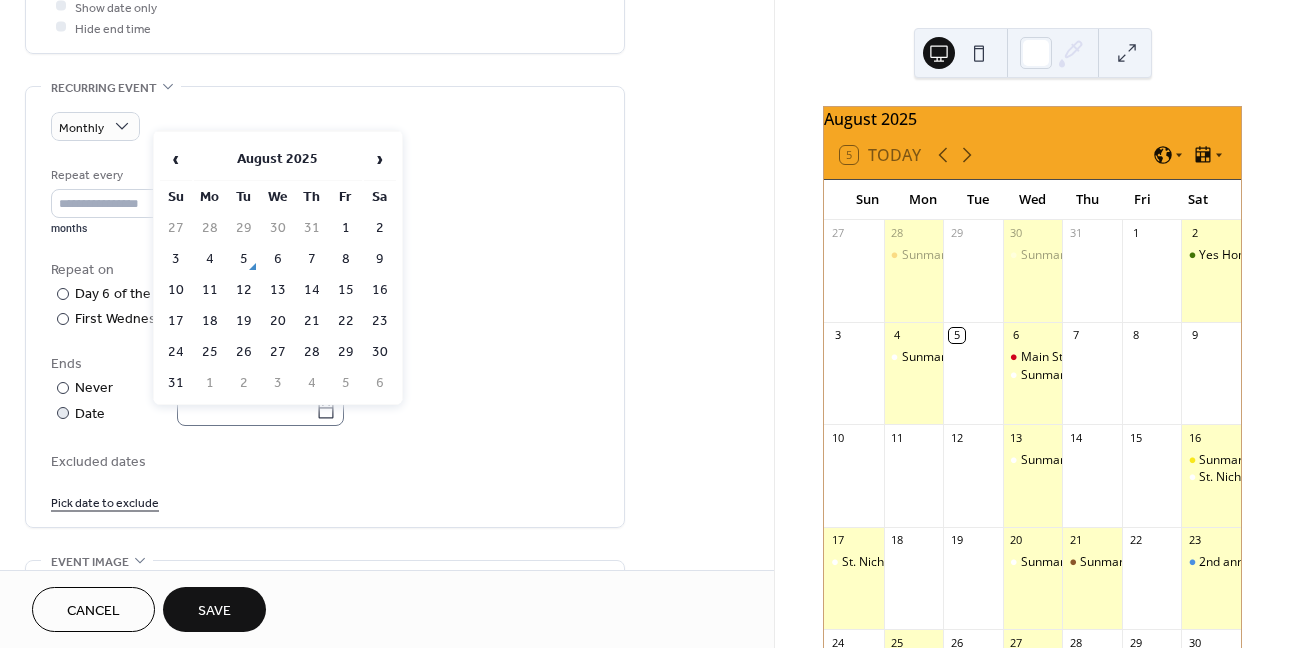 click 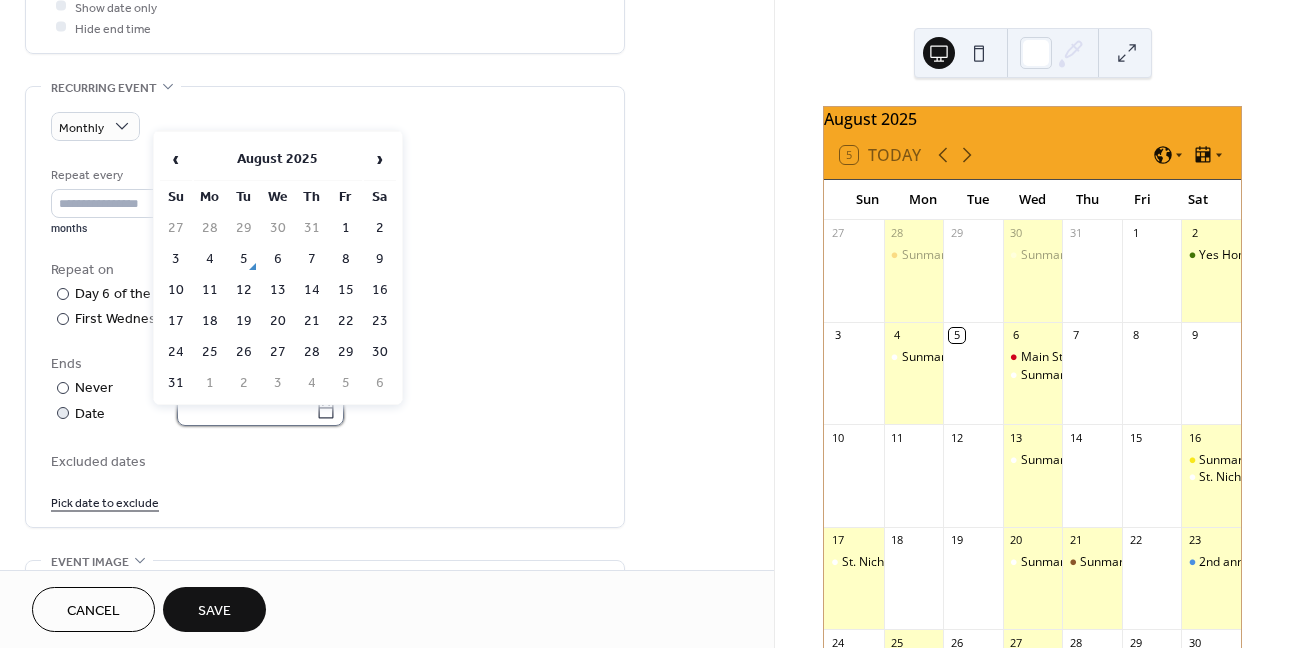 click at bounding box center [246, 411] 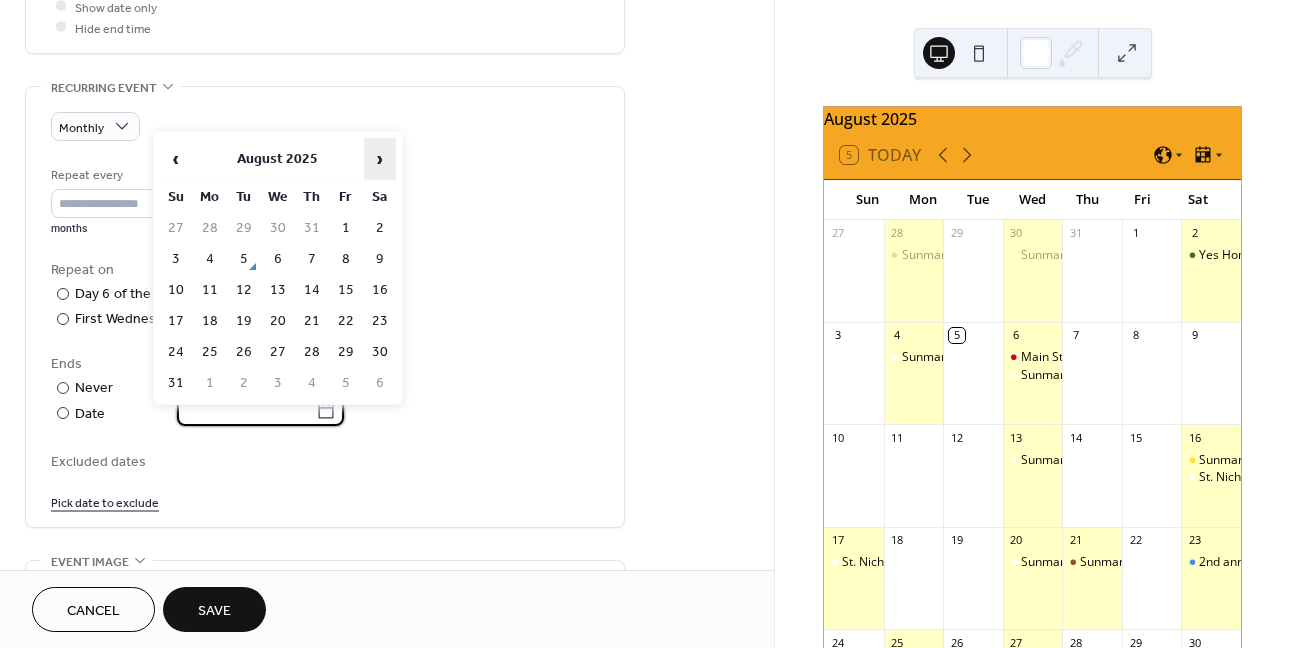 click on "›" at bounding box center [380, 159] 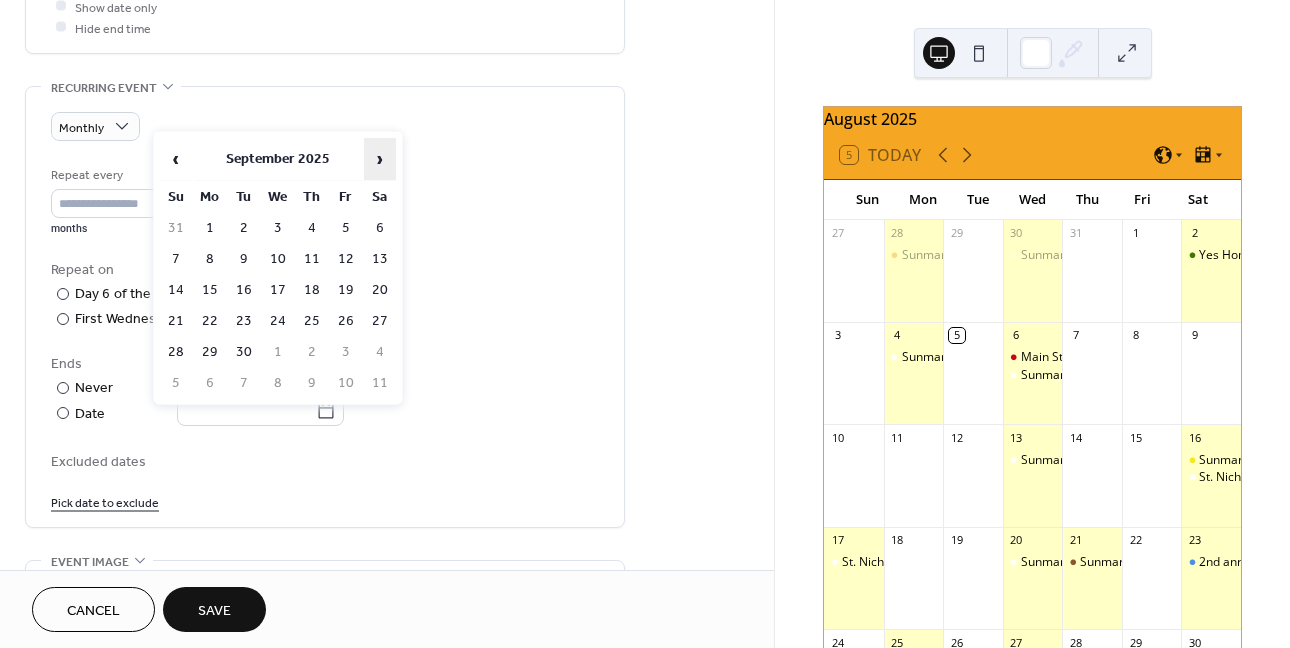click on "›" at bounding box center [380, 159] 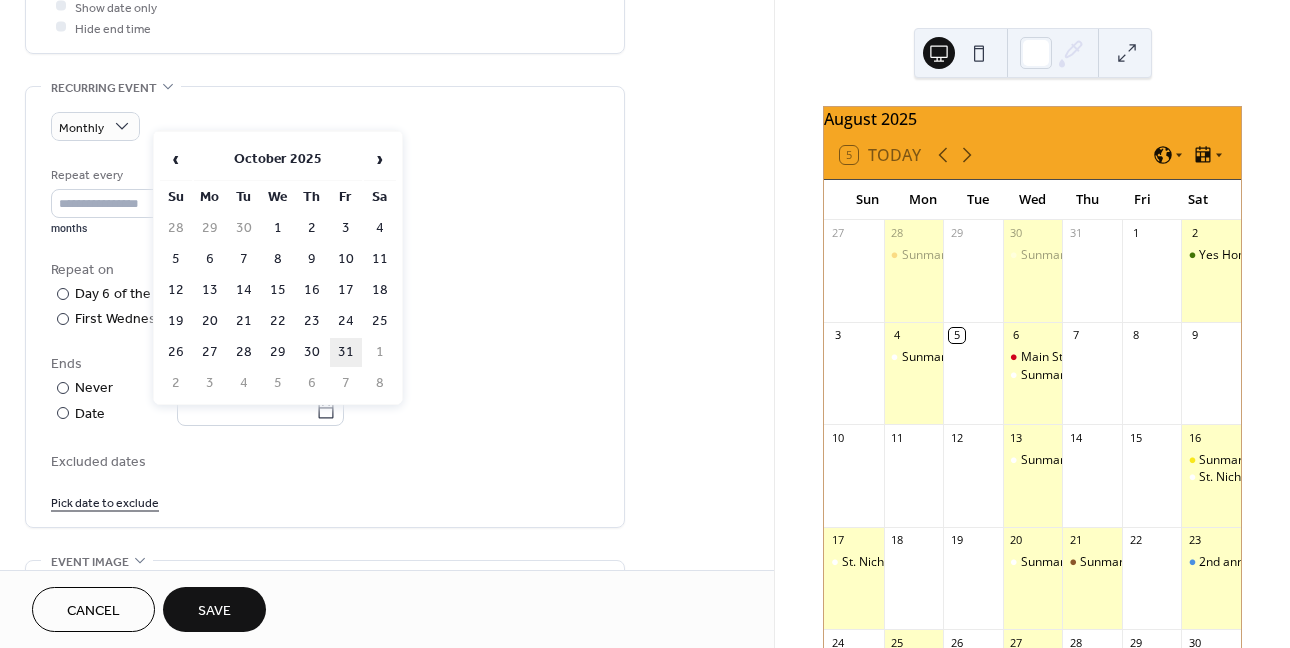click on "31" at bounding box center [346, 352] 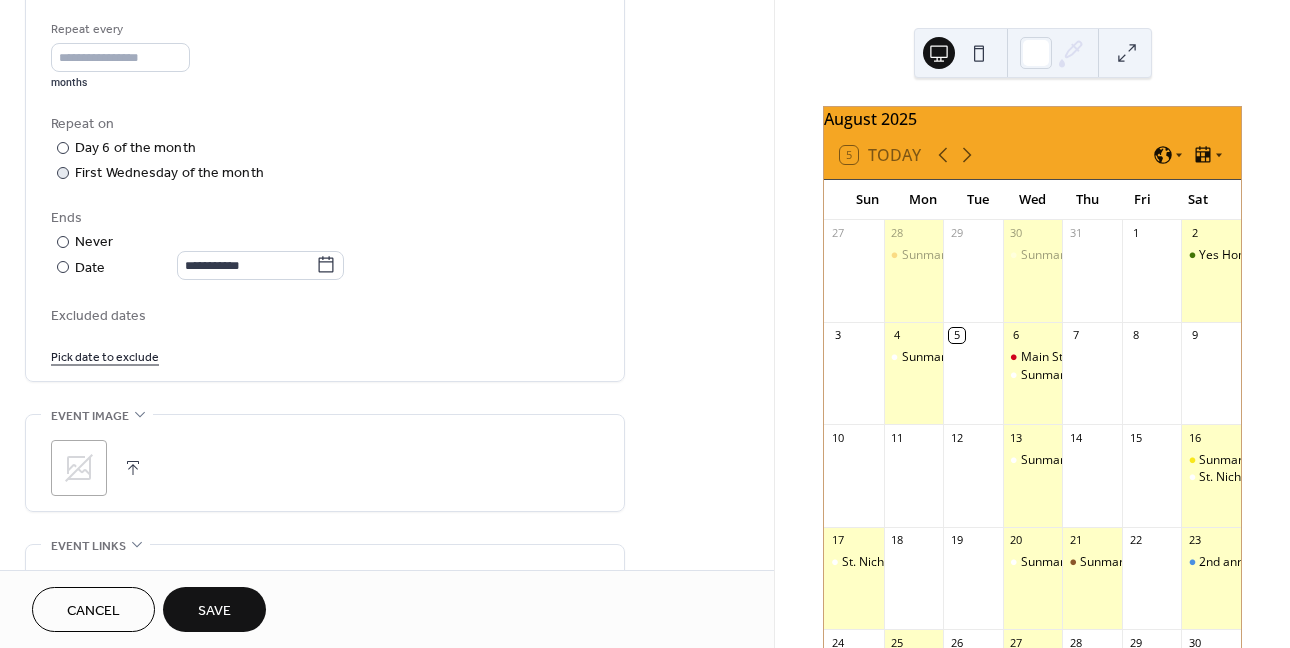 scroll, scrollTop: 1000, scrollLeft: 0, axis: vertical 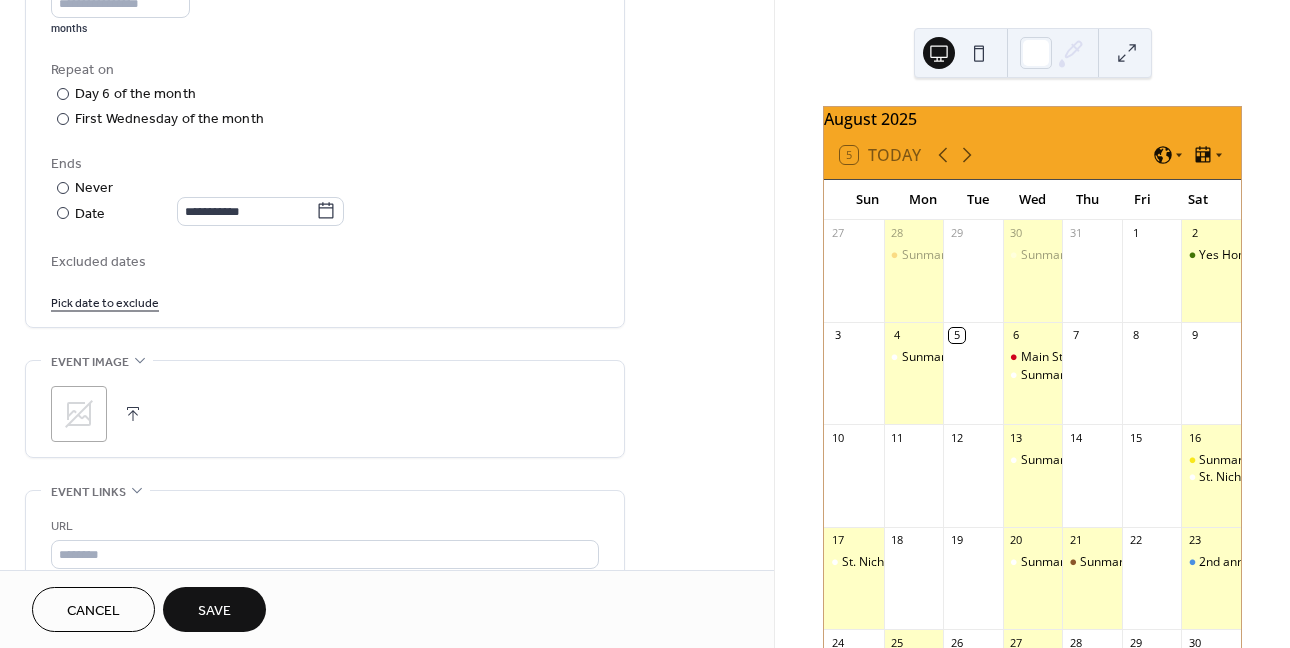 click 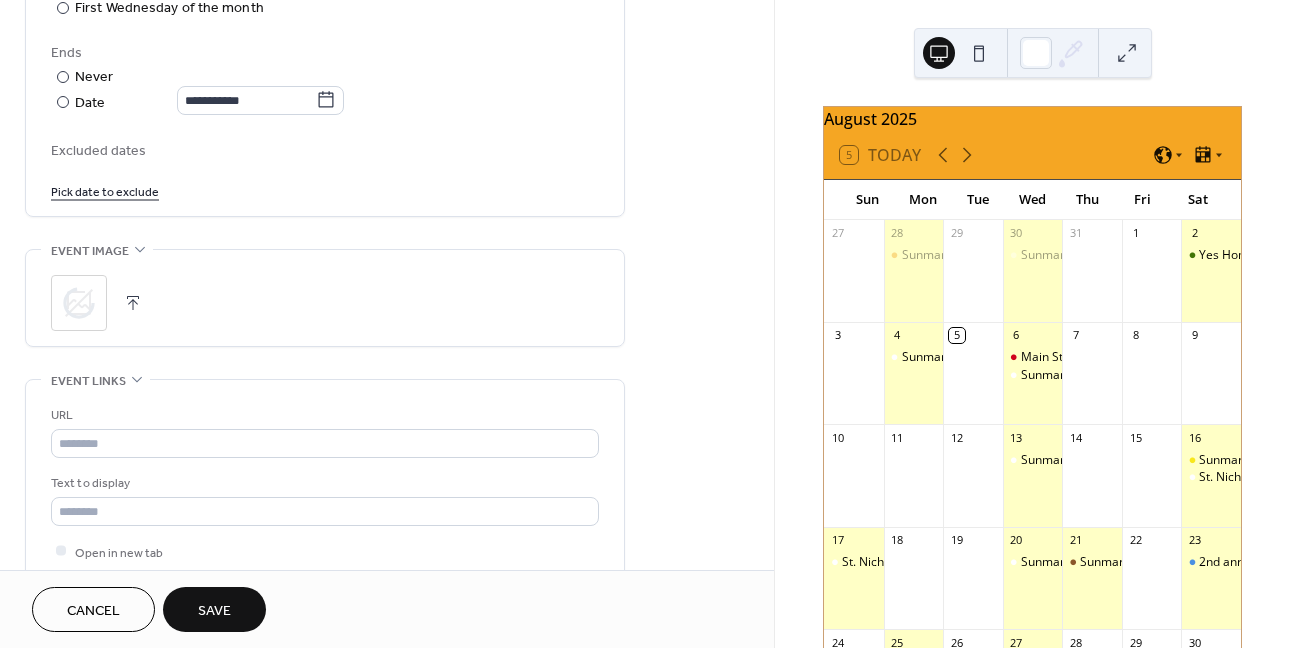 scroll, scrollTop: 1200, scrollLeft: 0, axis: vertical 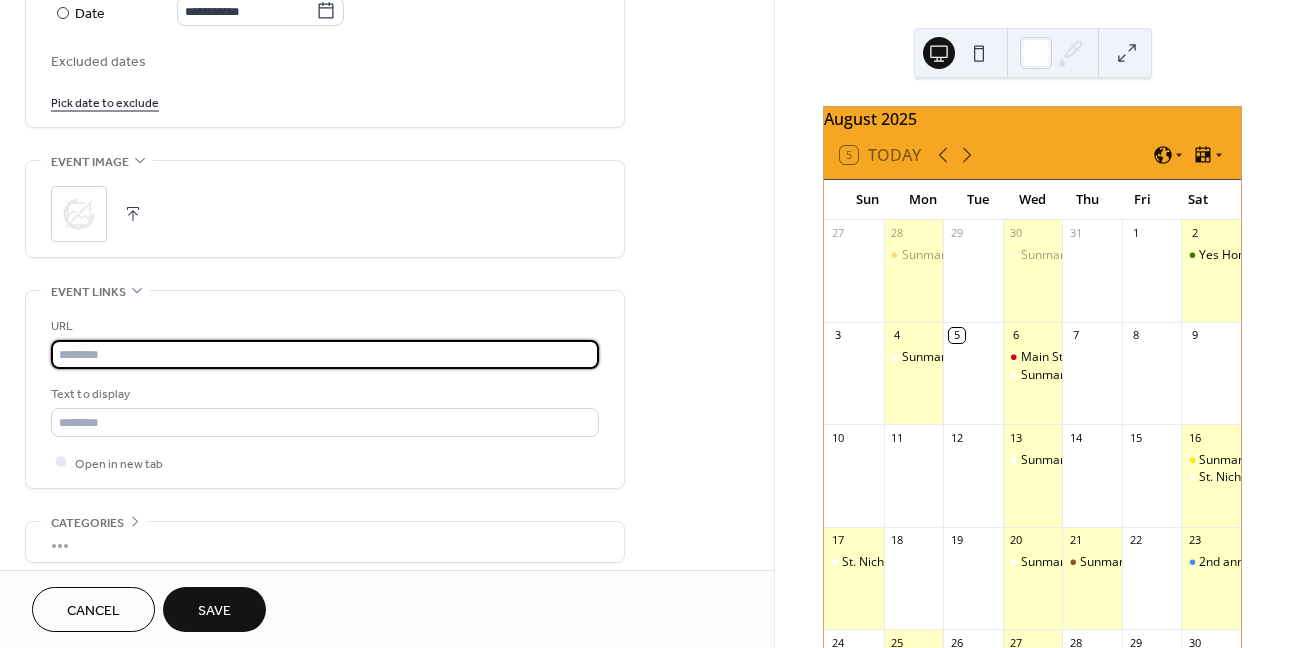 click at bounding box center [325, 354] 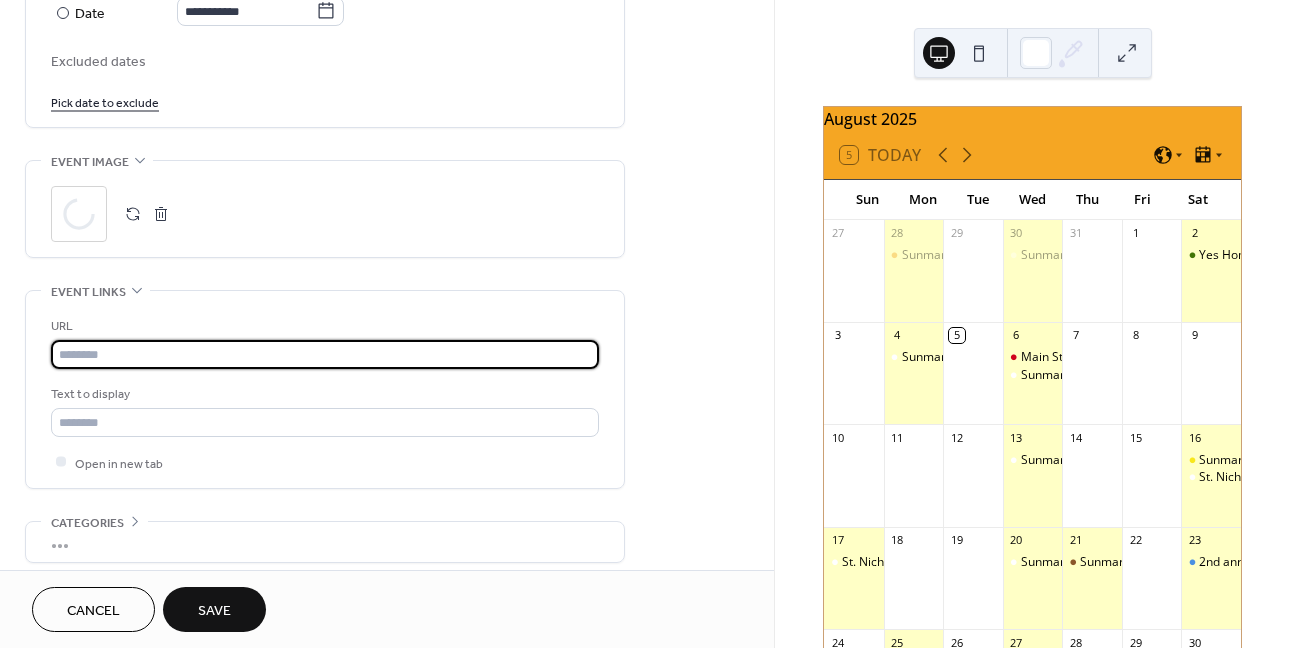 paste on "**********" 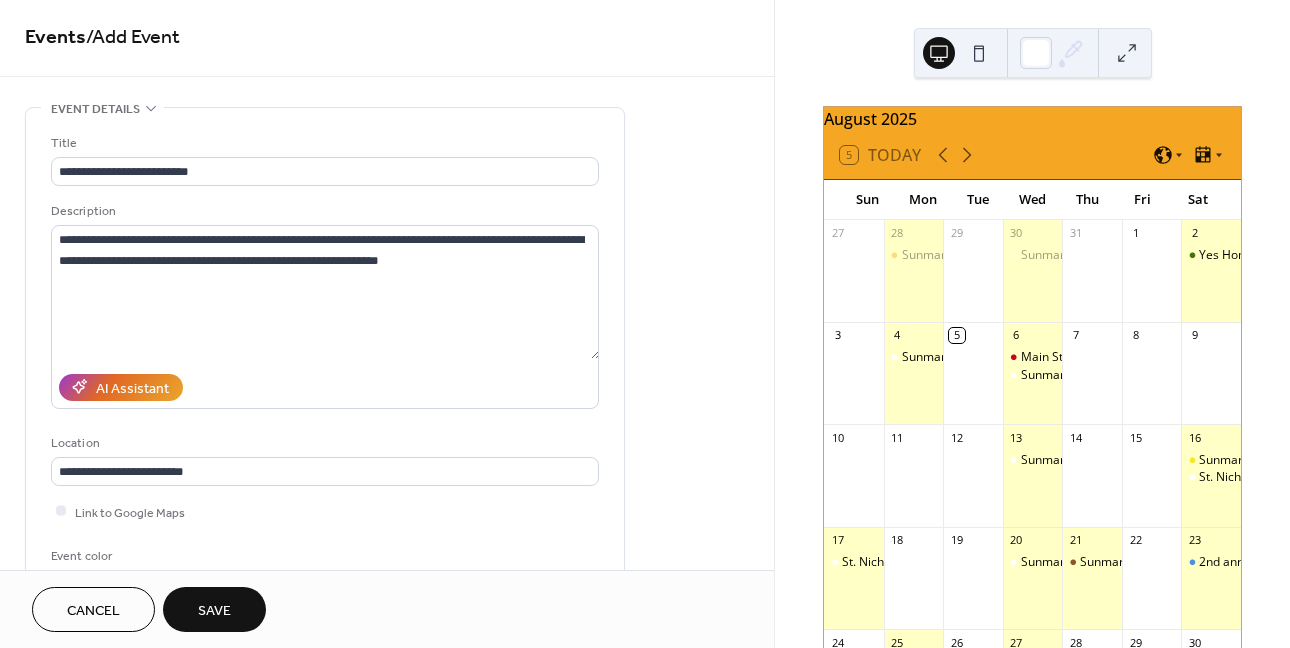 scroll, scrollTop: 0, scrollLeft: 0, axis: both 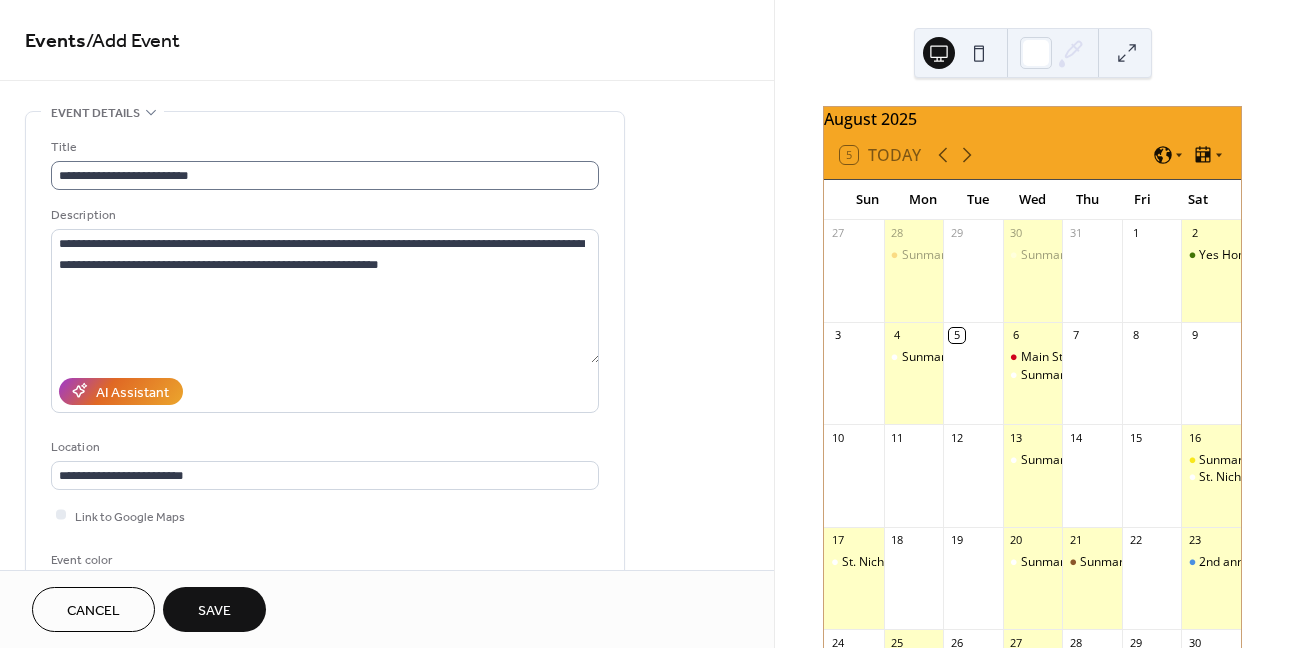 type on "**********" 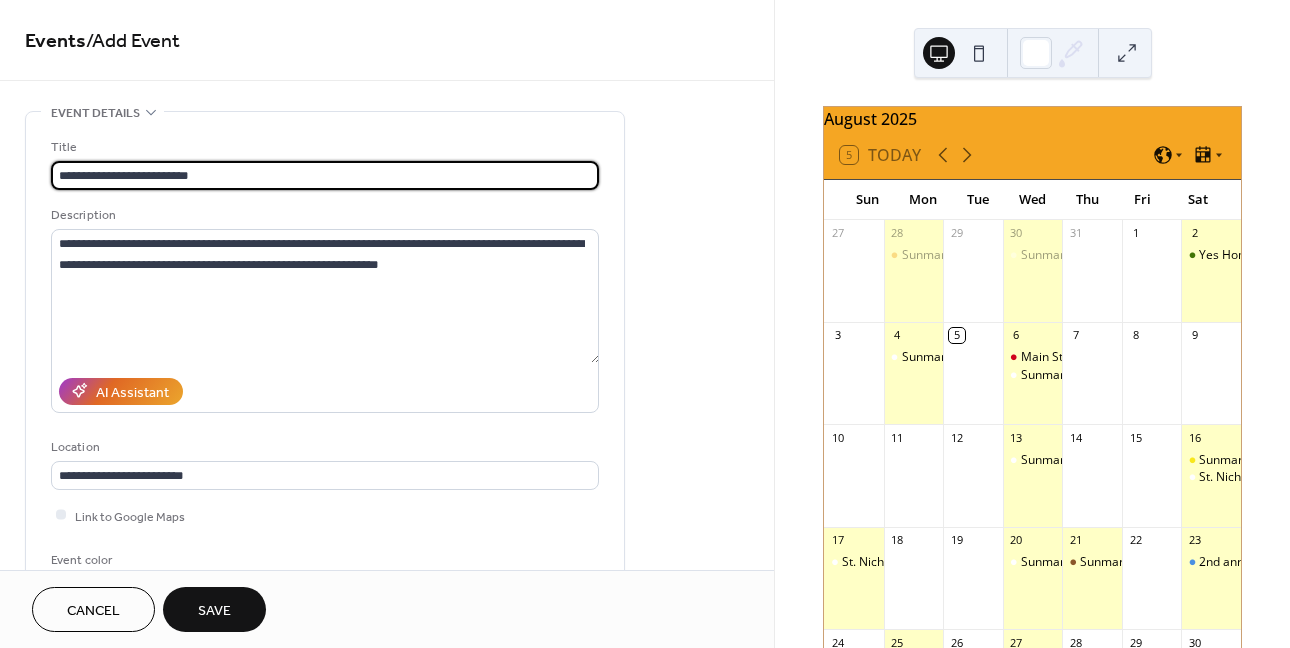 click on "**********" at bounding box center [325, 175] 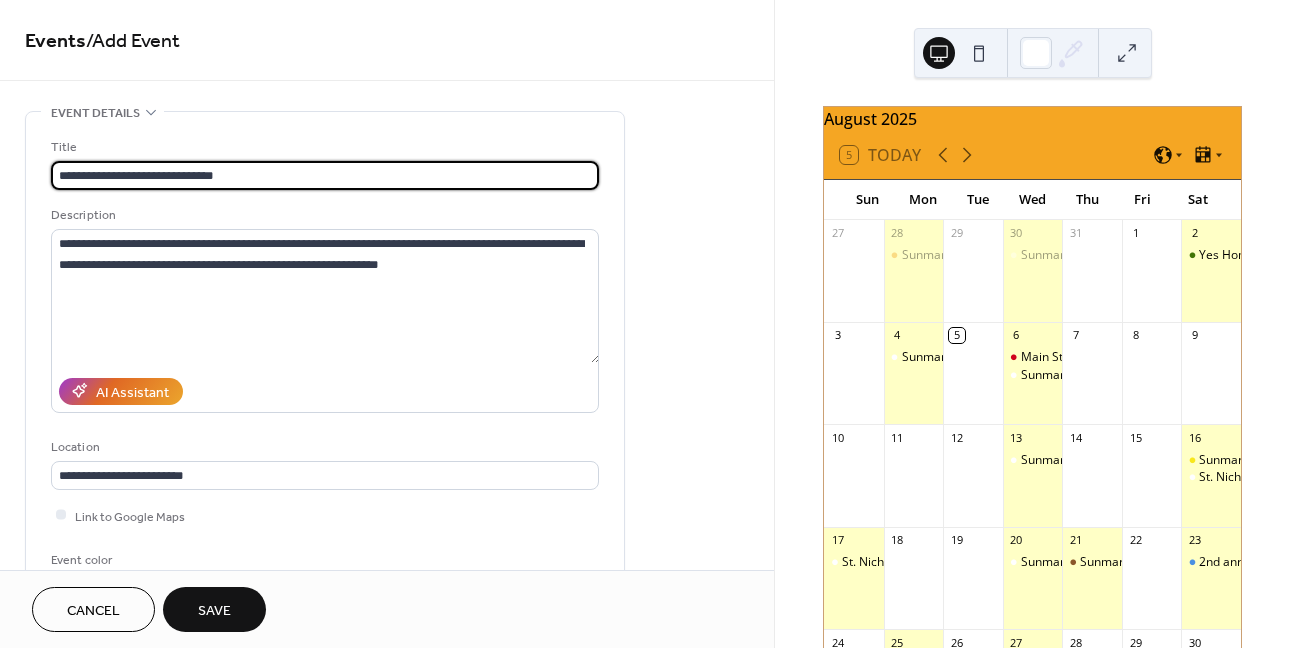 type on "**********" 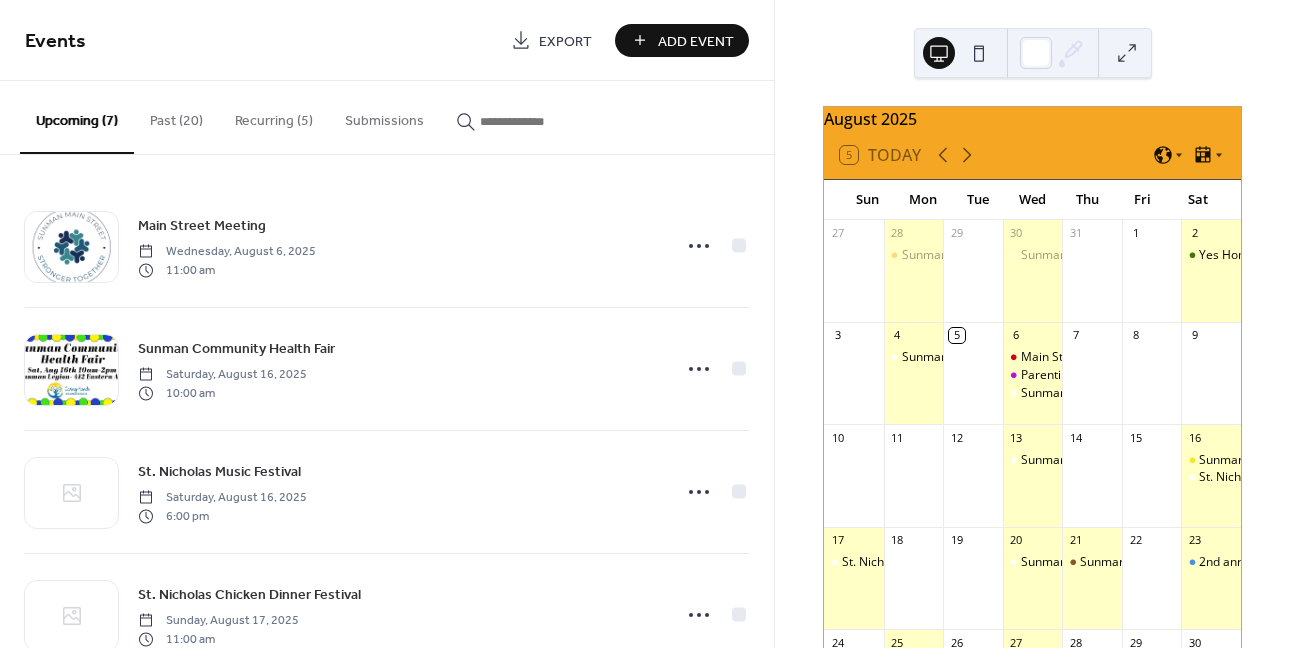 click on "Add Event" at bounding box center (682, 40) 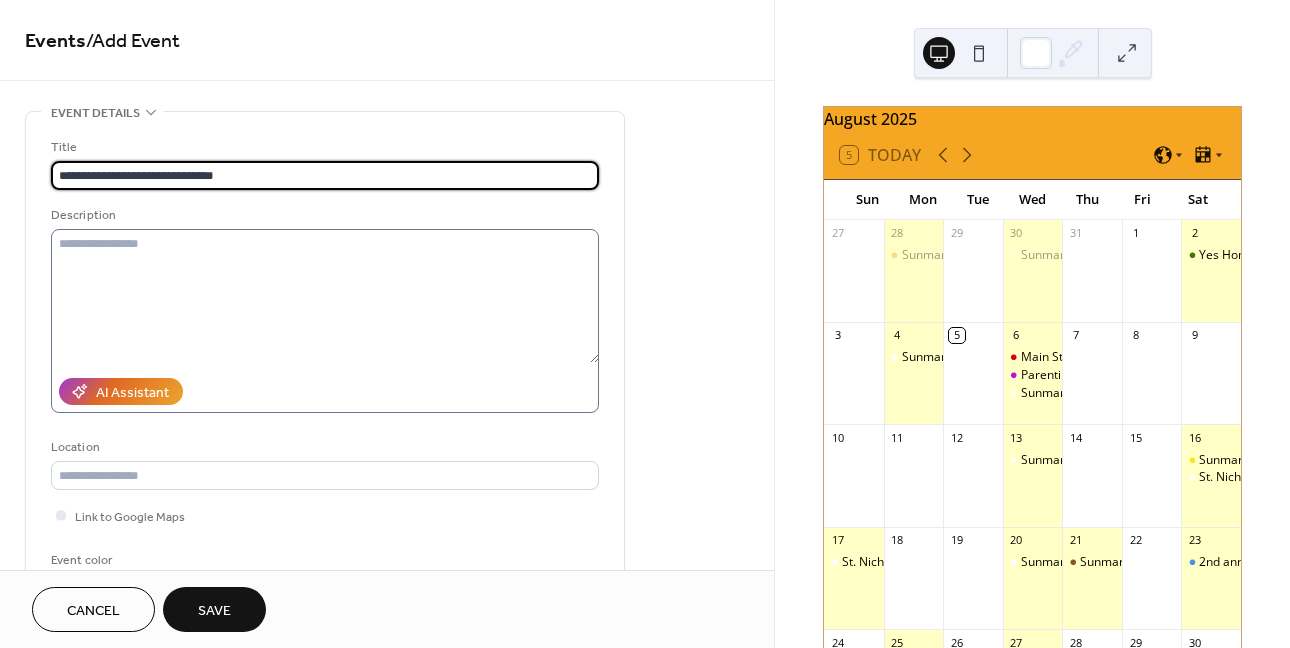 type on "**********" 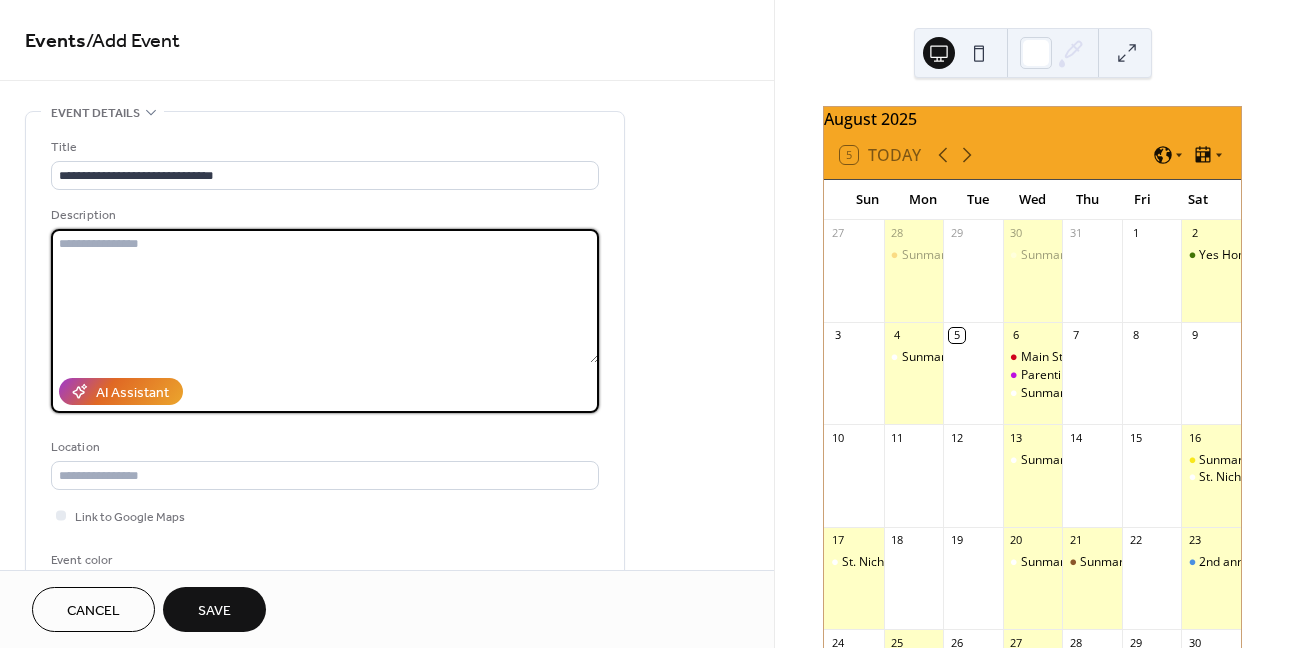 click at bounding box center [325, 296] 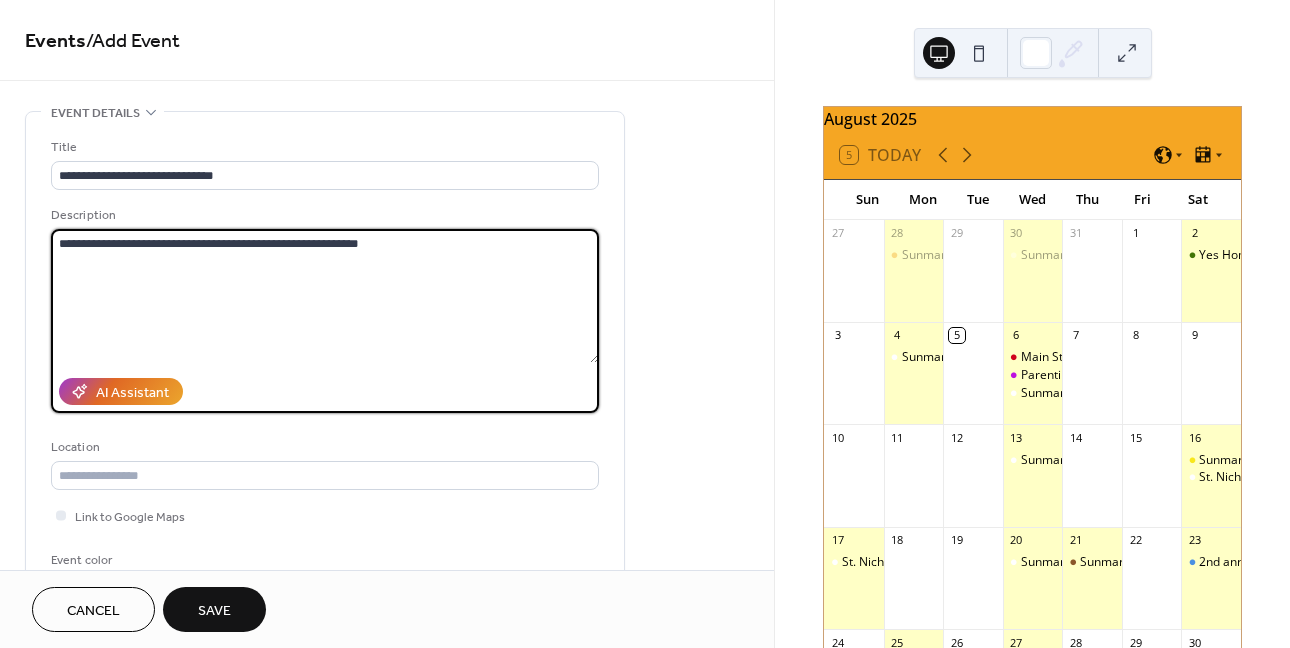 type on "**********" 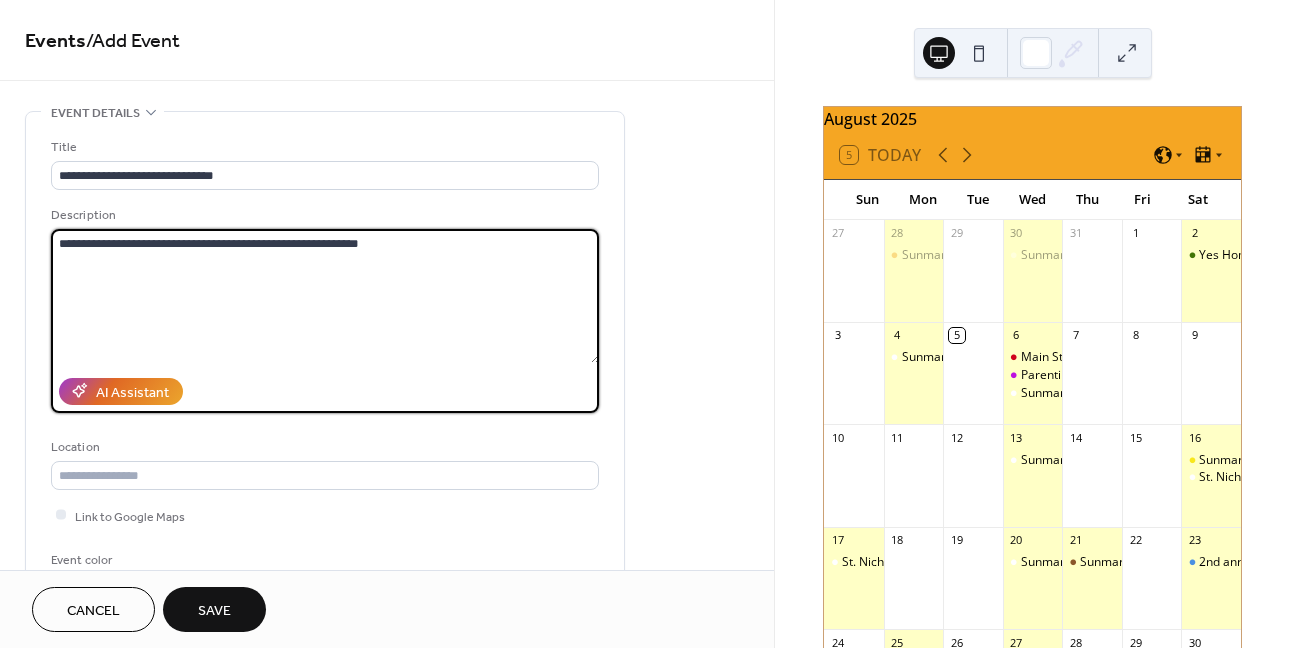 drag, startPoint x: 451, startPoint y: 247, endPoint x: -72, endPoint y: 281, distance: 524.104 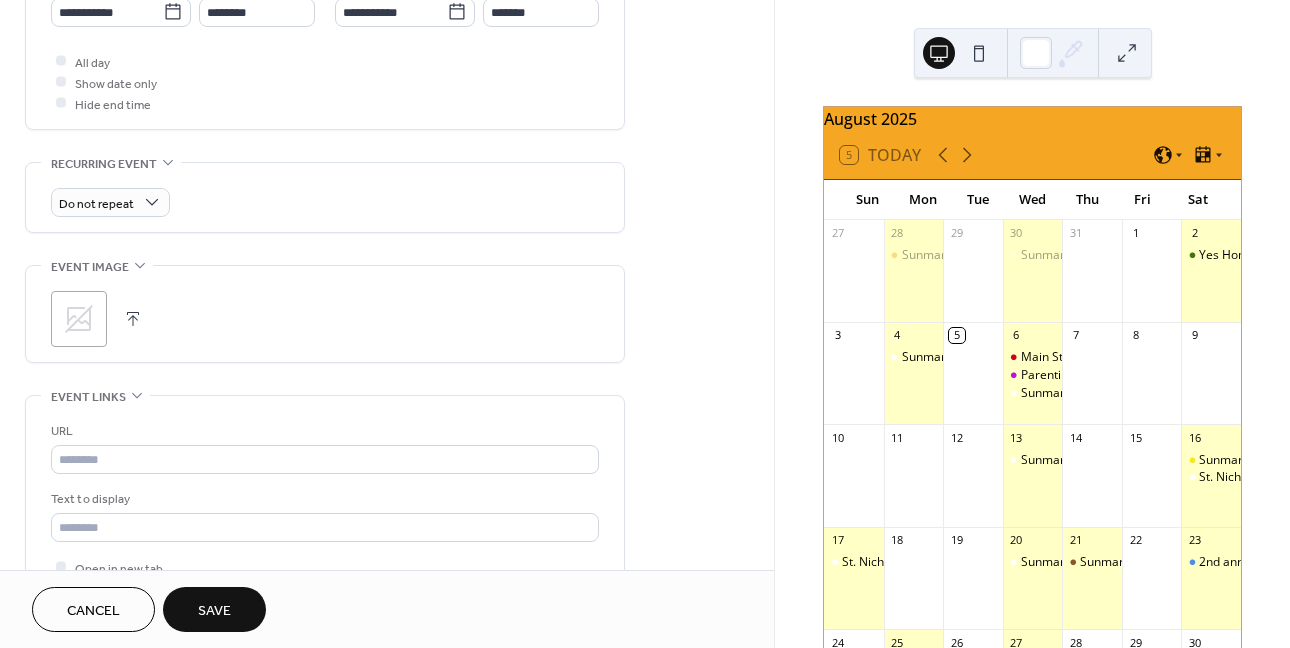 scroll, scrollTop: 800, scrollLeft: 0, axis: vertical 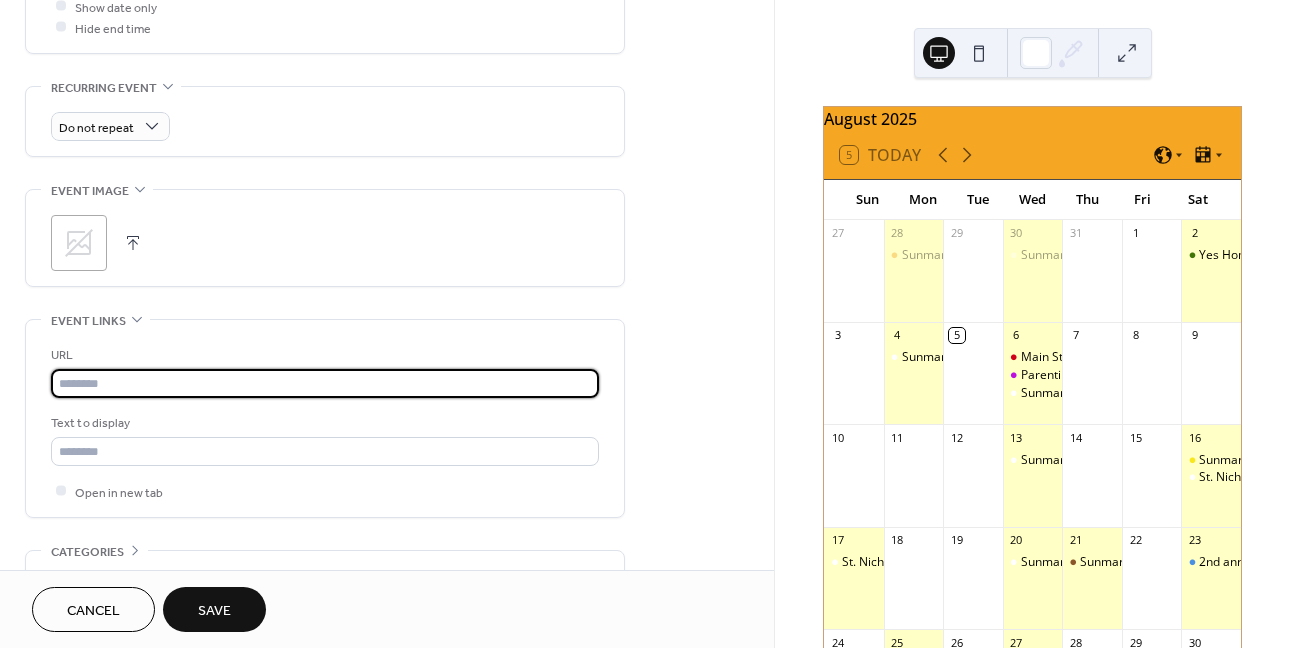 click at bounding box center (325, 383) 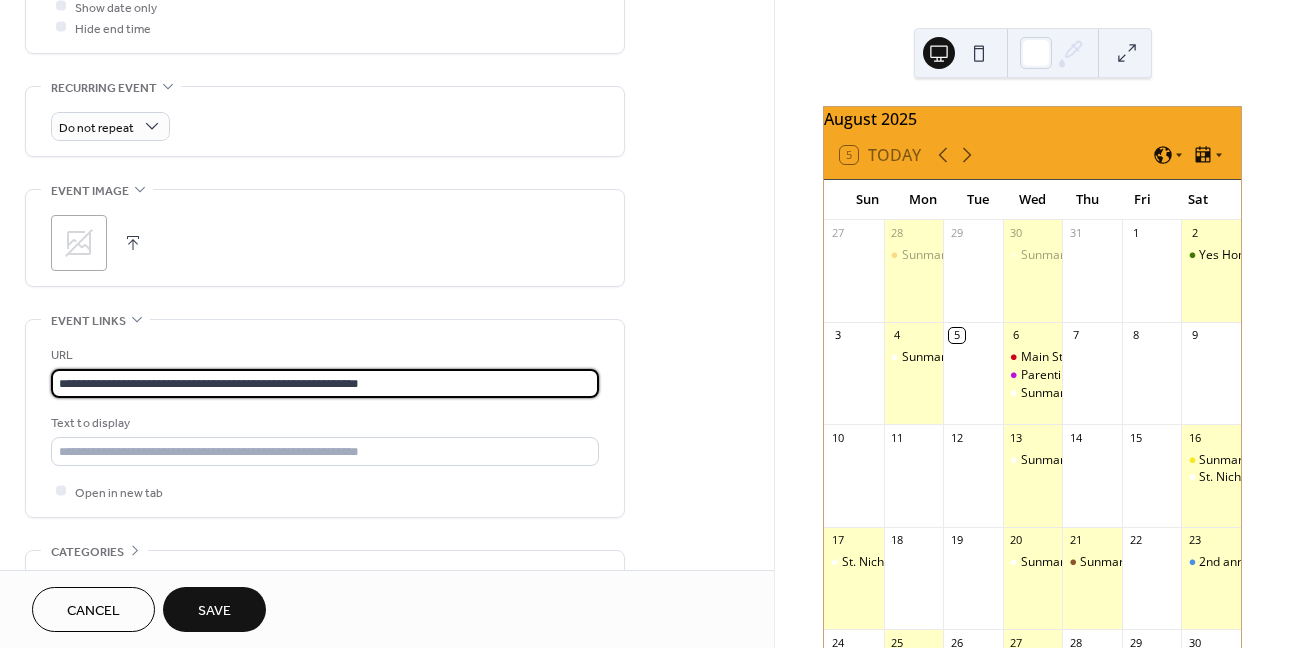 type on "**********" 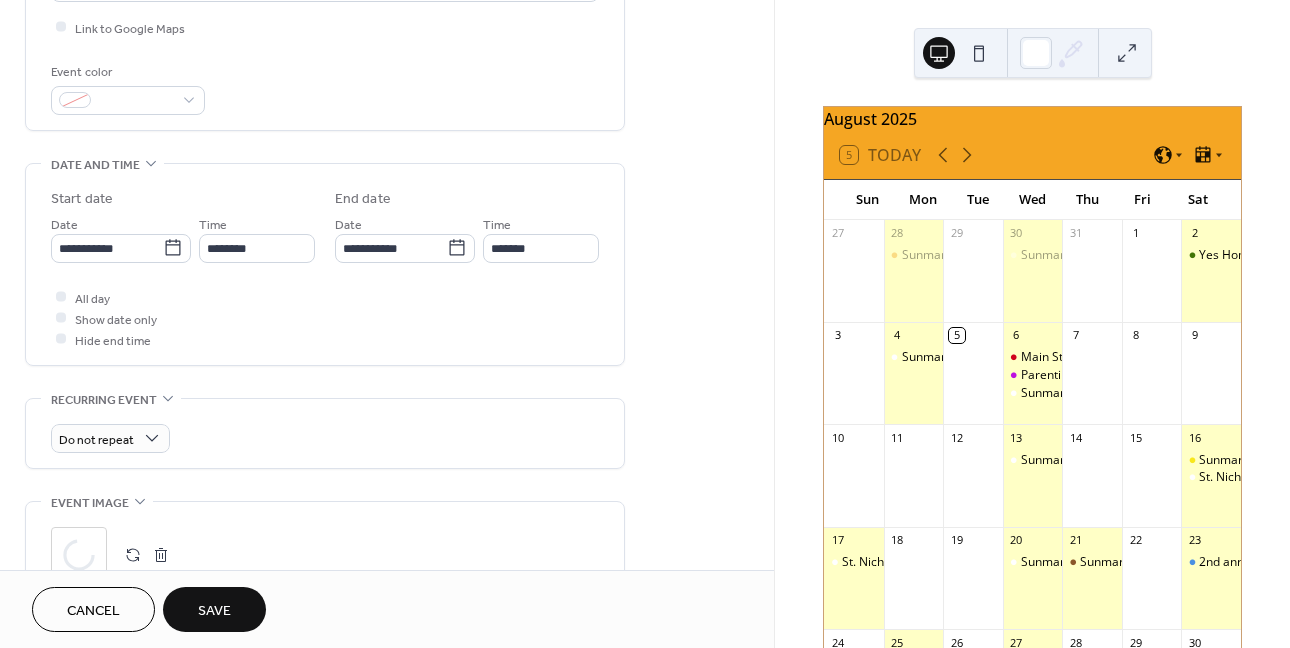 scroll, scrollTop: 400, scrollLeft: 0, axis: vertical 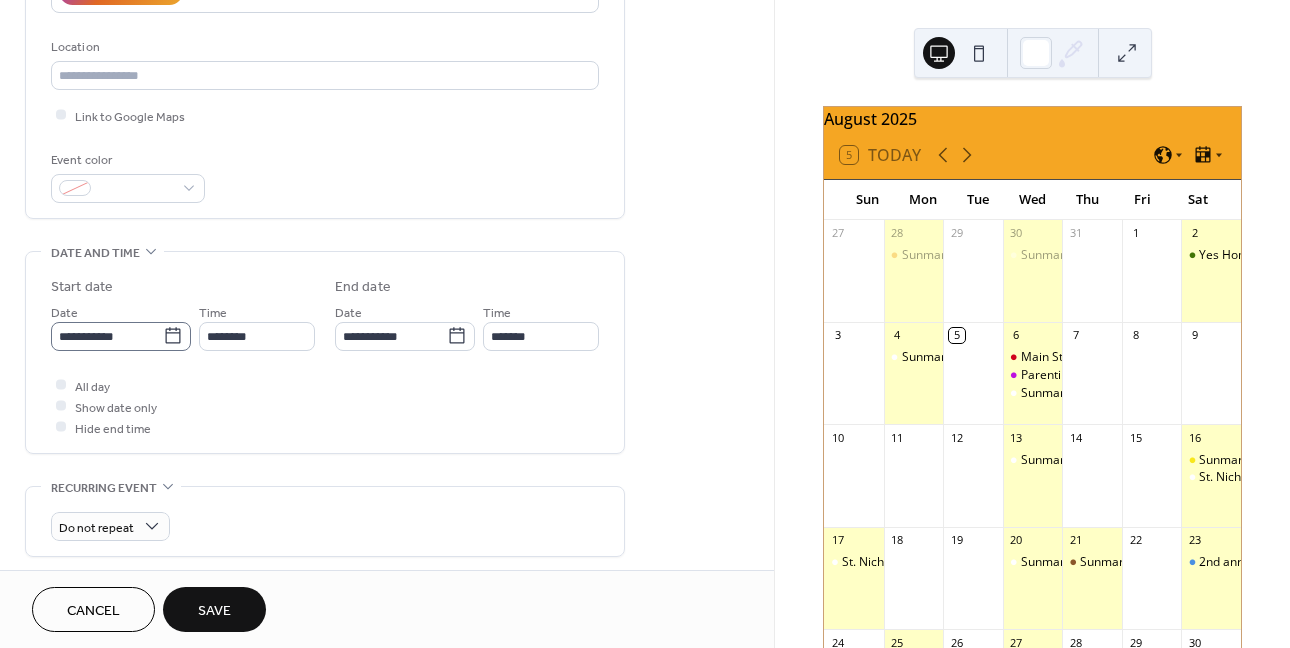 click 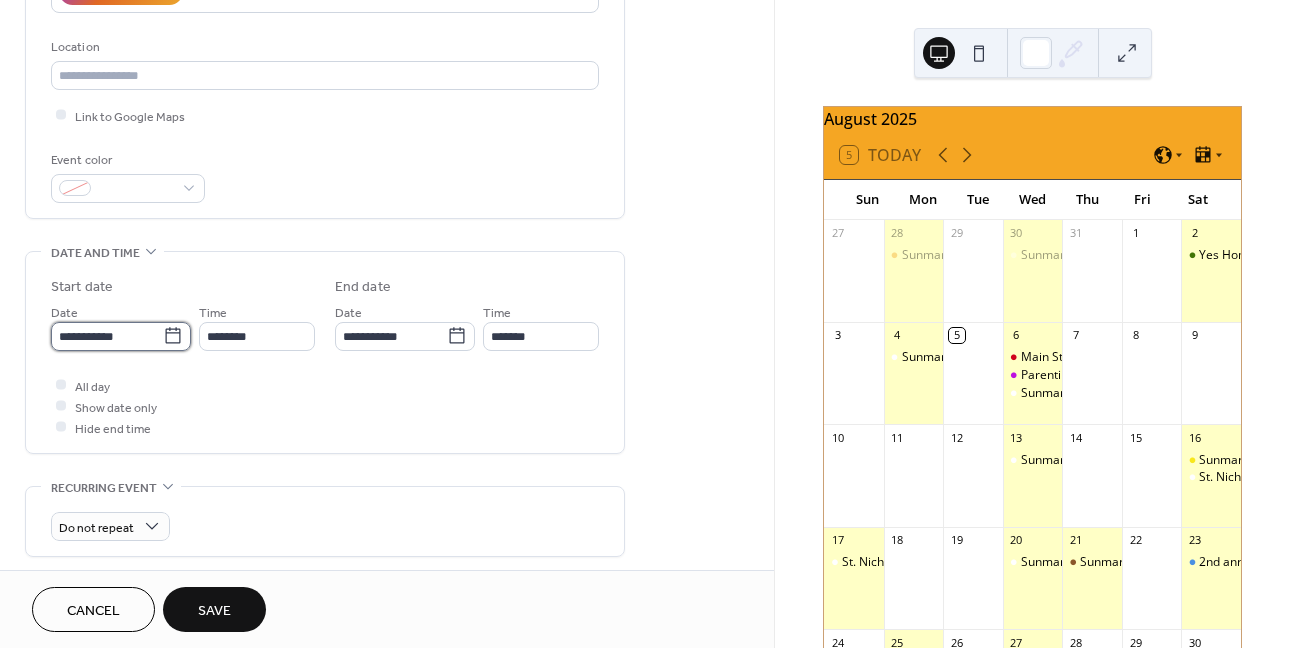 click on "**********" at bounding box center [107, 336] 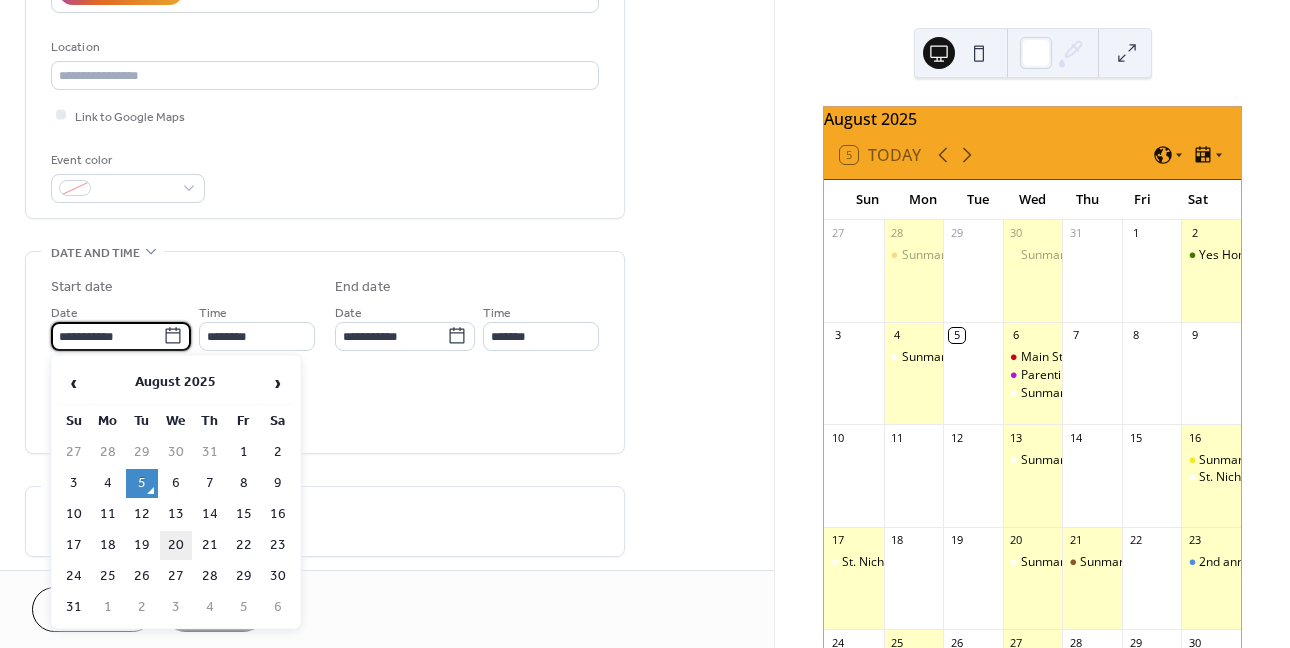 click on "20" at bounding box center (176, 545) 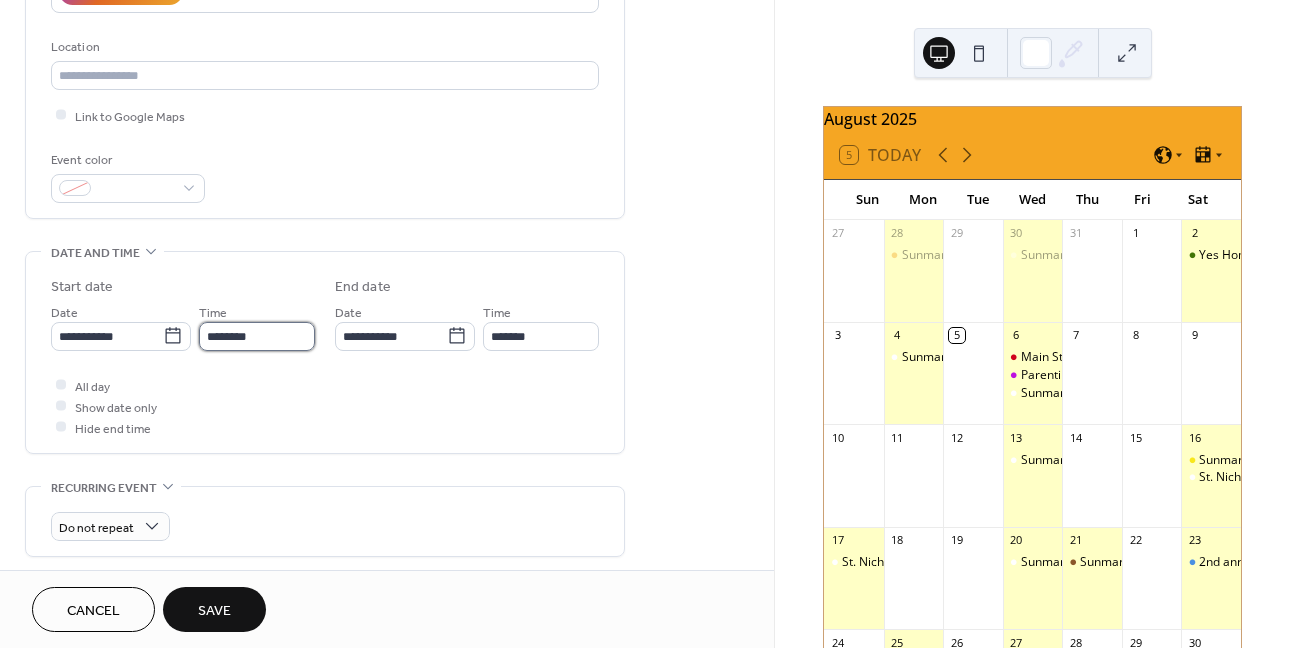 click on "********" at bounding box center (257, 336) 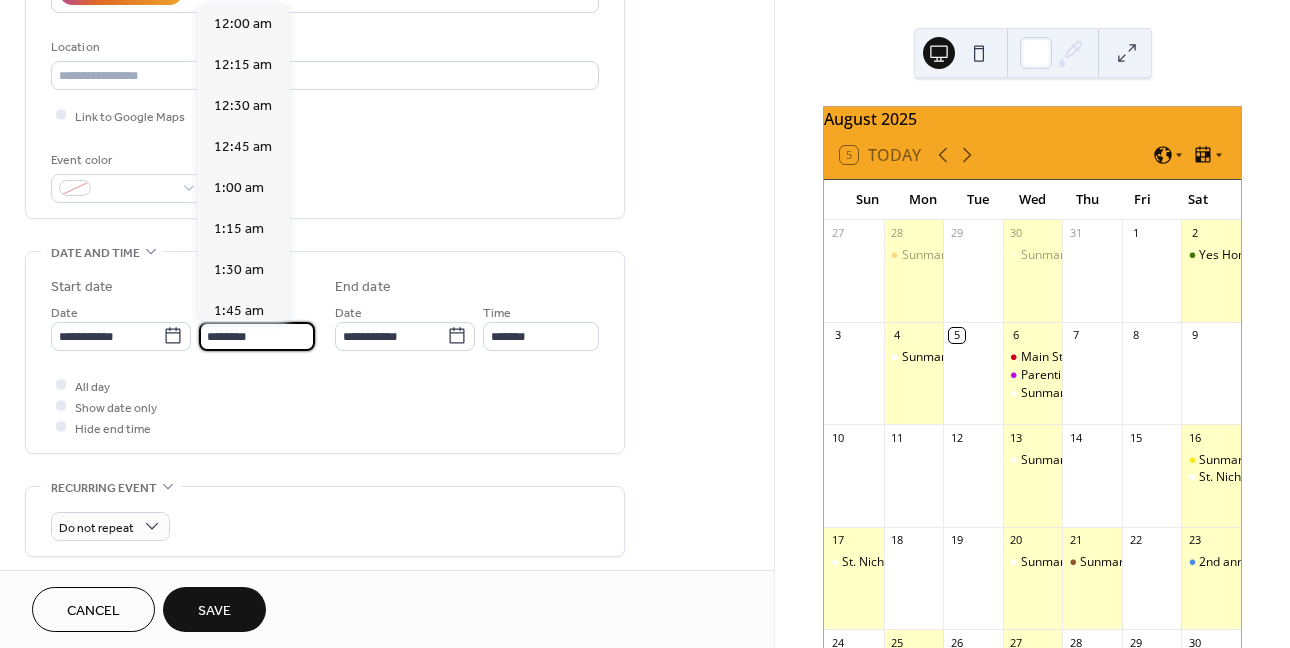 scroll, scrollTop: 1955, scrollLeft: 0, axis: vertical 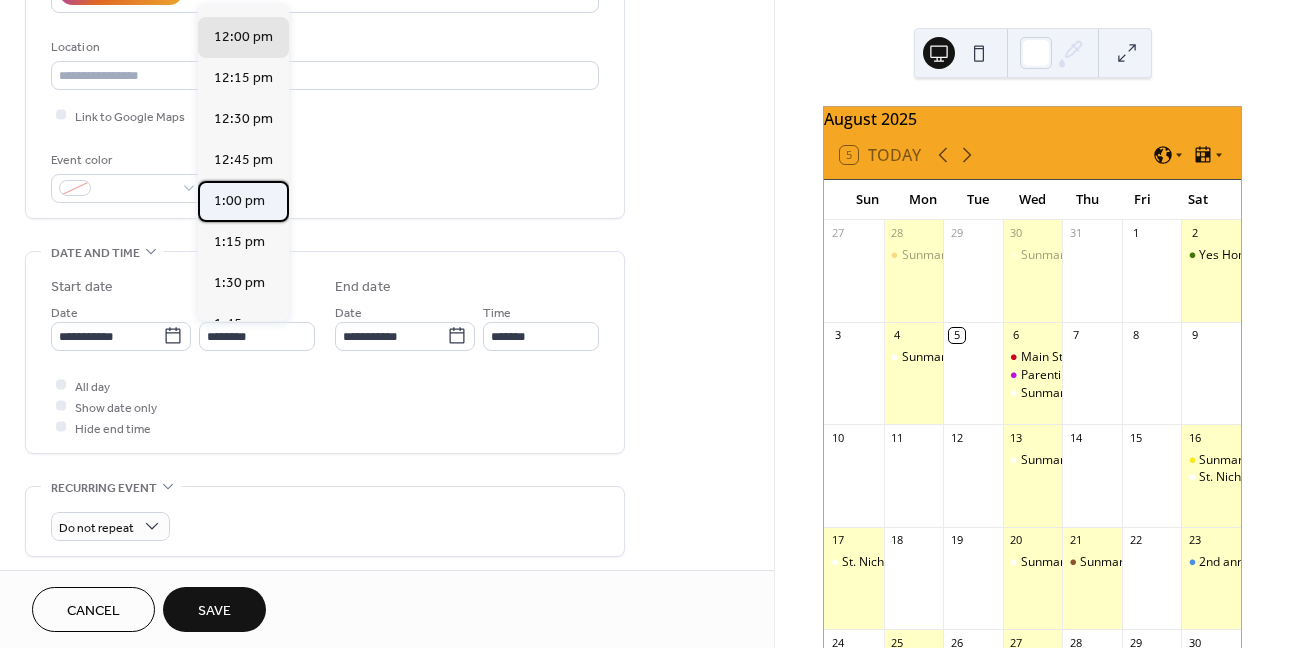 click on "1:00 pm" at bounding box center (239, 201) 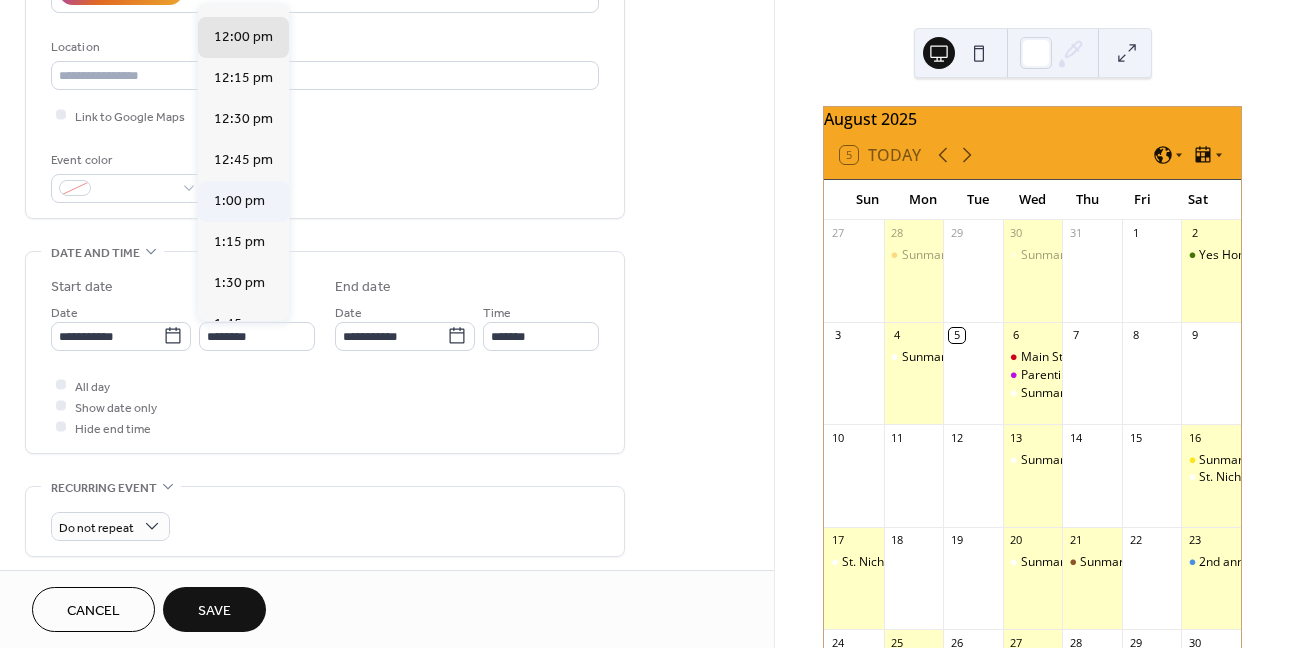 type on "*******" 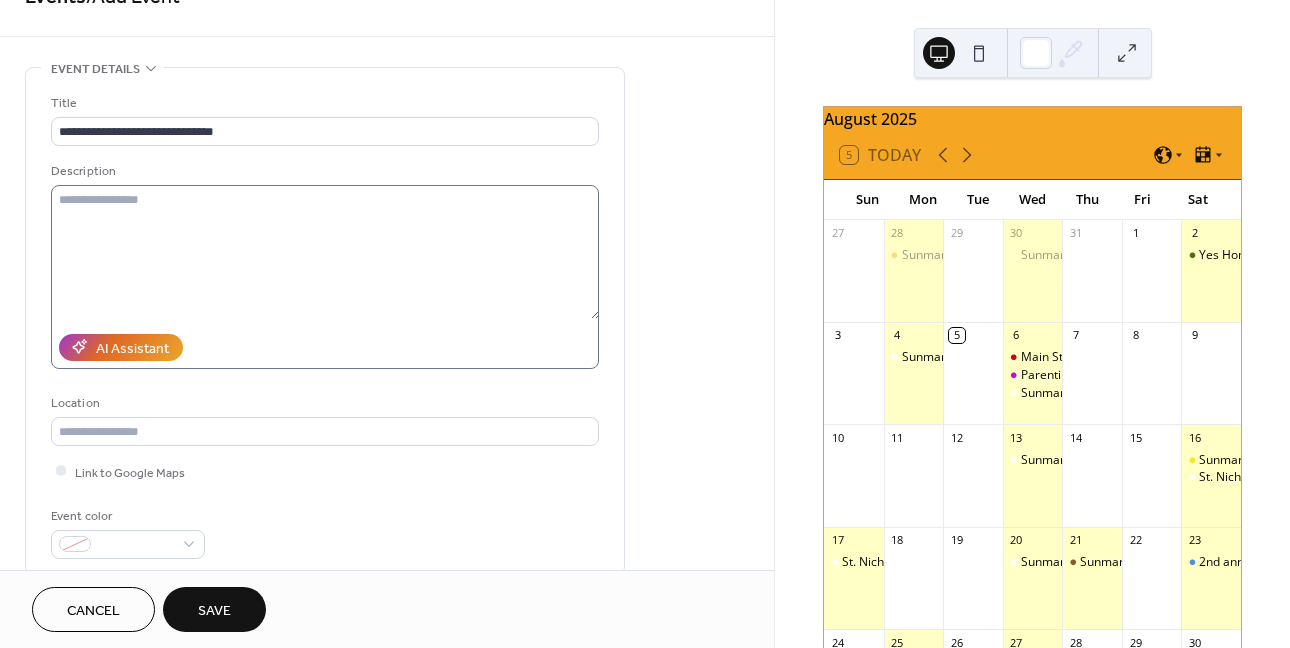 scroll, scrollTop: 0, scrollLeft: 0, axis: both 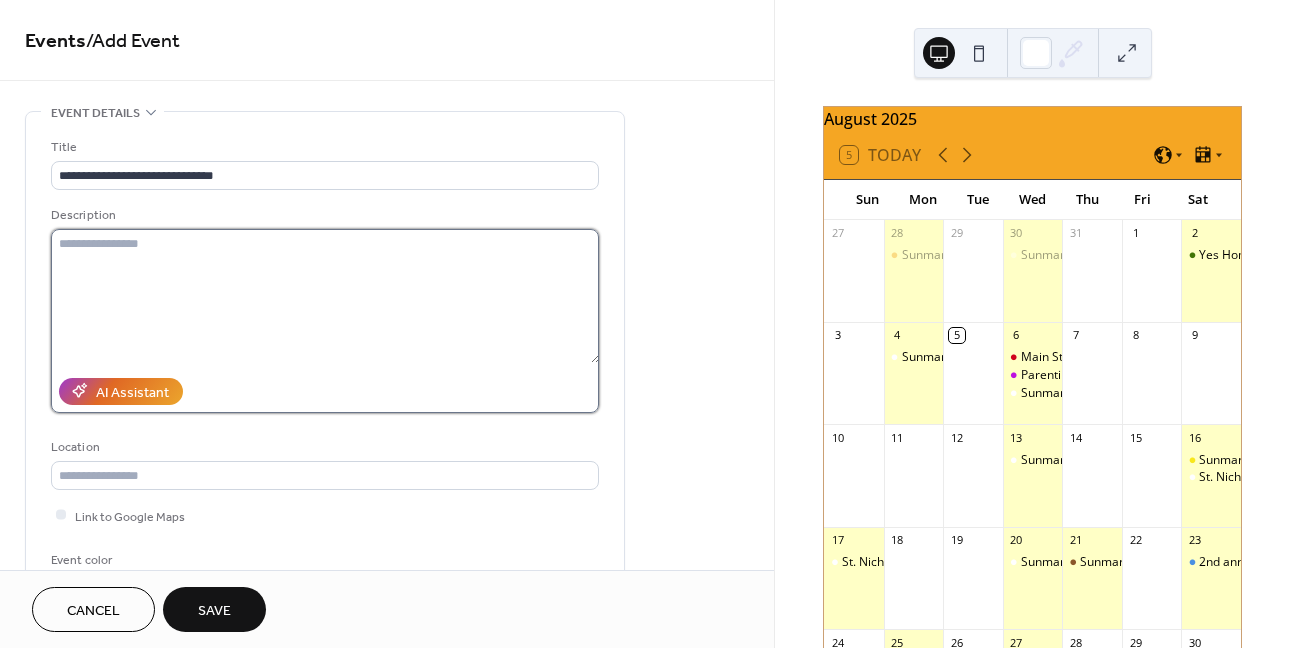 click at bounding box center (325, 296) 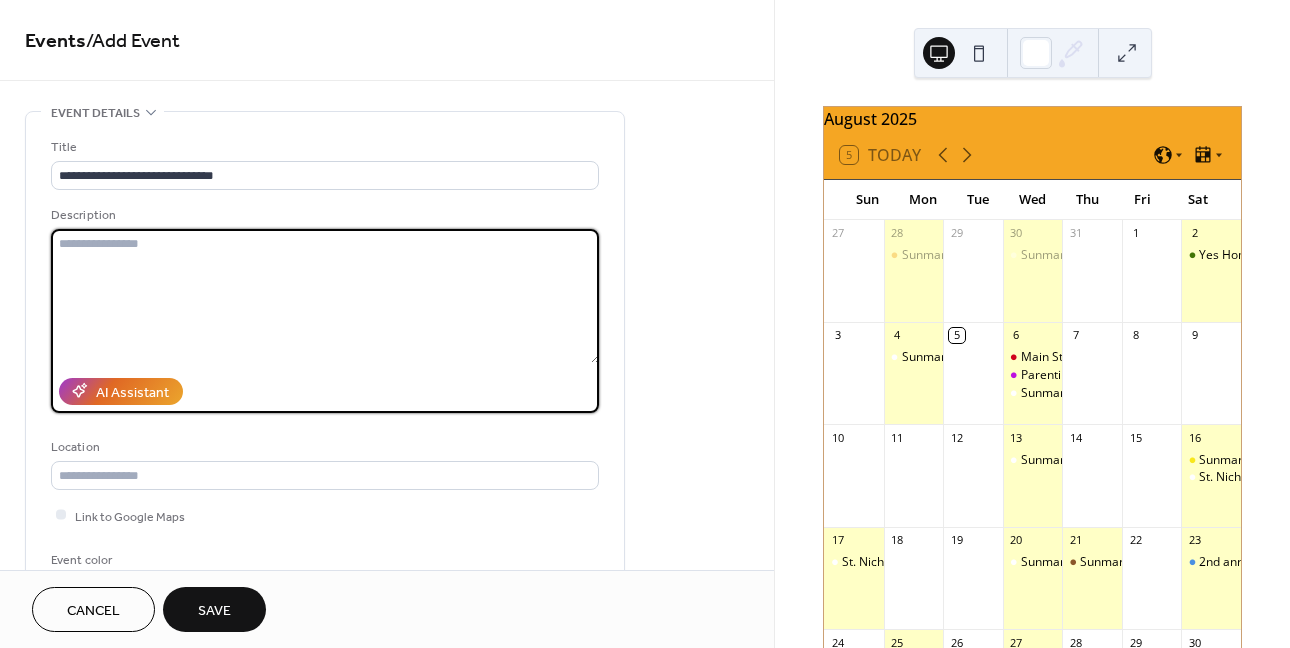 paste on "**********" 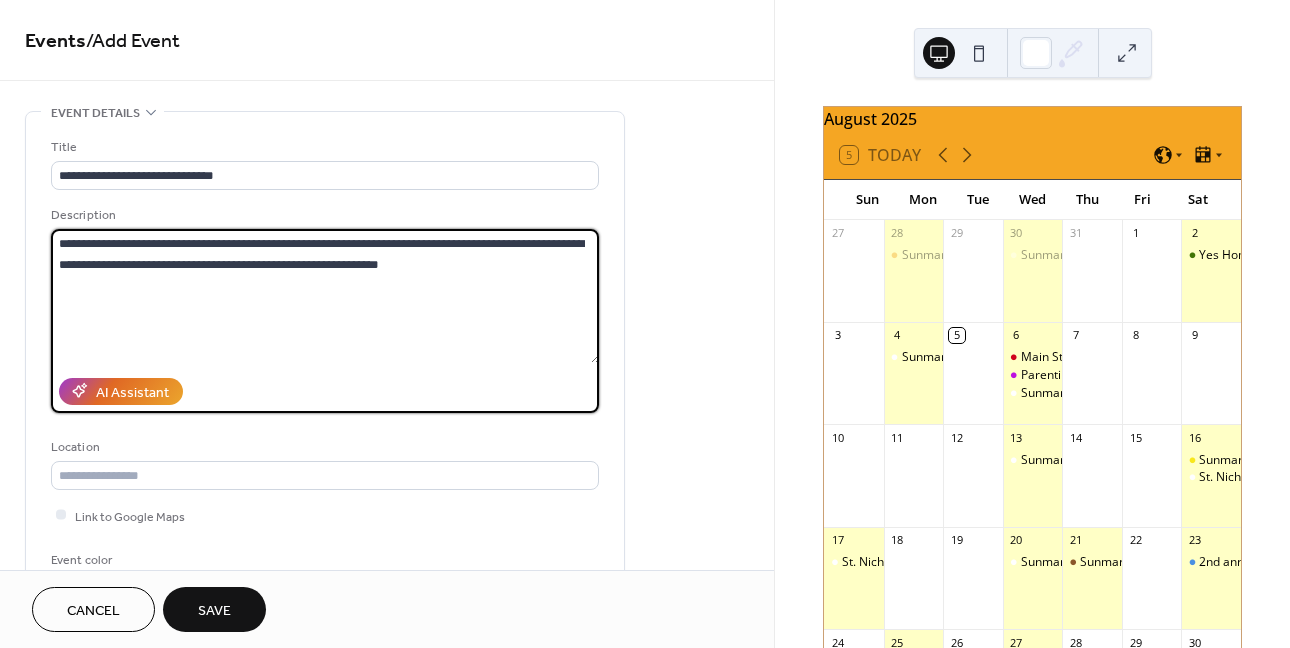 scroll, scrollTop: 200, scrollLeft: 0, axis: vertical 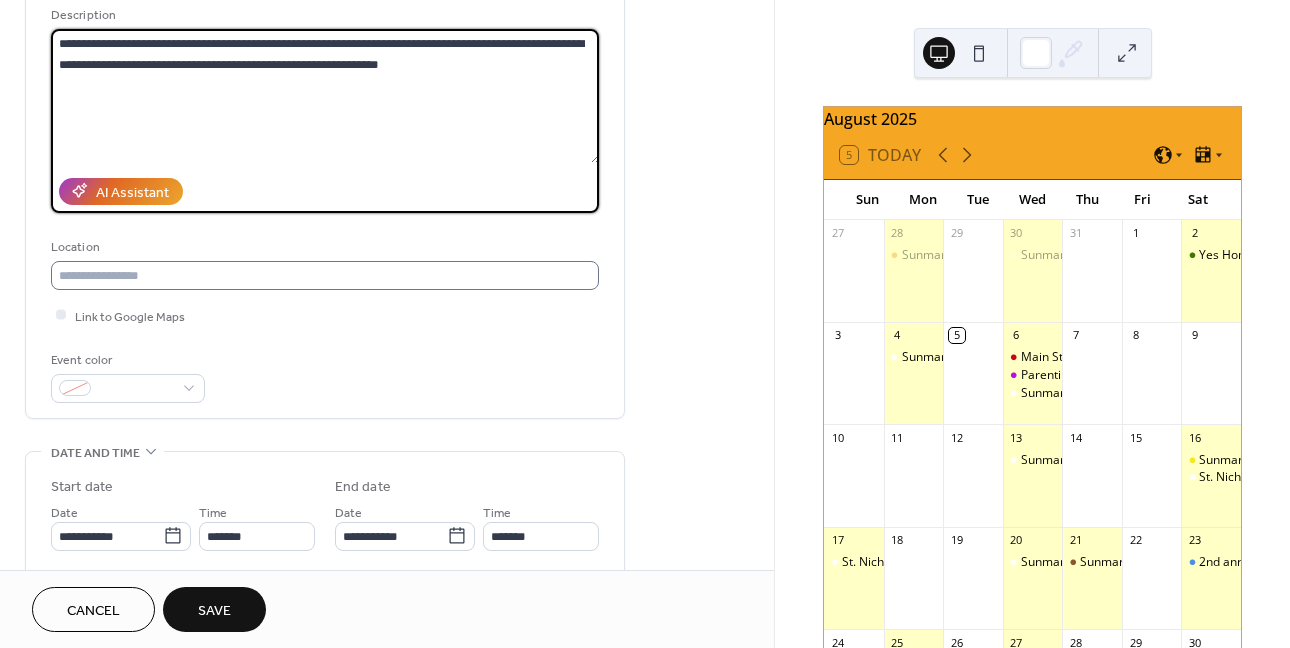 type on "**********" 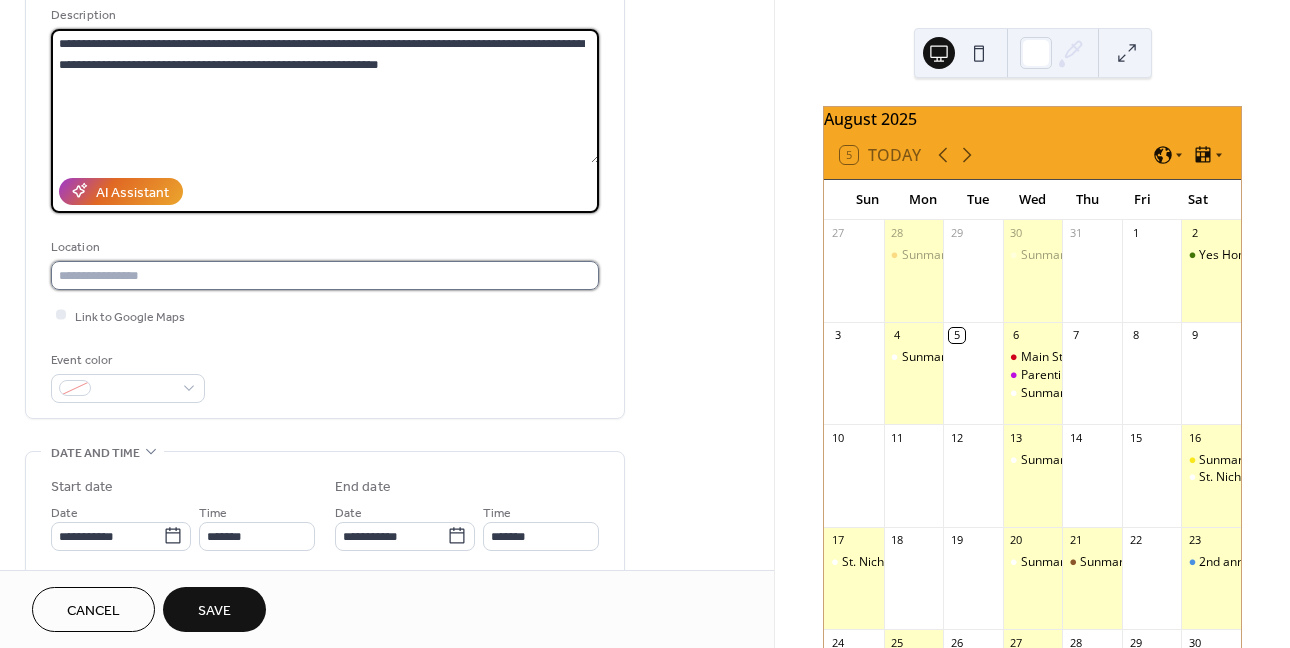 click at bounding box center [325, 275] 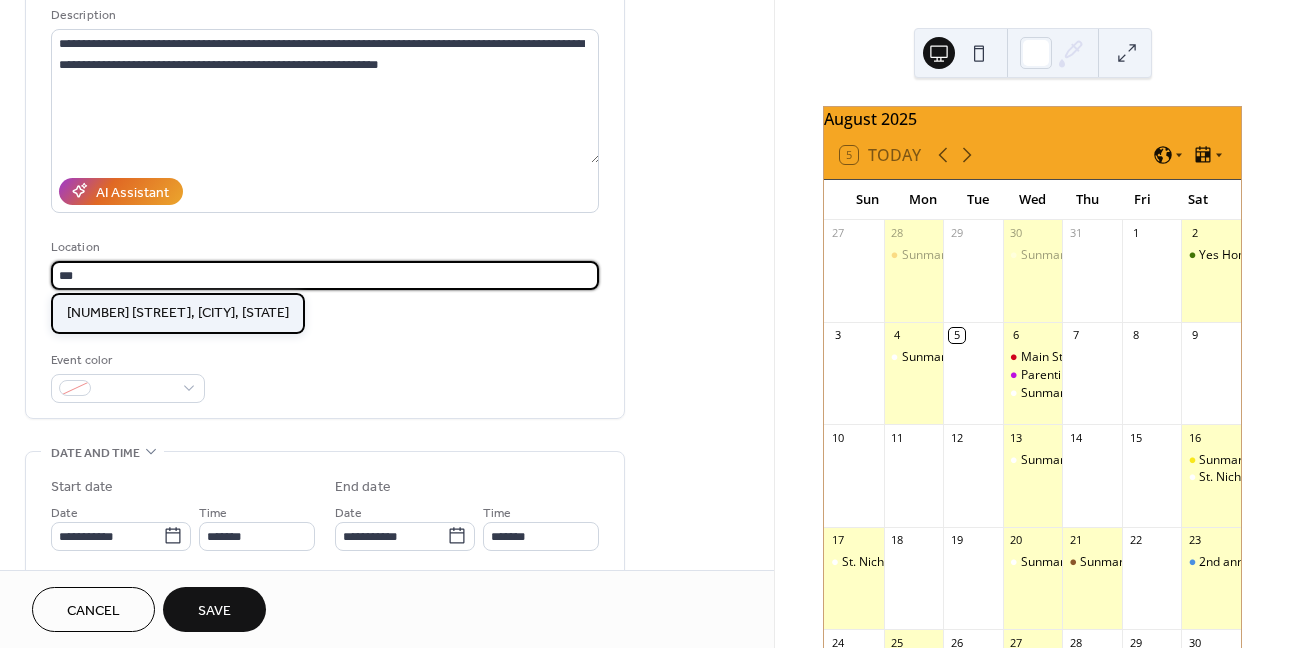 click on "[NUMBER] [STREET], [CITY], [STATE]" at bounding box center (178, 313) 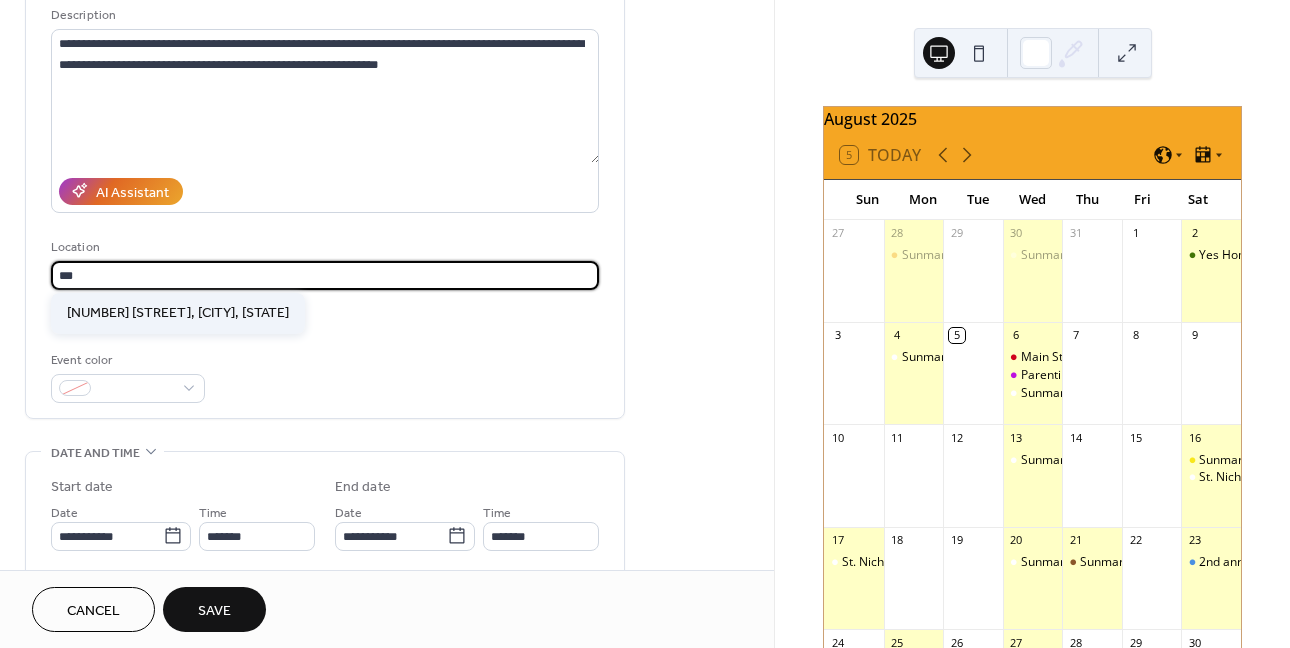 type on "**********" 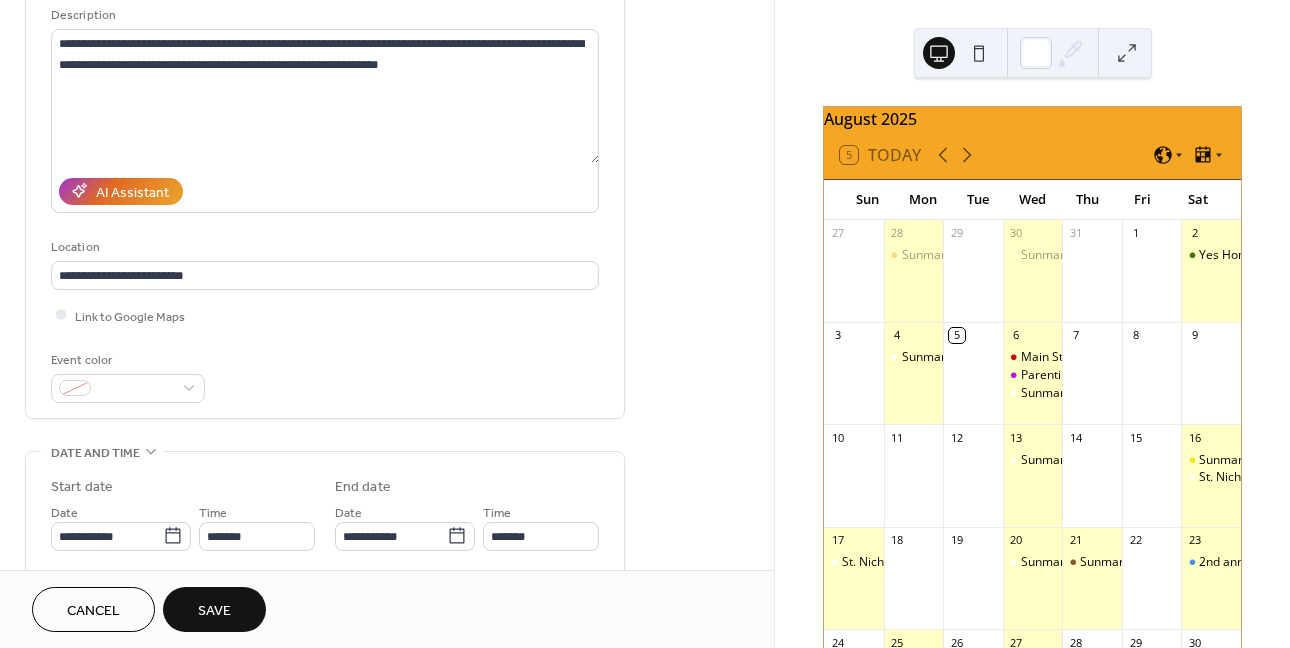scroll, scrollTop: 400, scrollLeft: 0, axis: vertical 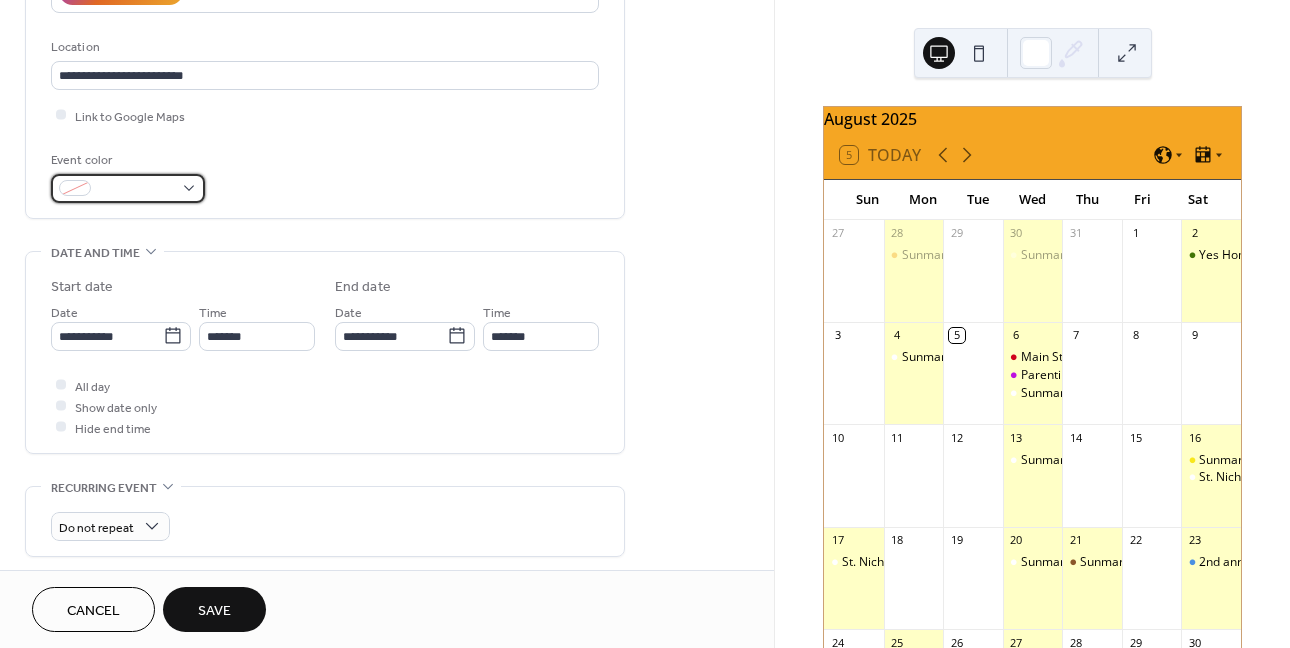 click at bounding box center [128, 188] 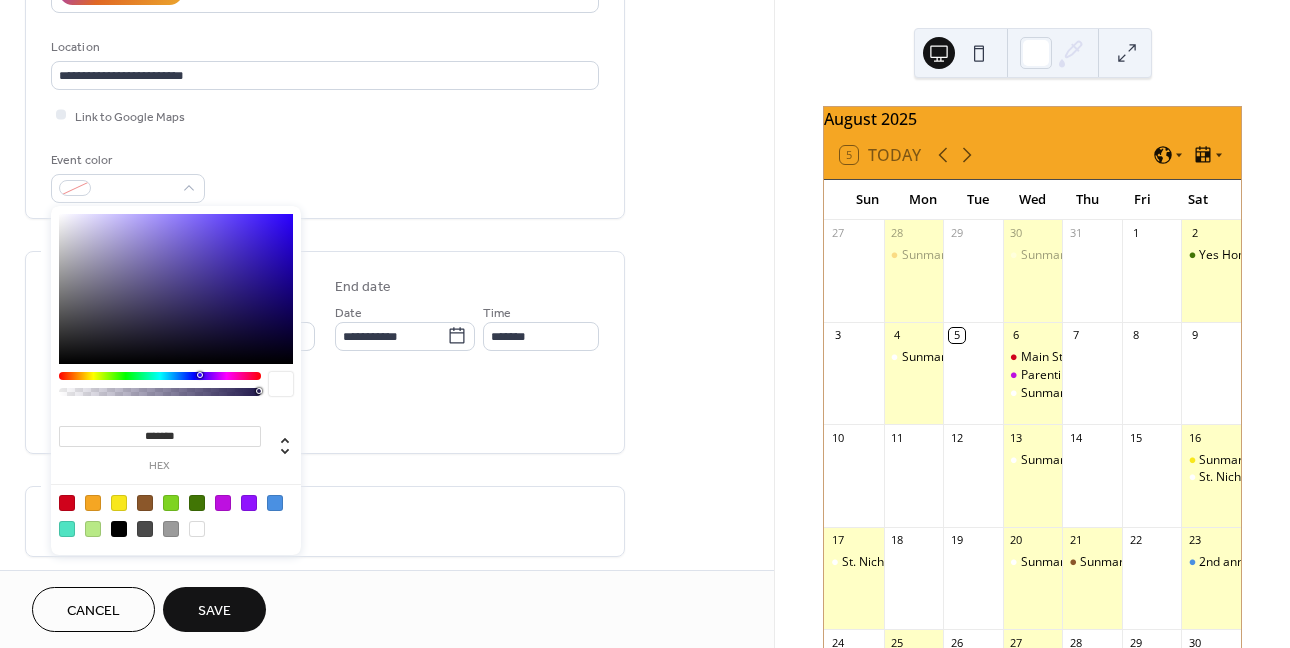 click at bounding box center [223, 503] 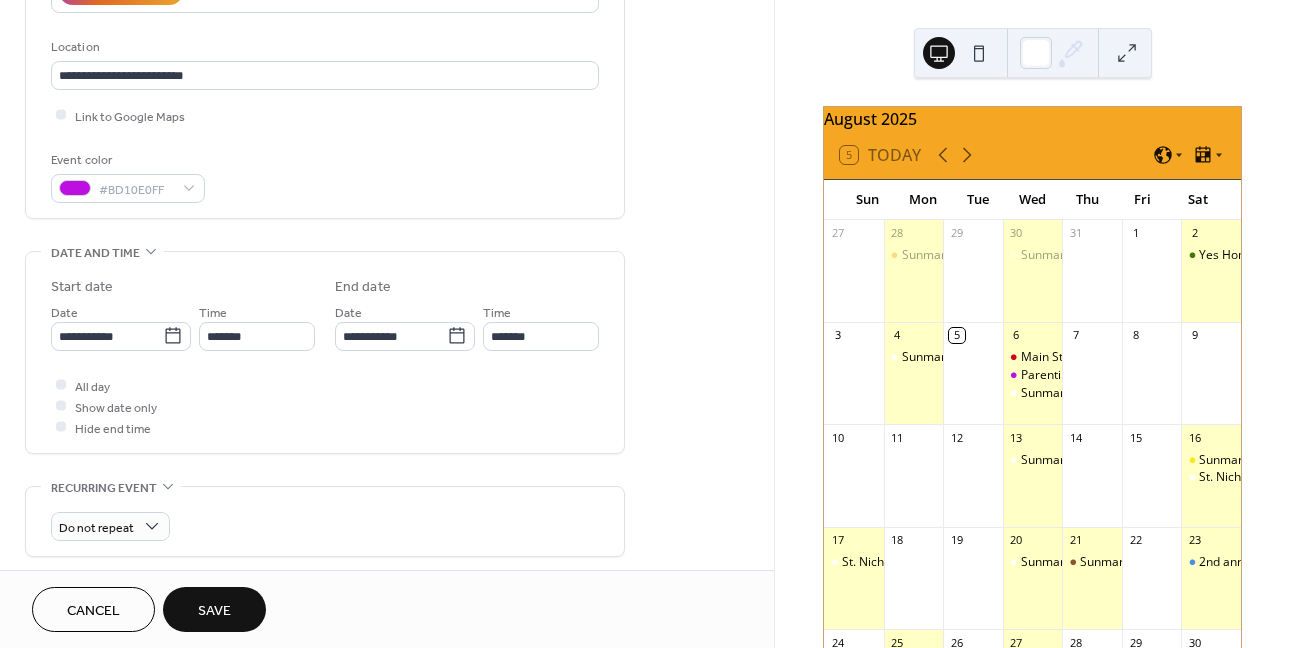 click on "**********" at bounding box center (325, 388) 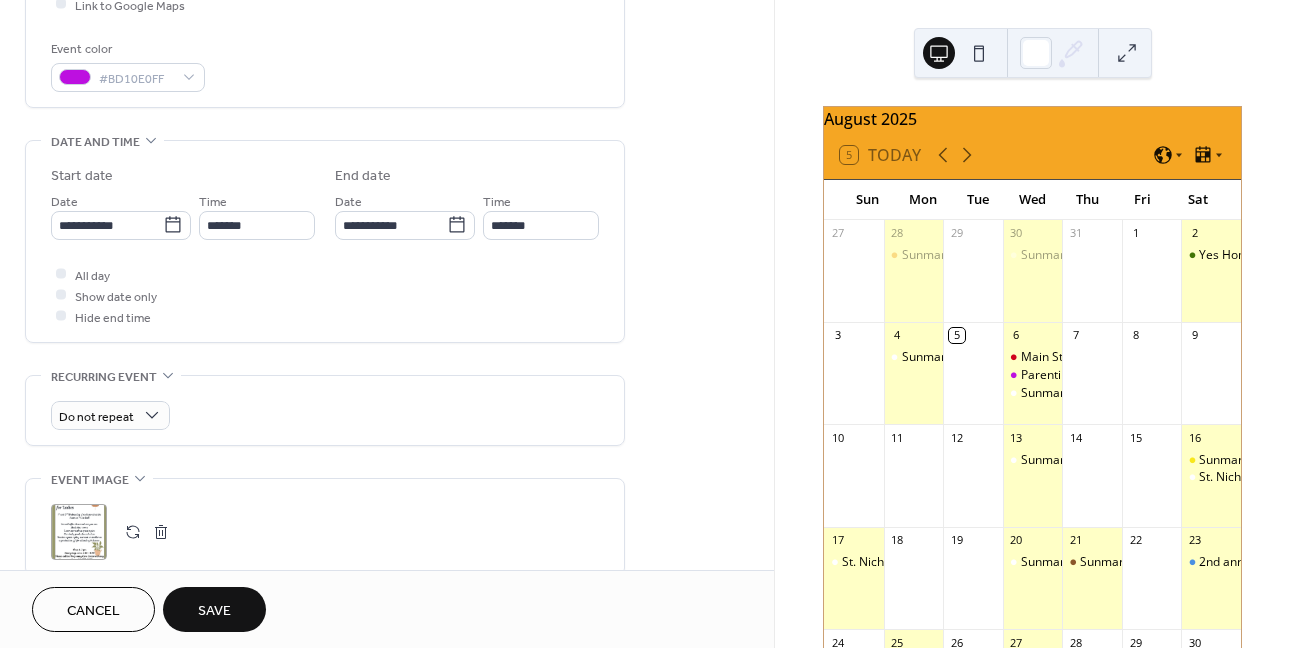 scroll, scrollTop: 600, scrollLeft: 0, axis: vertical 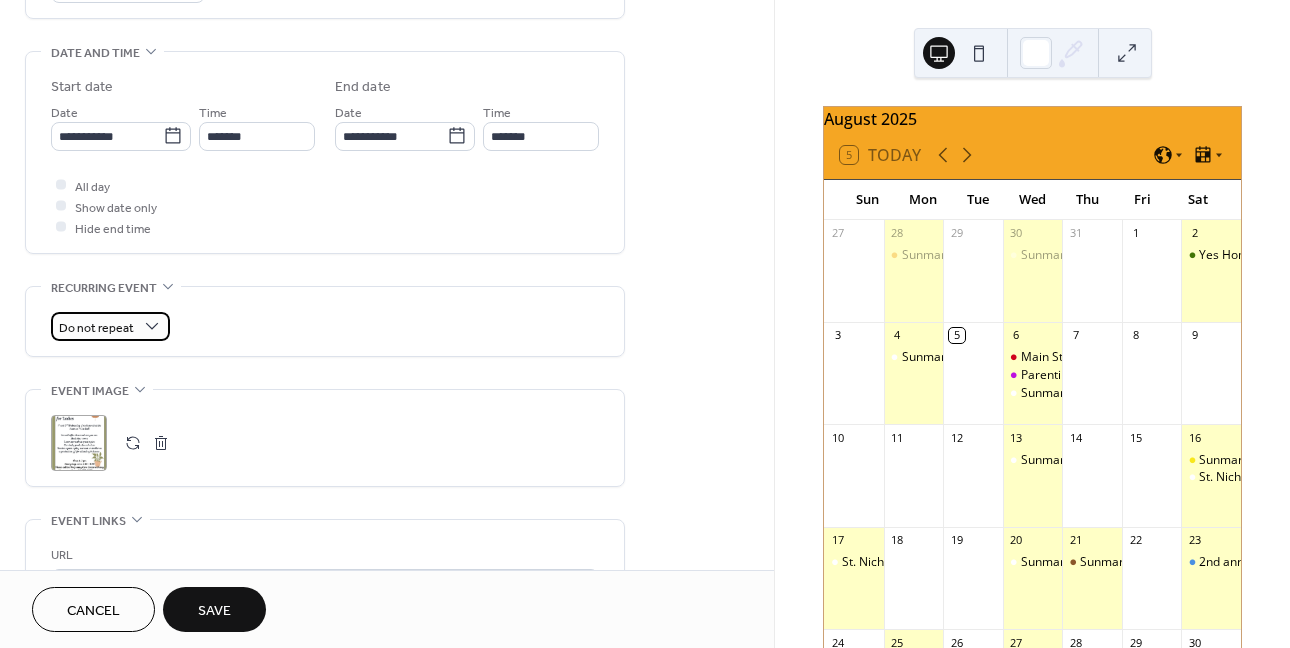 click on "Do not repeat" at bounding box center (96, 327) 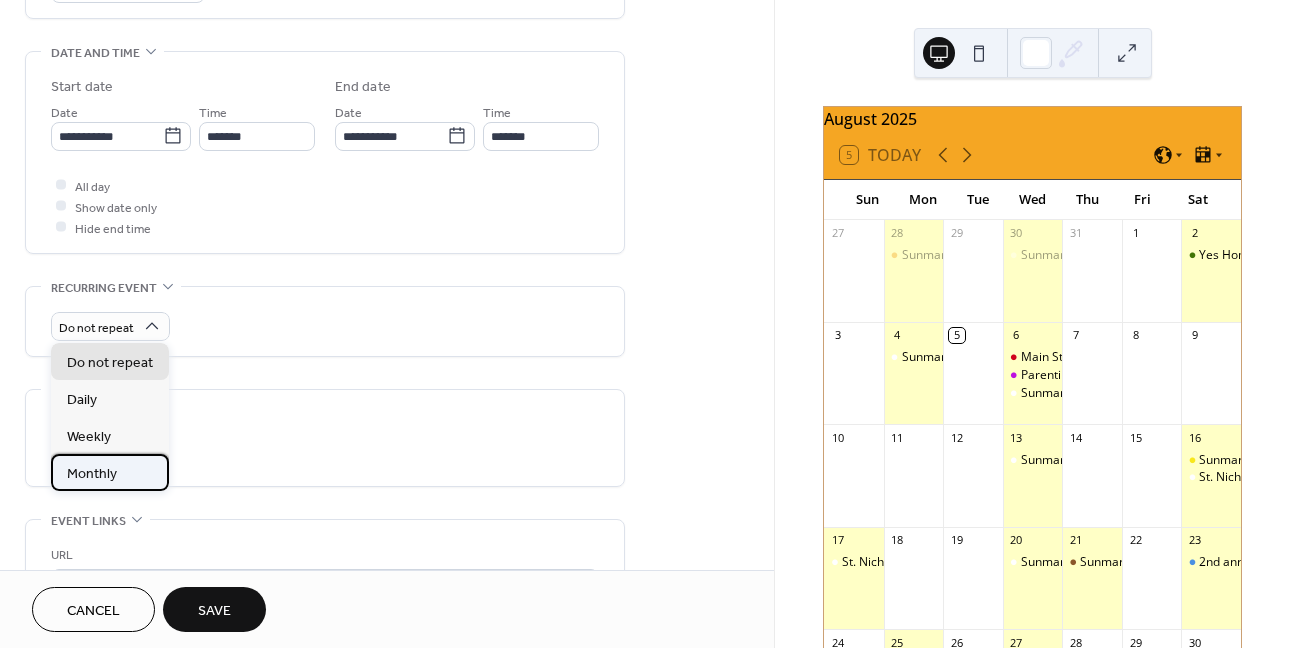 click on "Monthly" at bounding box center (110, 472) 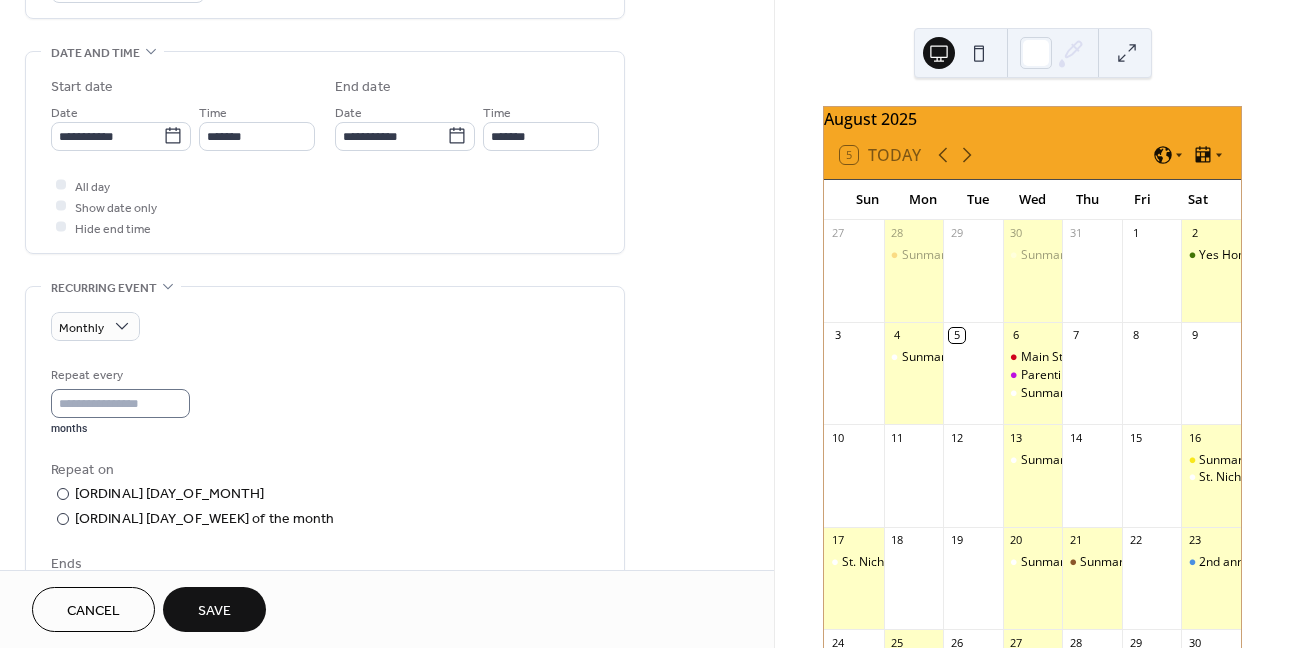 scroll, scrollTop: 800, scrollLeft: 0, axis: vertical 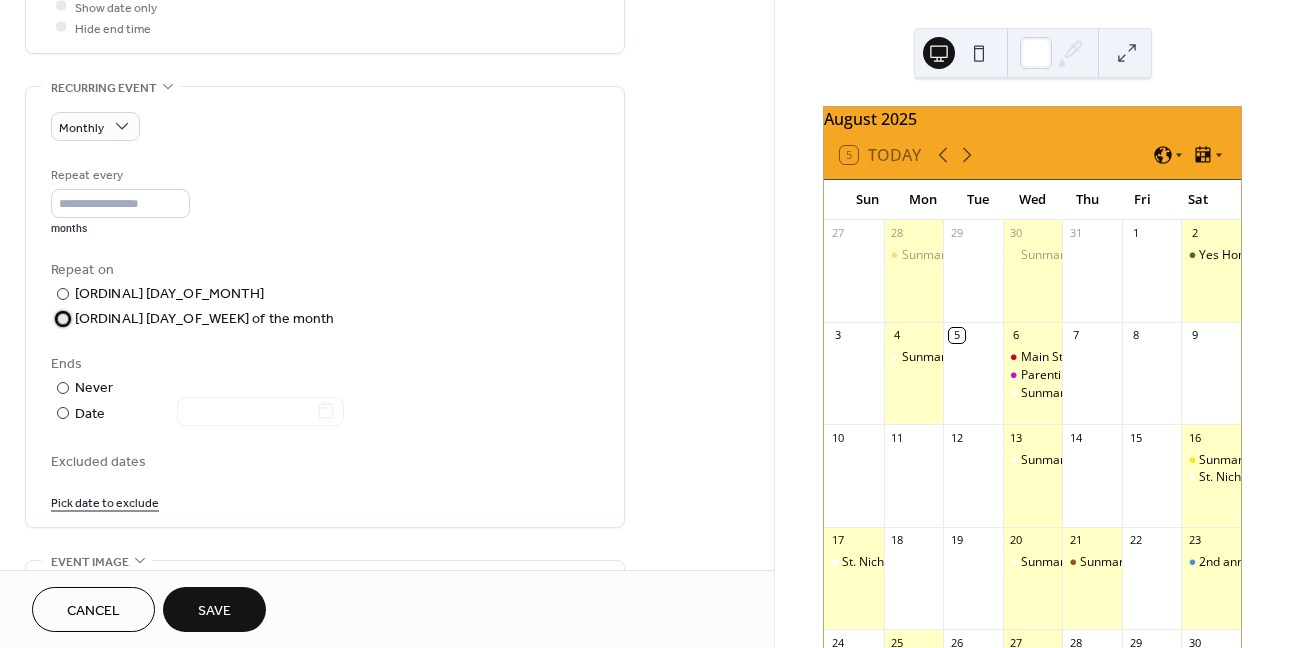 click on "[ORDINAL] [DAY_OF_WEEK] of the month" at bounding box center (205, 319) 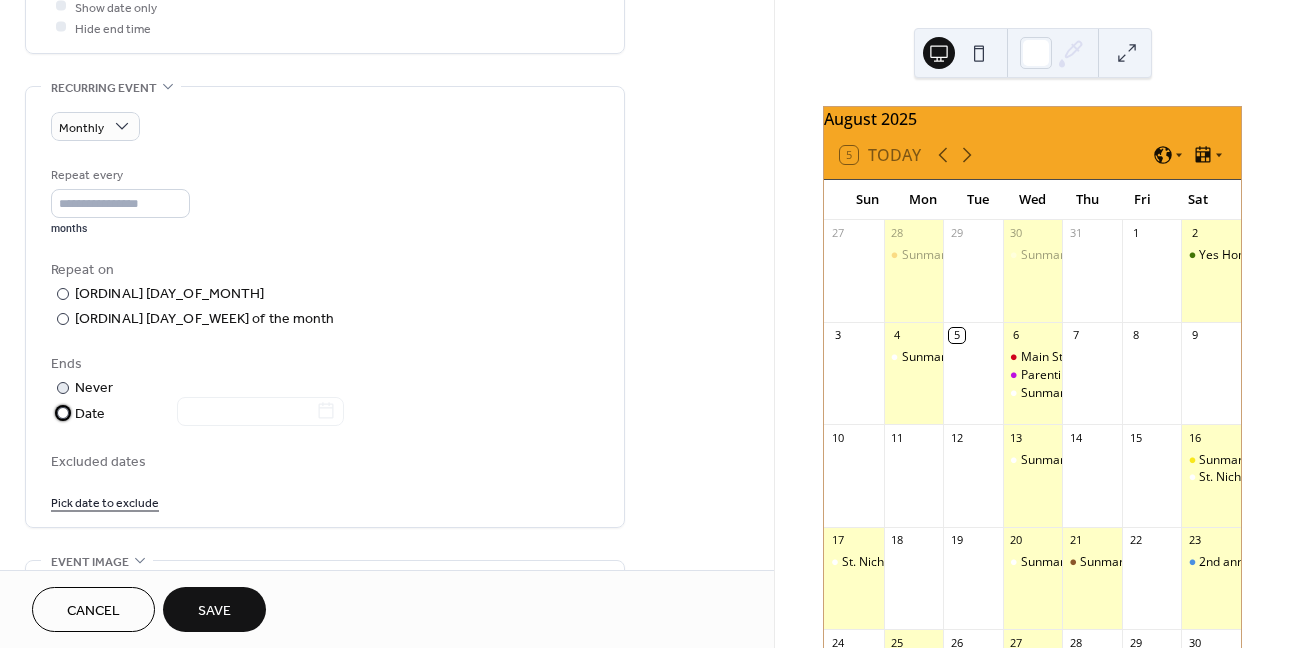 drag, startPoint x: 94, startPoint y: 411, endPoint x: 100, endPoint y: 398, distance: 14.3178215 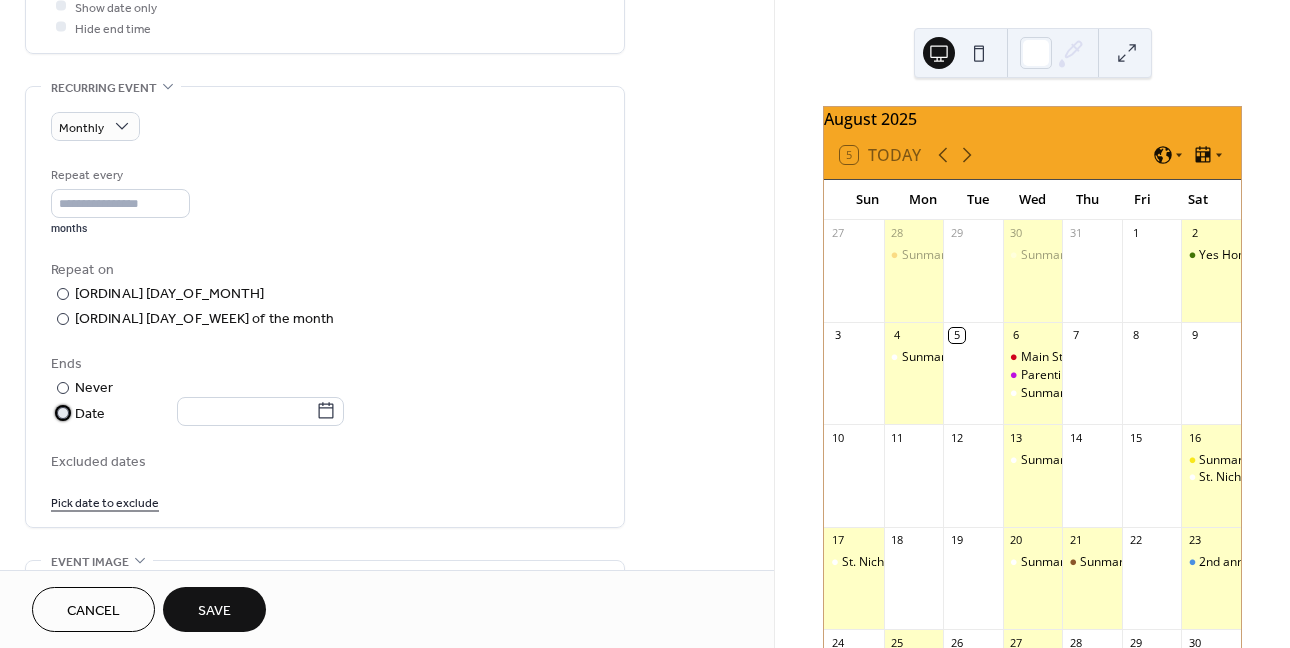 click on "Date" at bounding box center (209, 414) 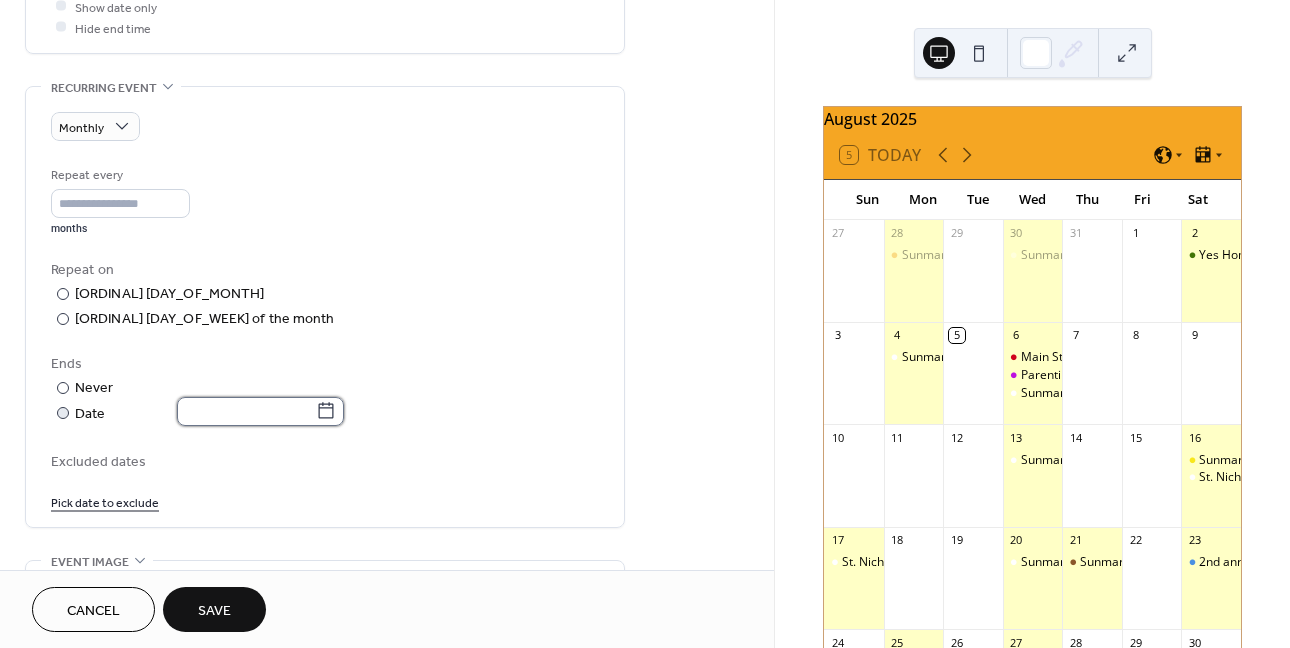 click at bounding box center (246, 411) 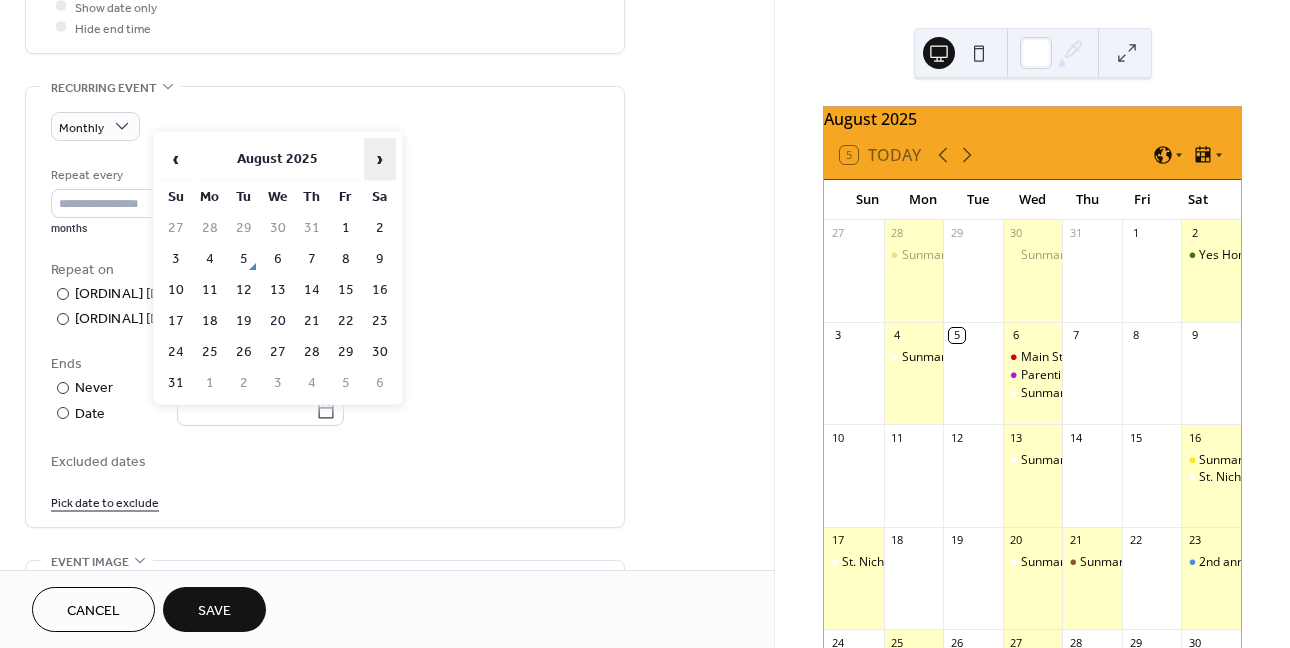 click on "›" at bounding box center [380, 159] 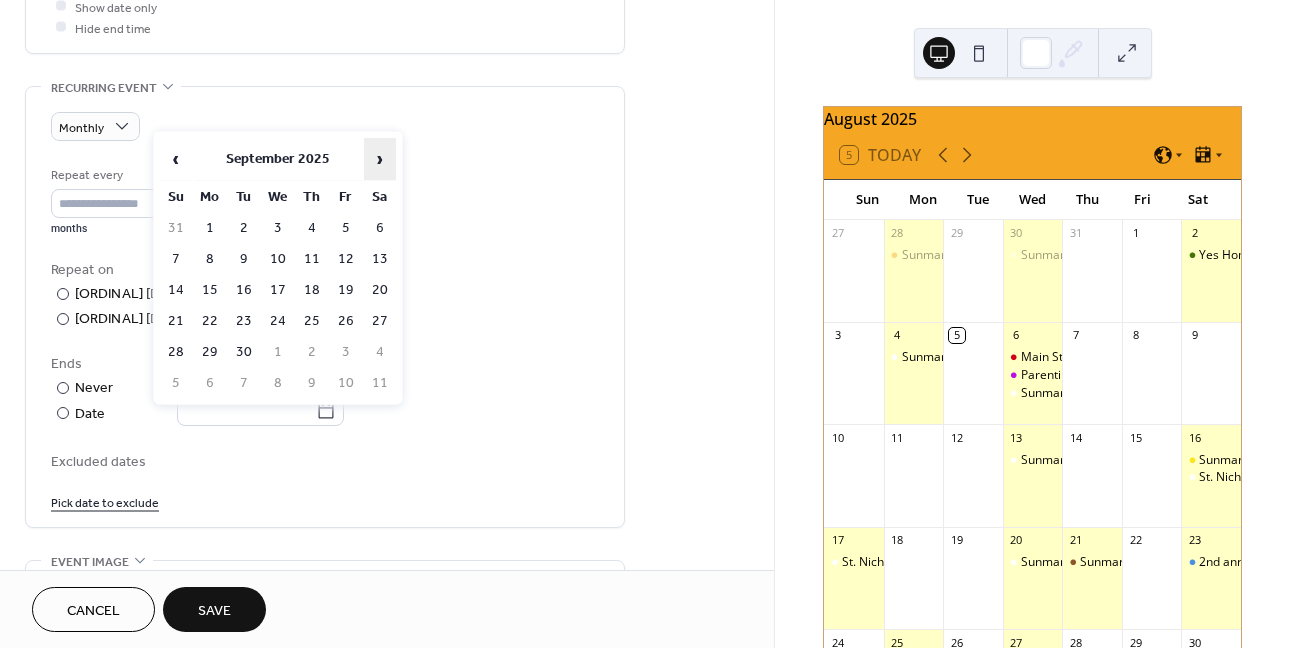 click on "›" at bounding box center (380, 159) 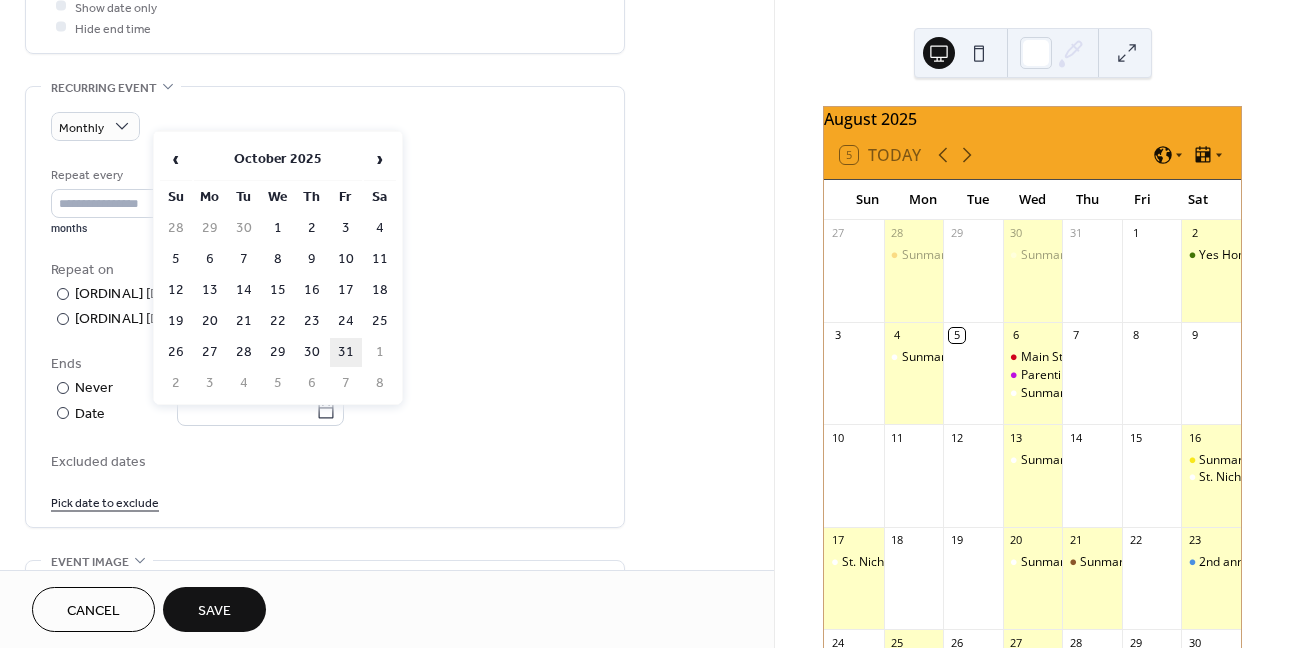 click on "31" at bounding box center (346, 352) 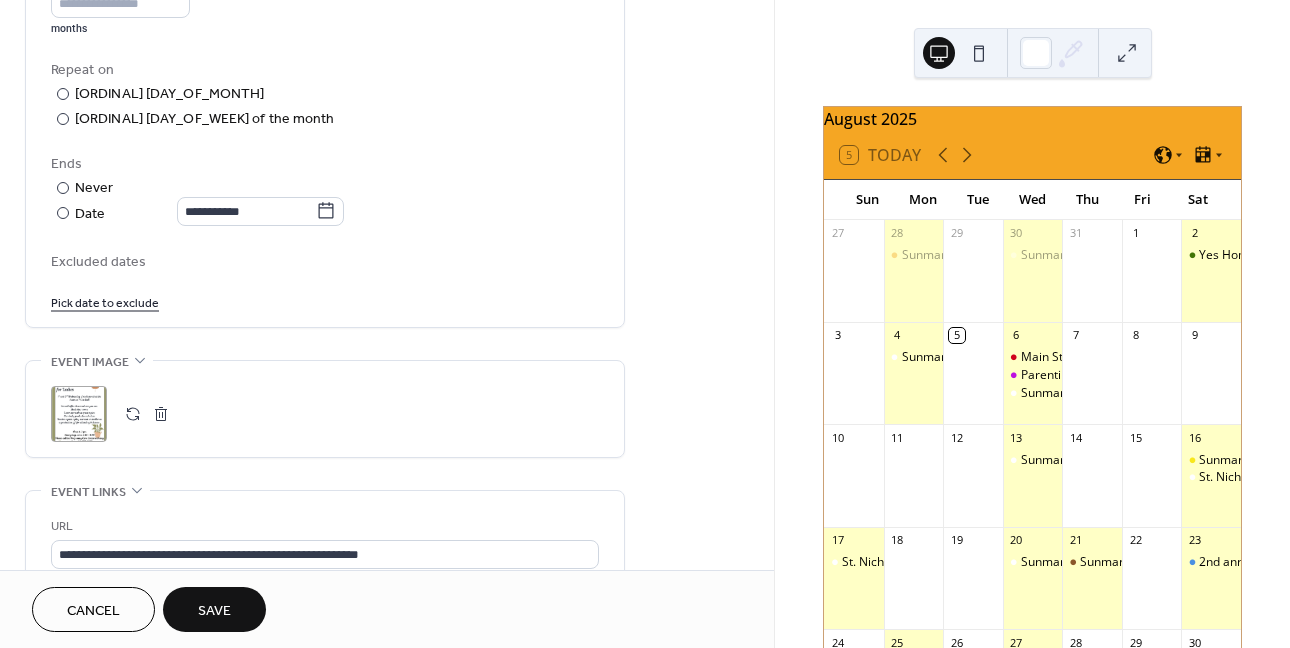 scroll, scrollTop: 1200, scrollLeft: 0, axis: vertical 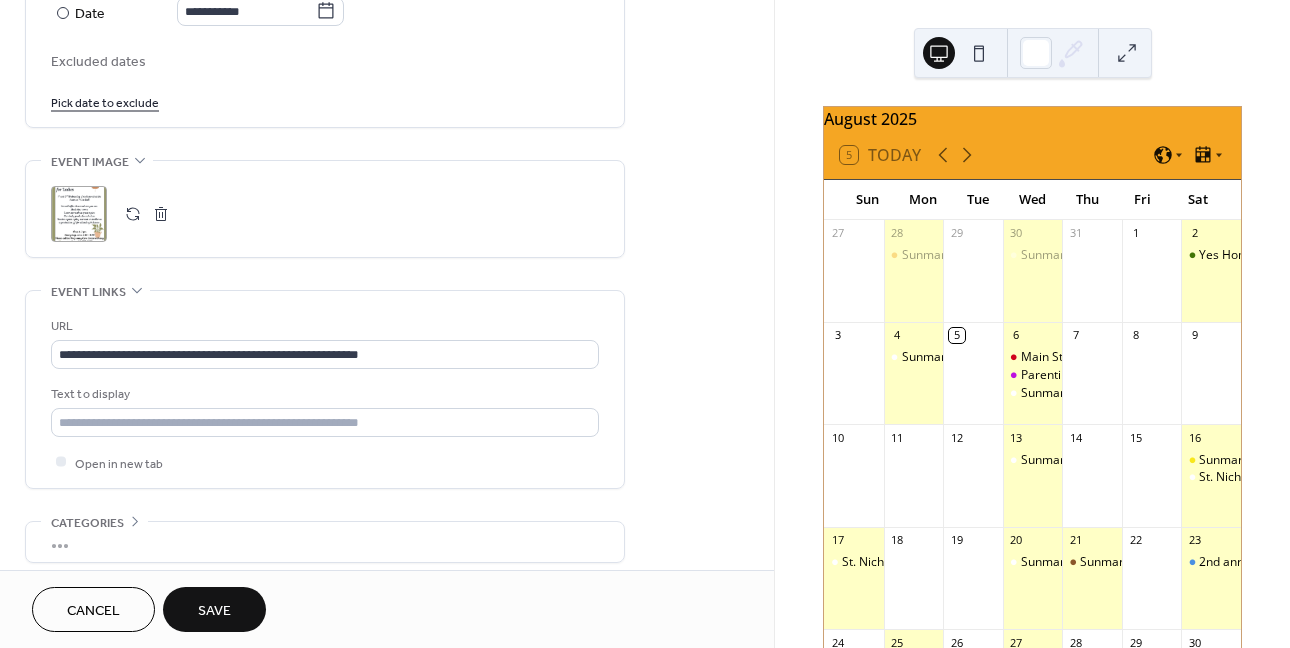 click on "Save" at bounding box center [214, 611] 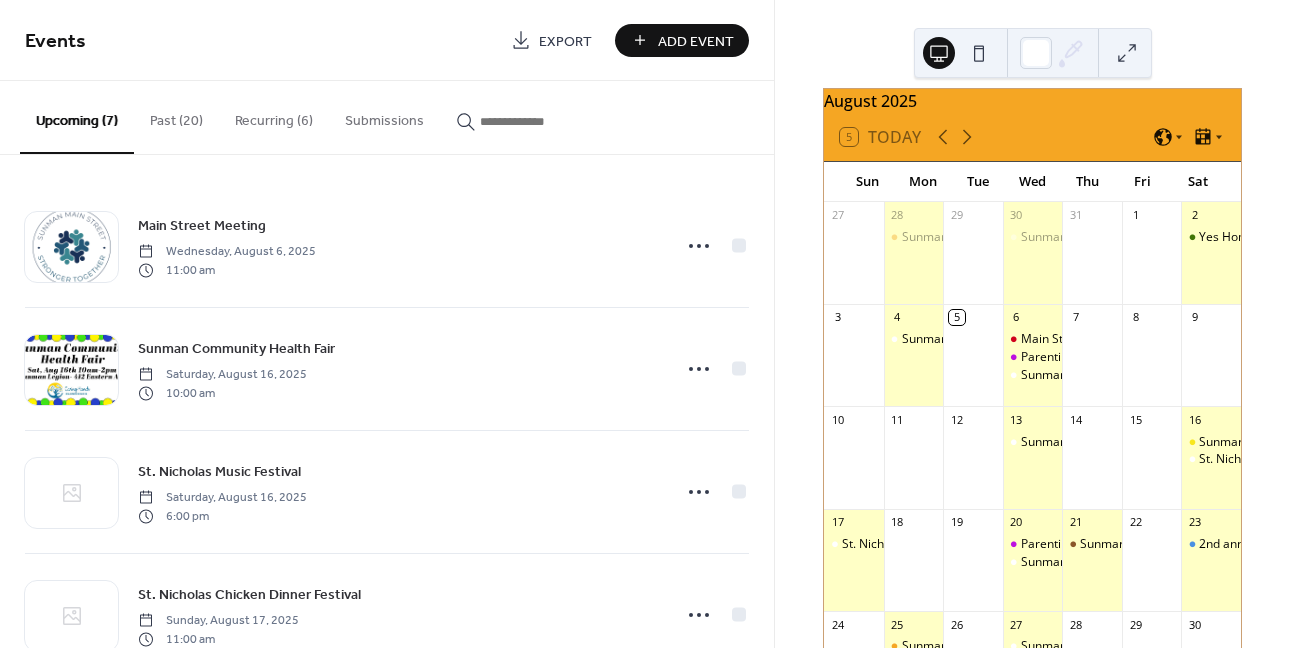 scroll, scrollTop: 0, scrollLeft: 0, axis: both 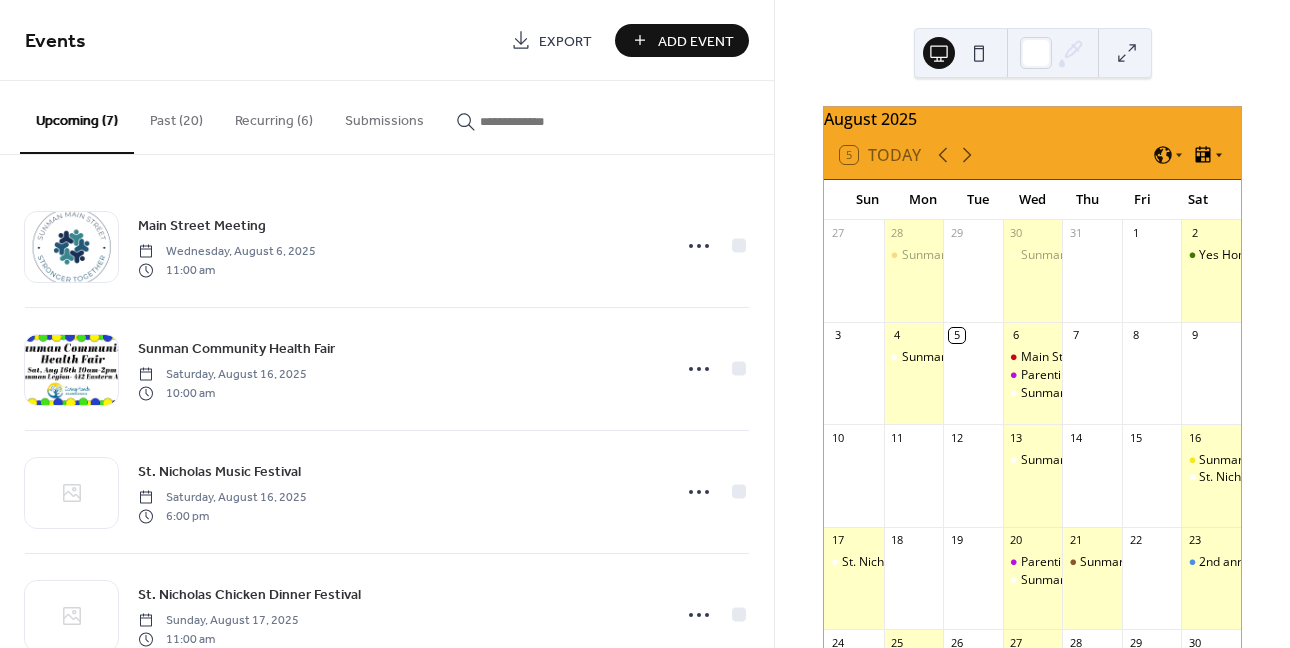 click 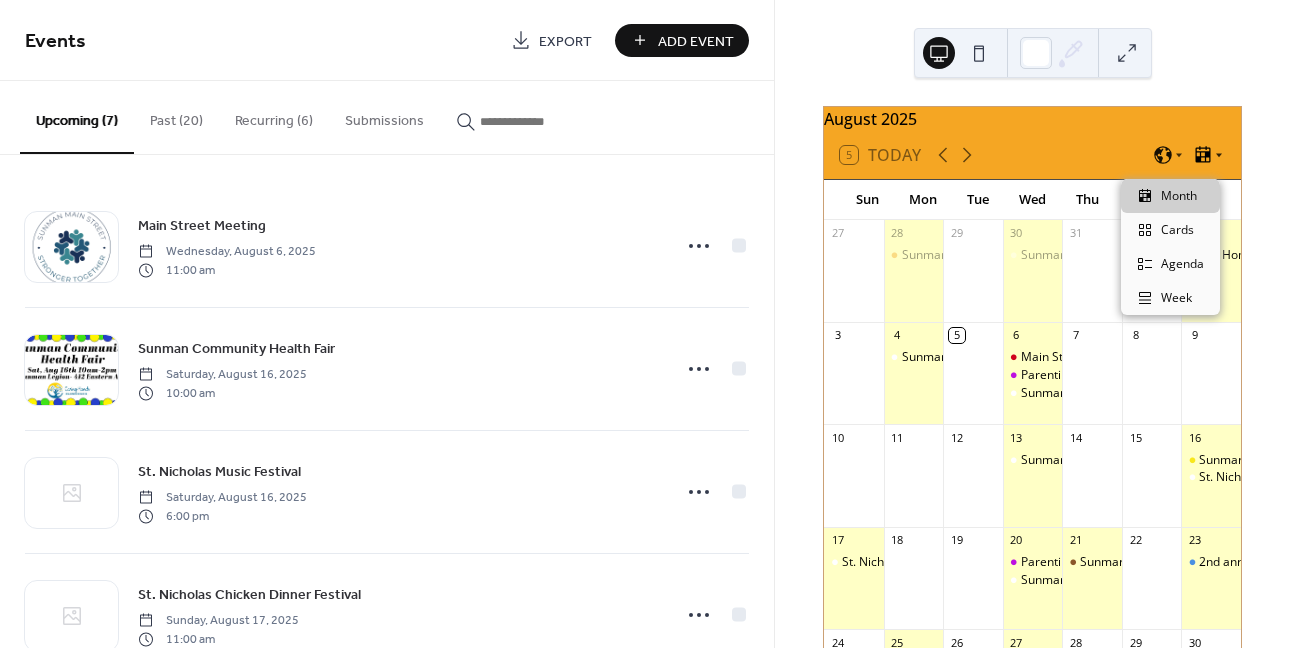 click 